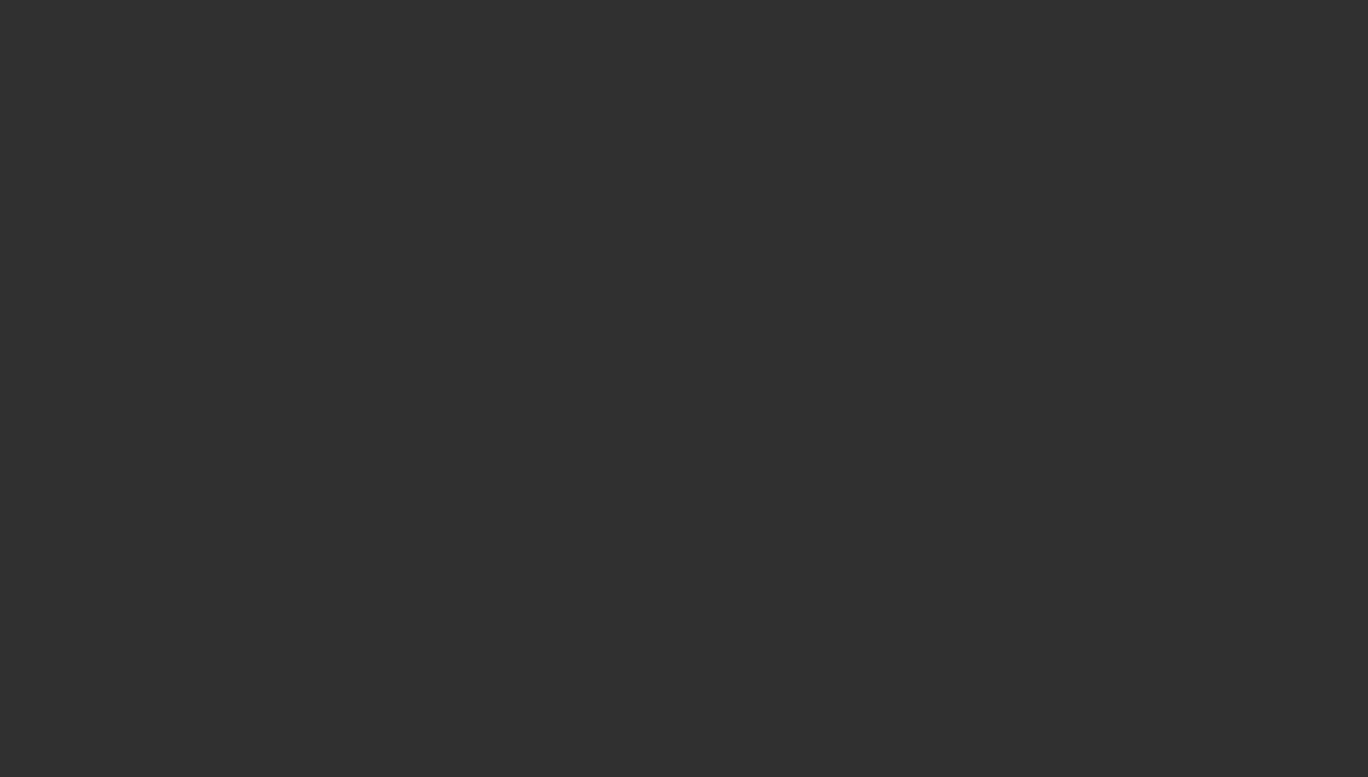 scroll, scrollTop: 0, scrollLeft: 0, axis: both 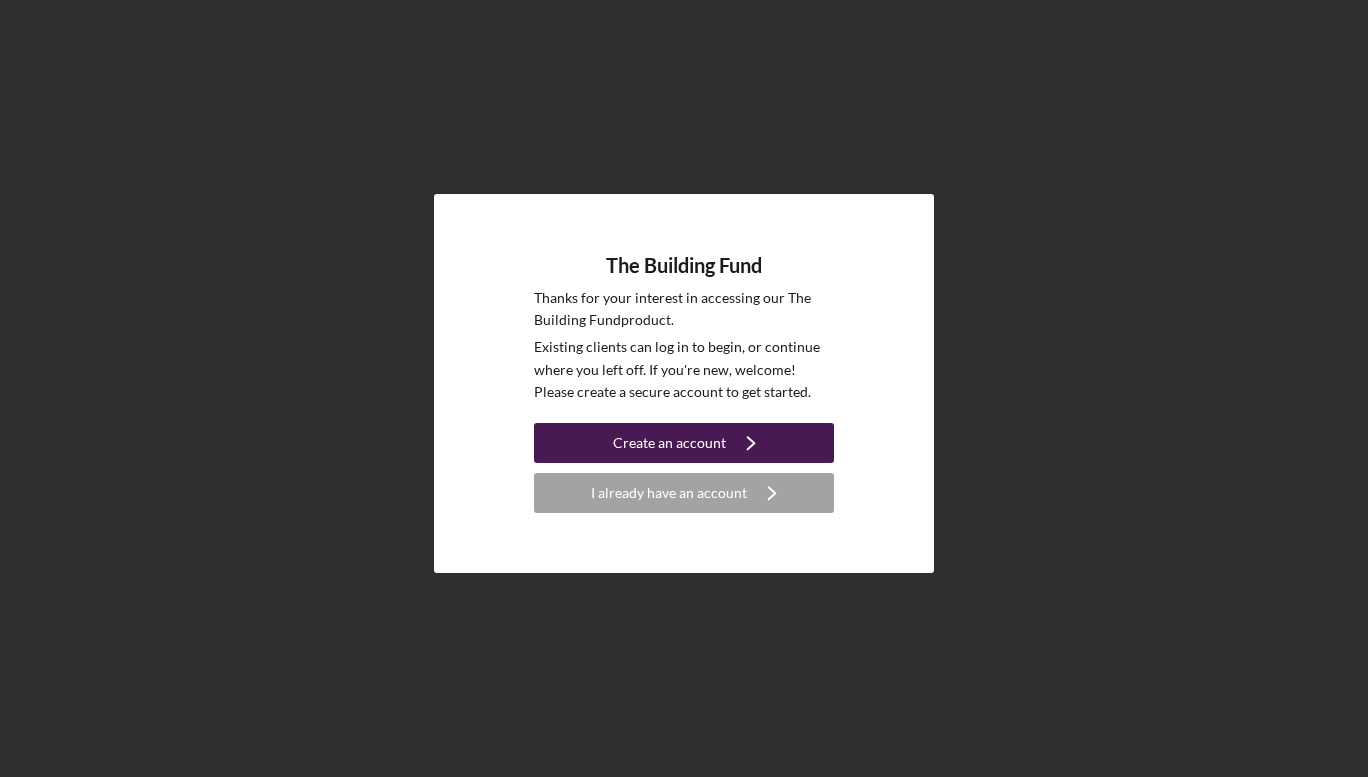 click on "Create an account" at bounding box center (669, 443) 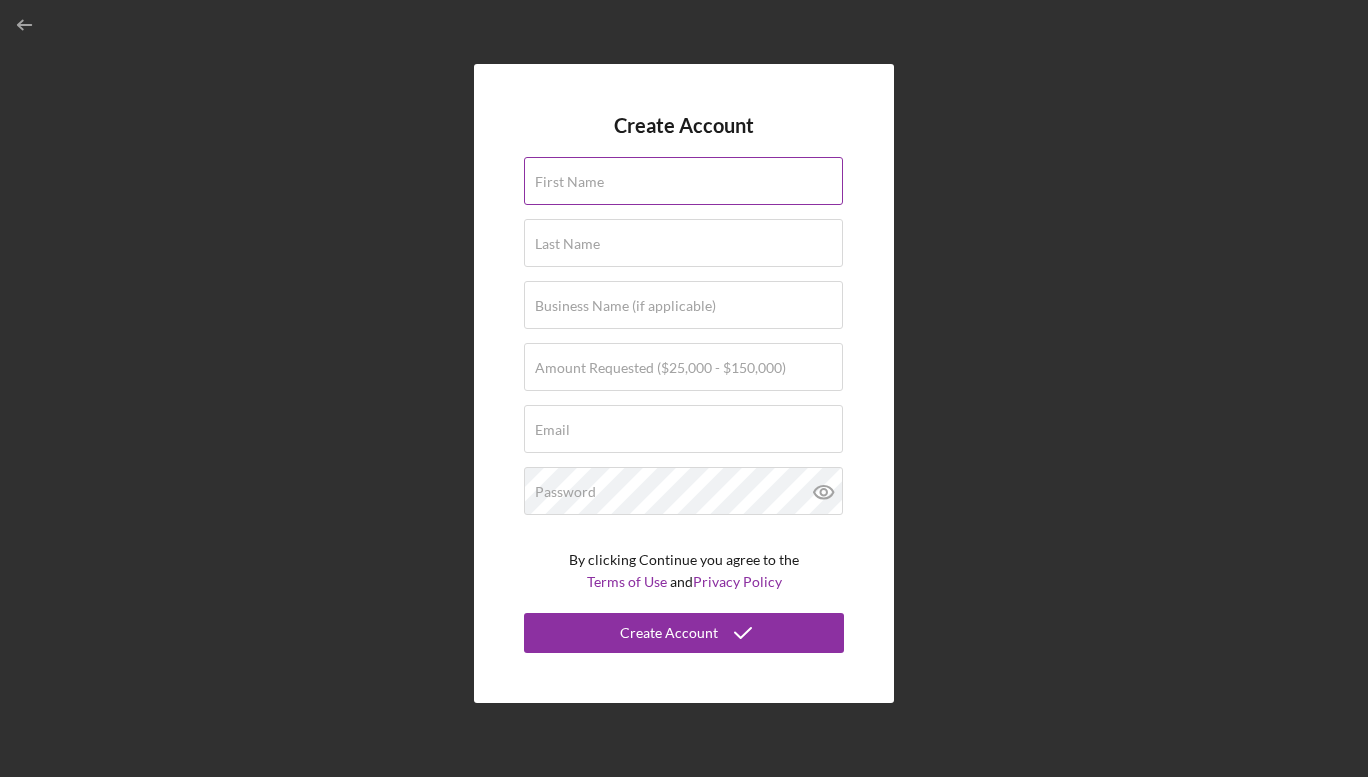 click on "First Name" at bounding box center (683, 181) 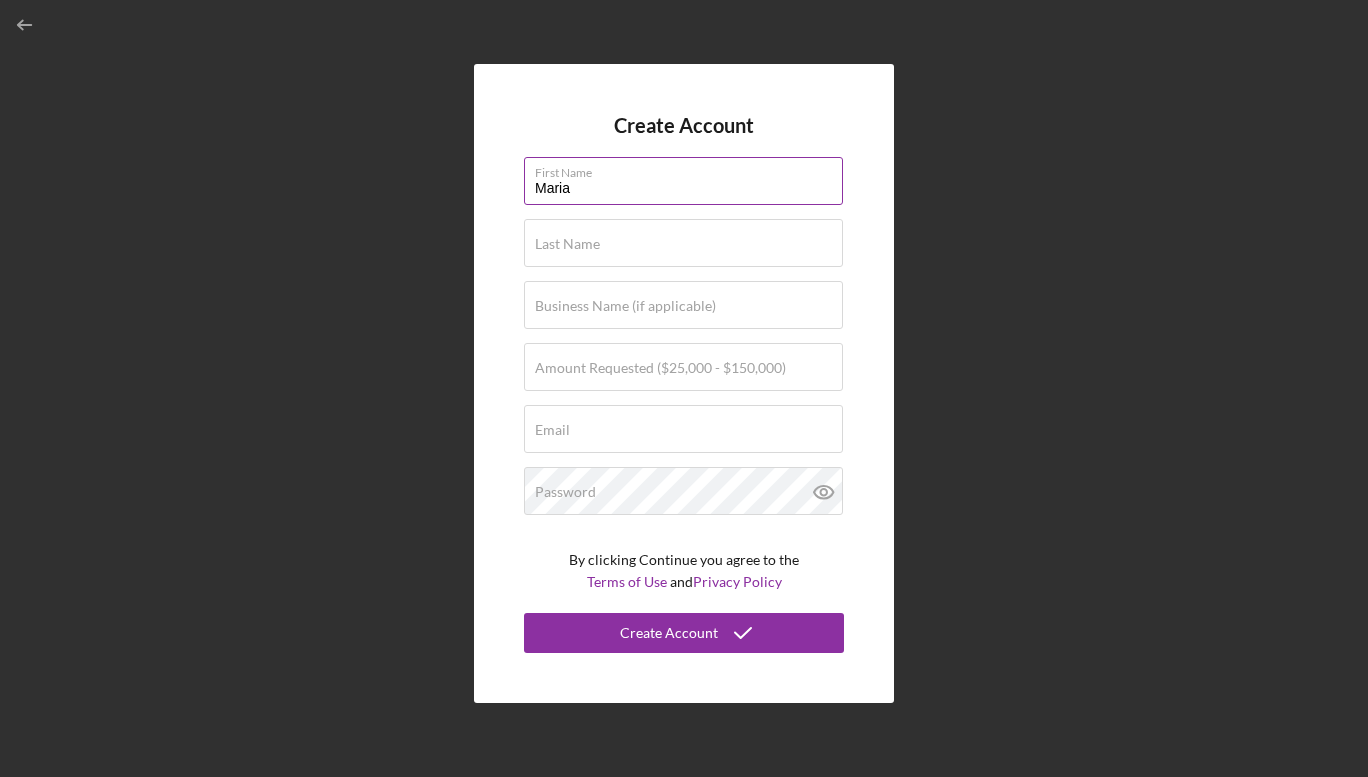 type on "Maria" 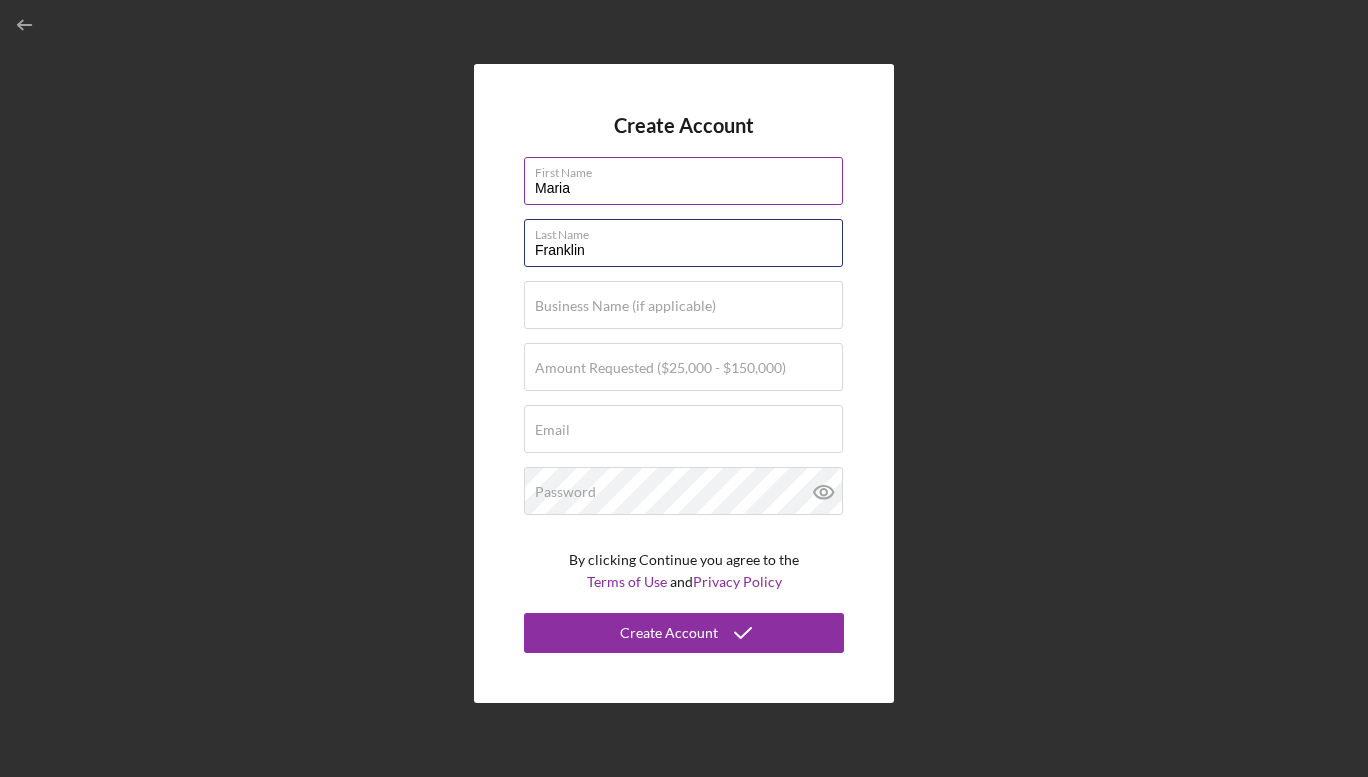 type on "Franklin" 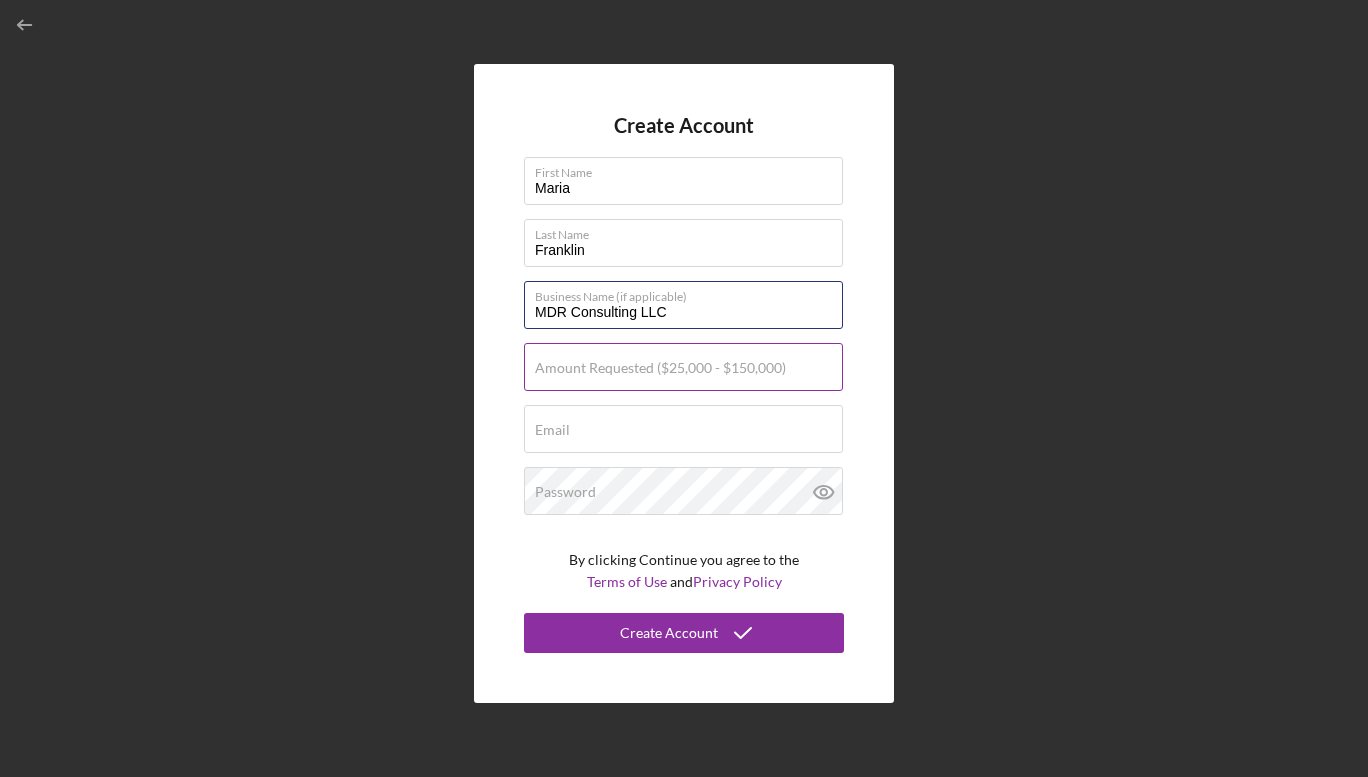 type on "MDR Consulting LLC" 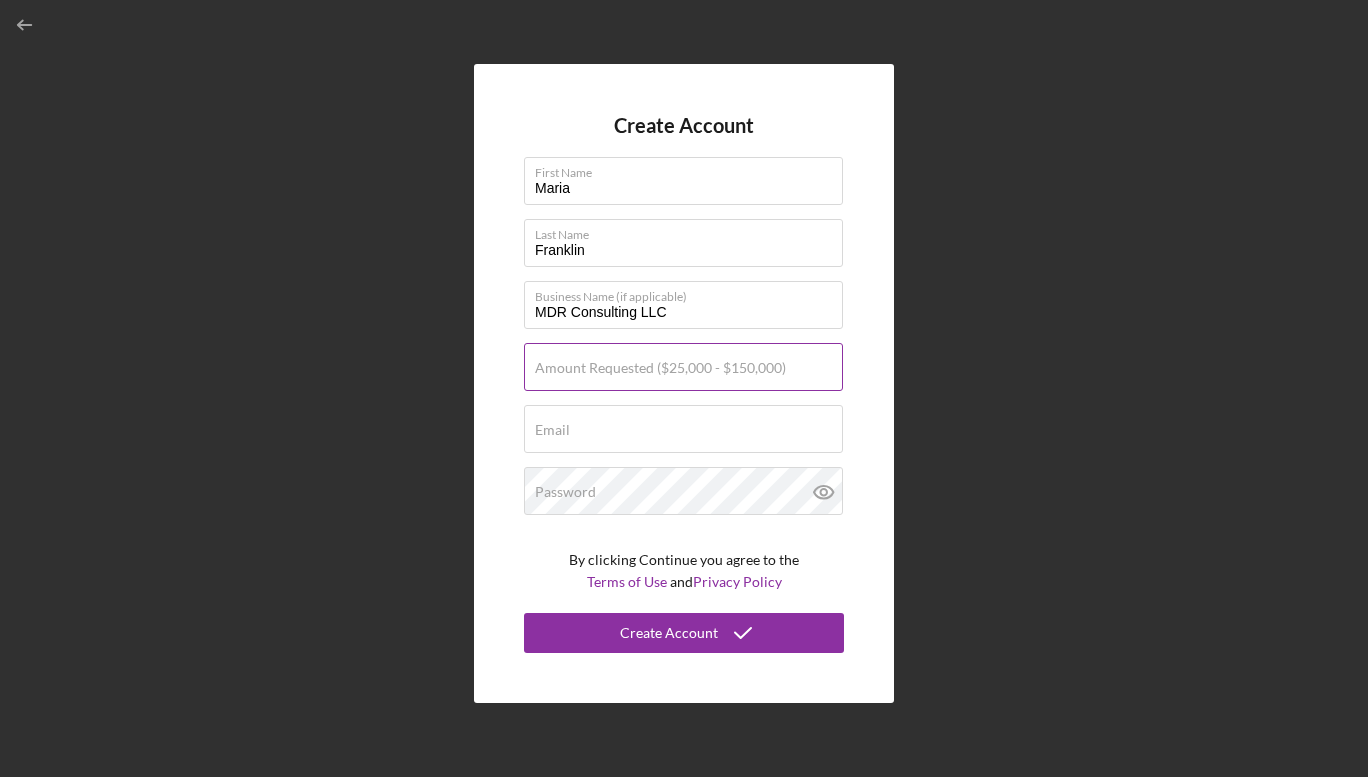 click on "Amount Requested ($25,000 - $150,000)" at bounding box center (660, 368) 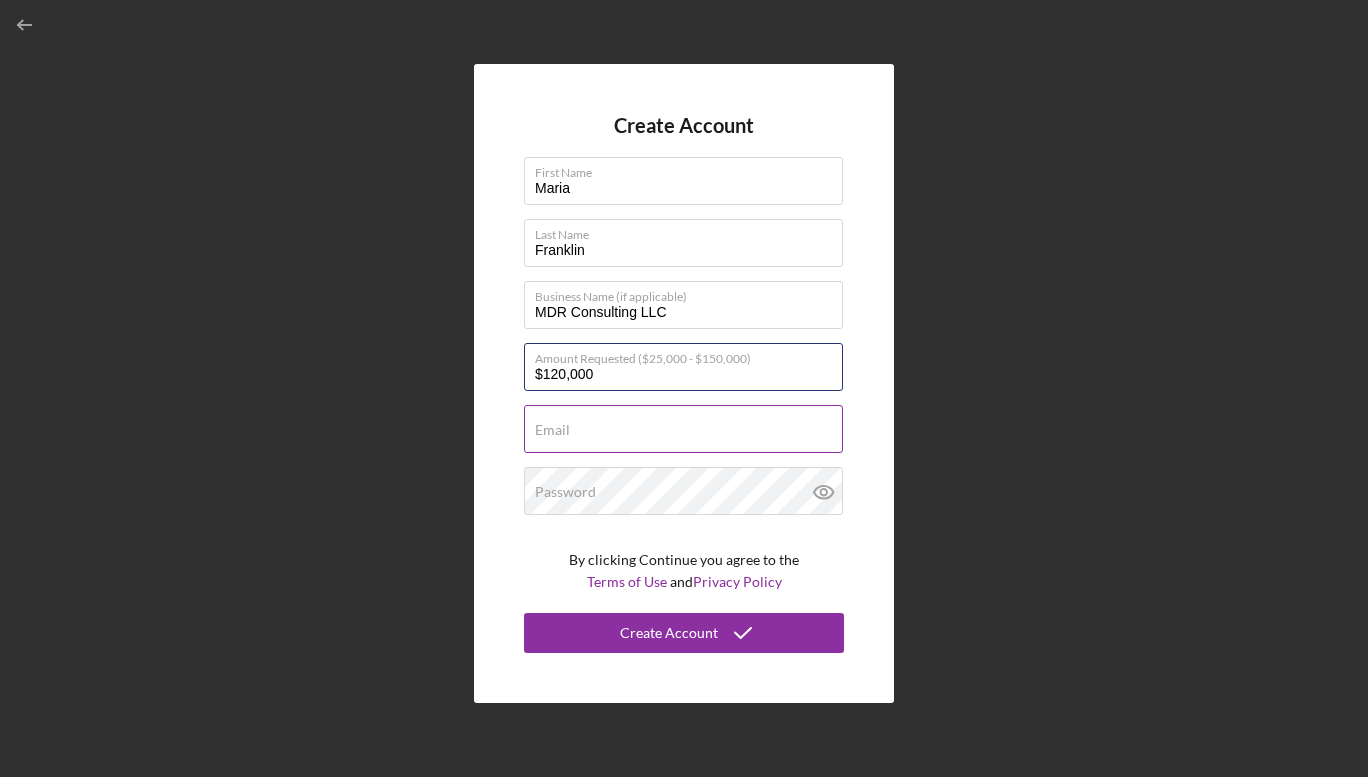type on "$120,000" 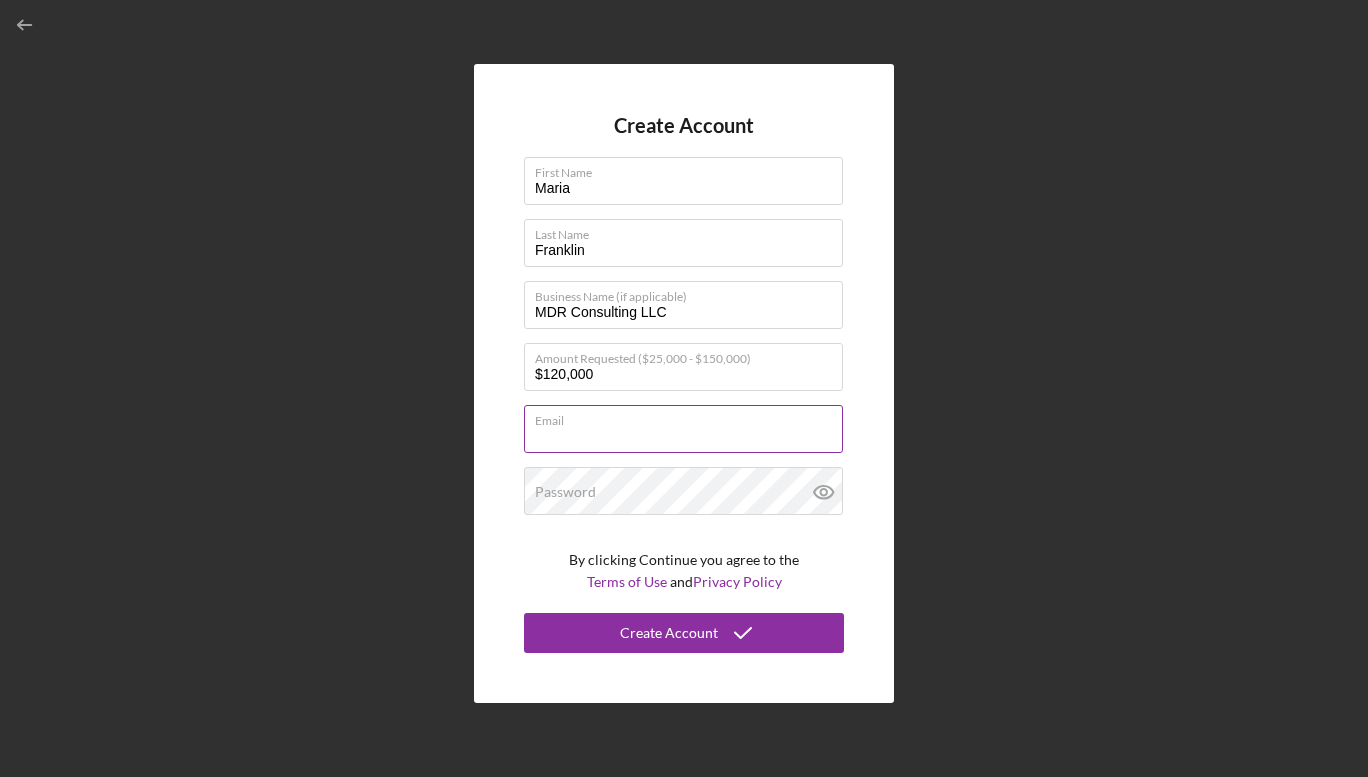 click on "Email" at bounding box center [683, 429] 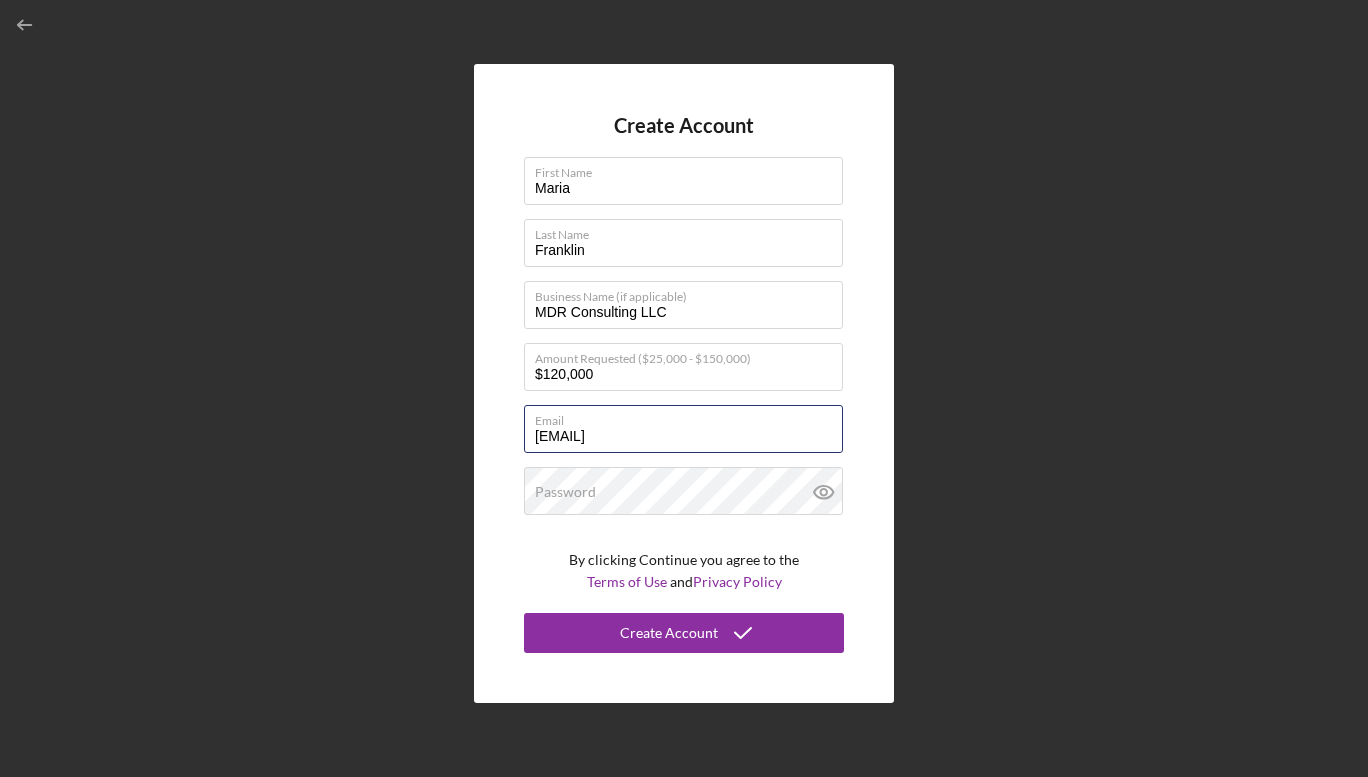 type on "[EMAIL]" 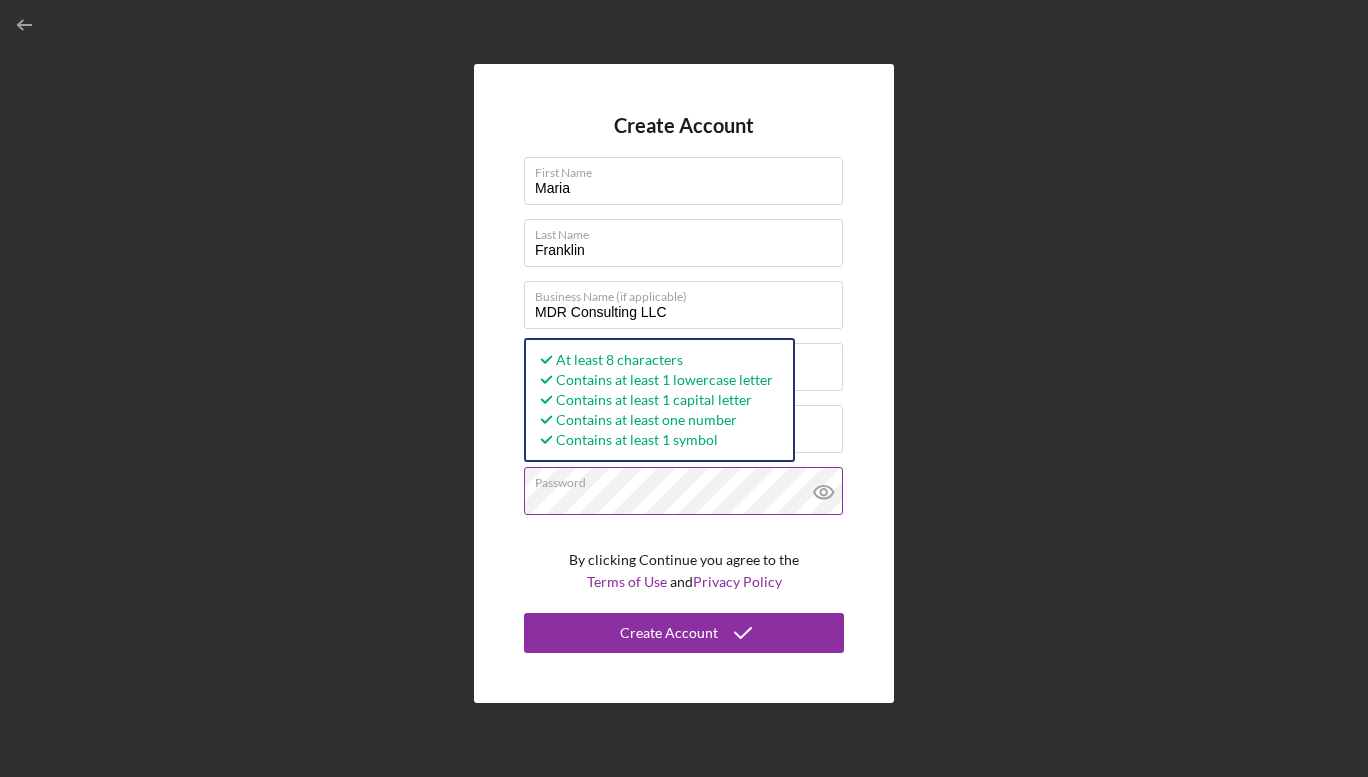 click 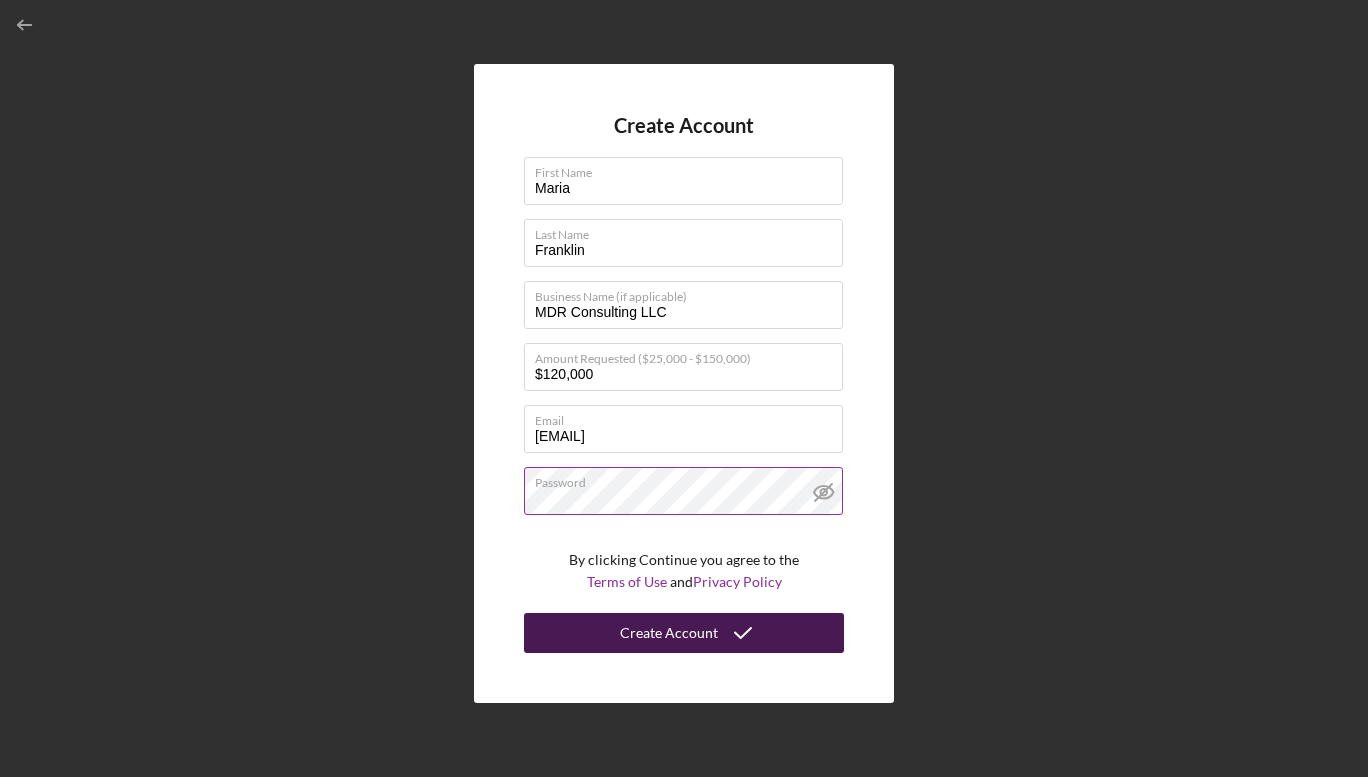 click on "Create Account" at bounding box center (669, 633) 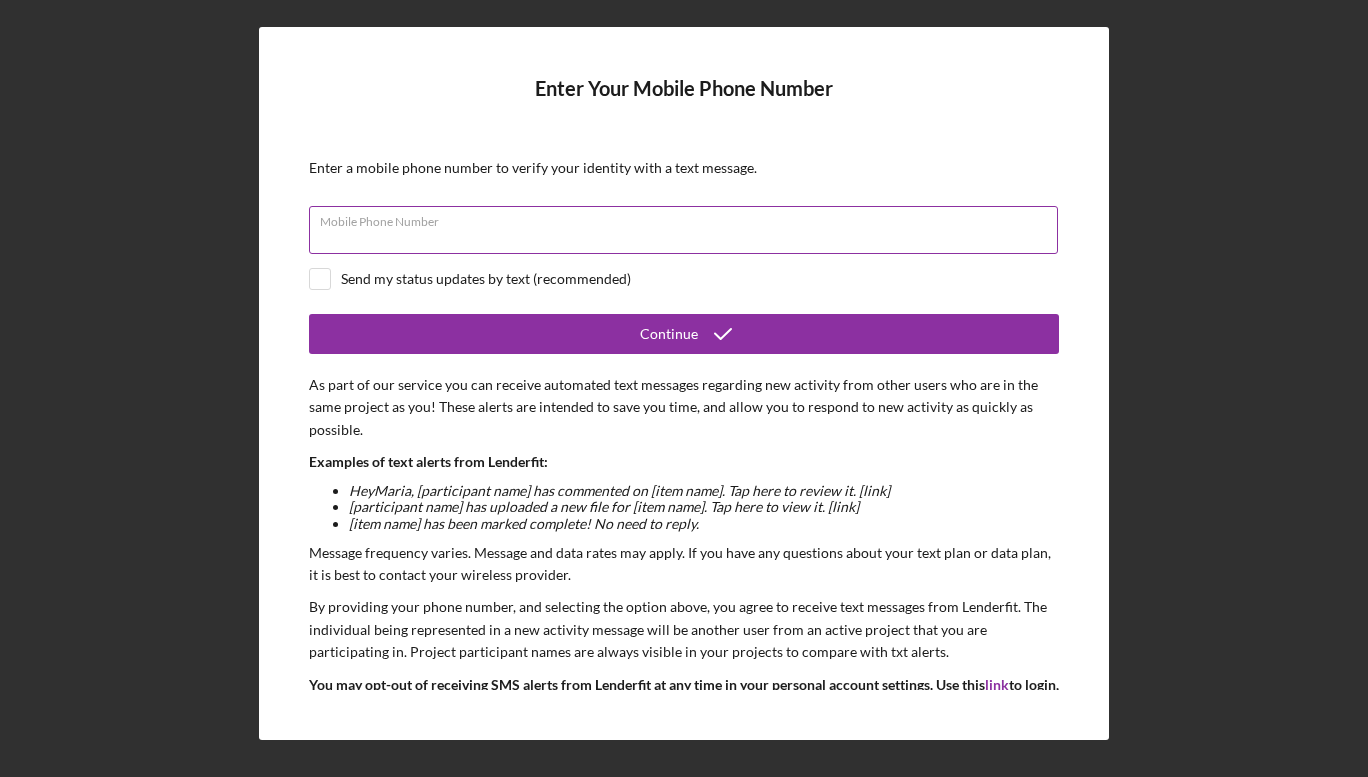 click on "Mobile Phone Number" at bounding box center [683, 230] 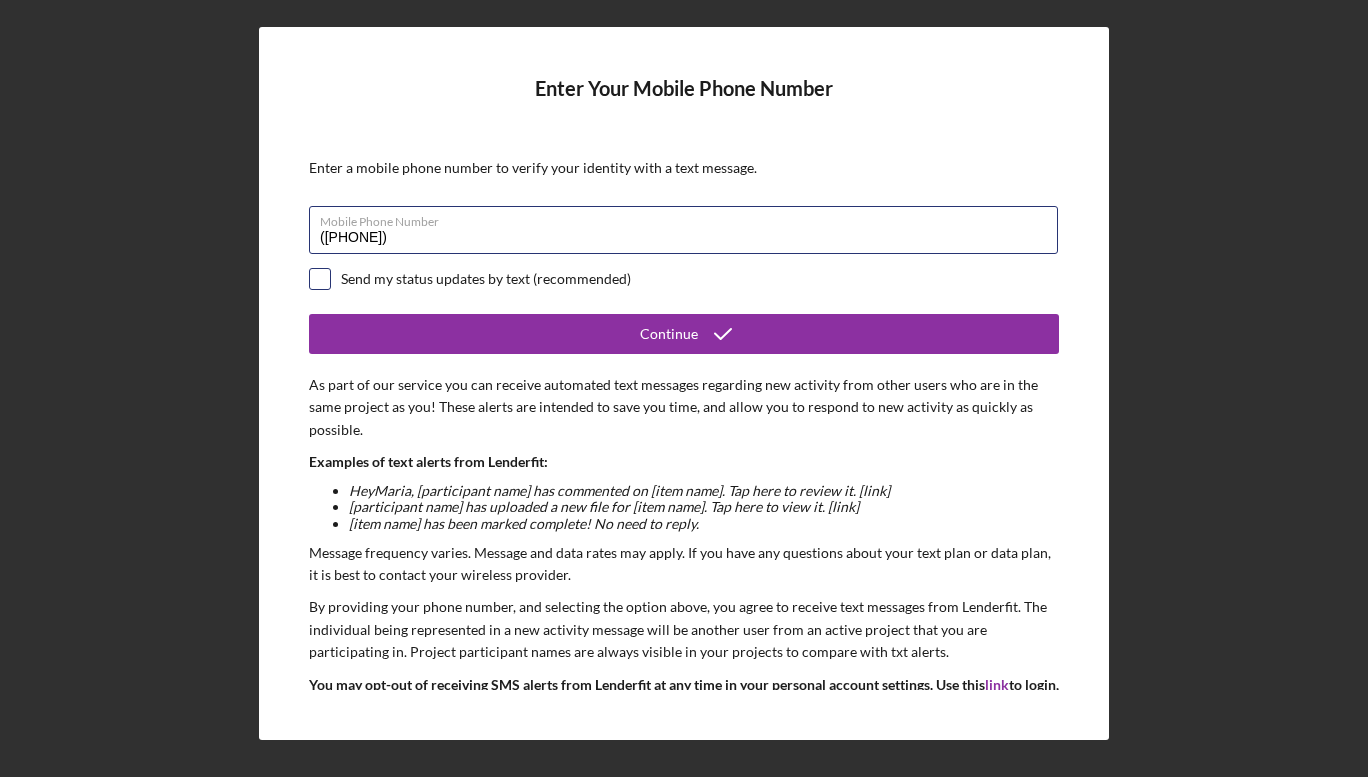 type on "([PHONE])" 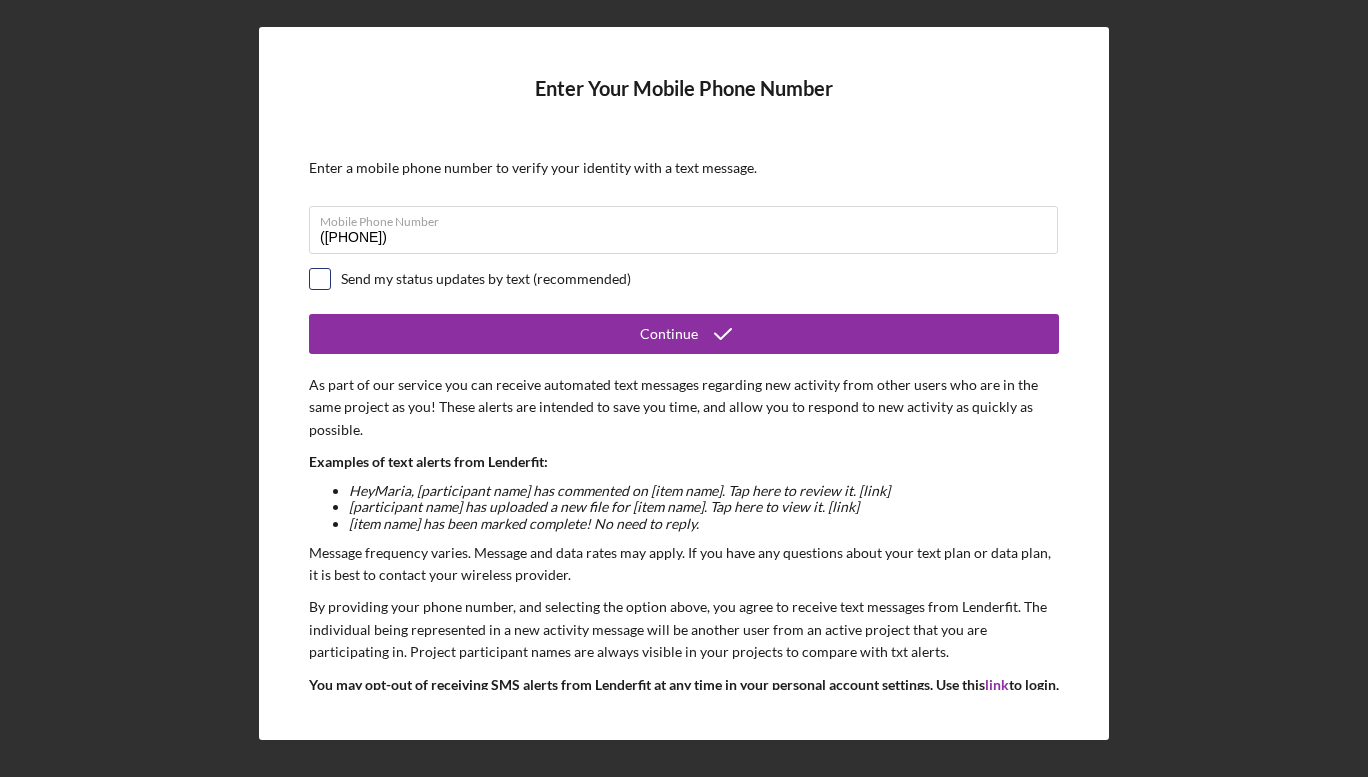 click at bounding box center (320, 279) 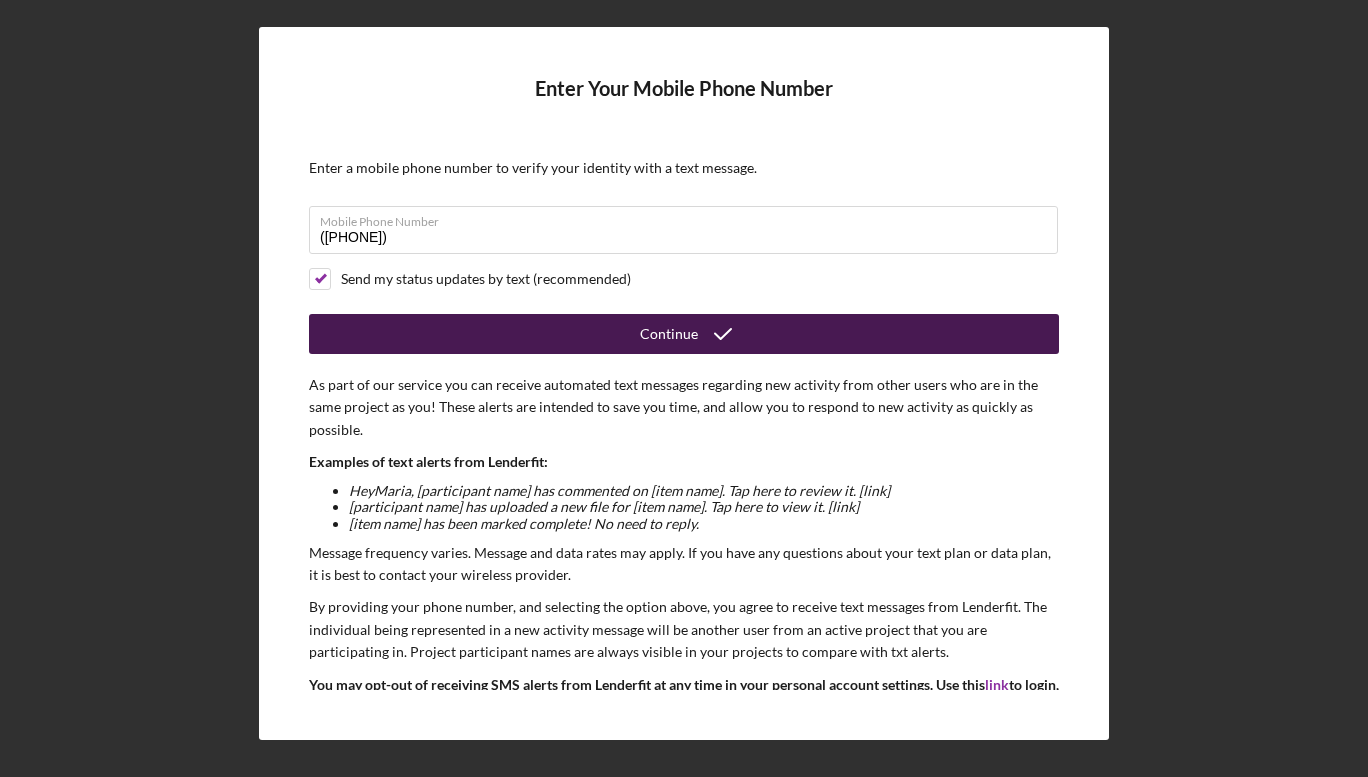 click on "Continue" at bounding box center (684, 334) 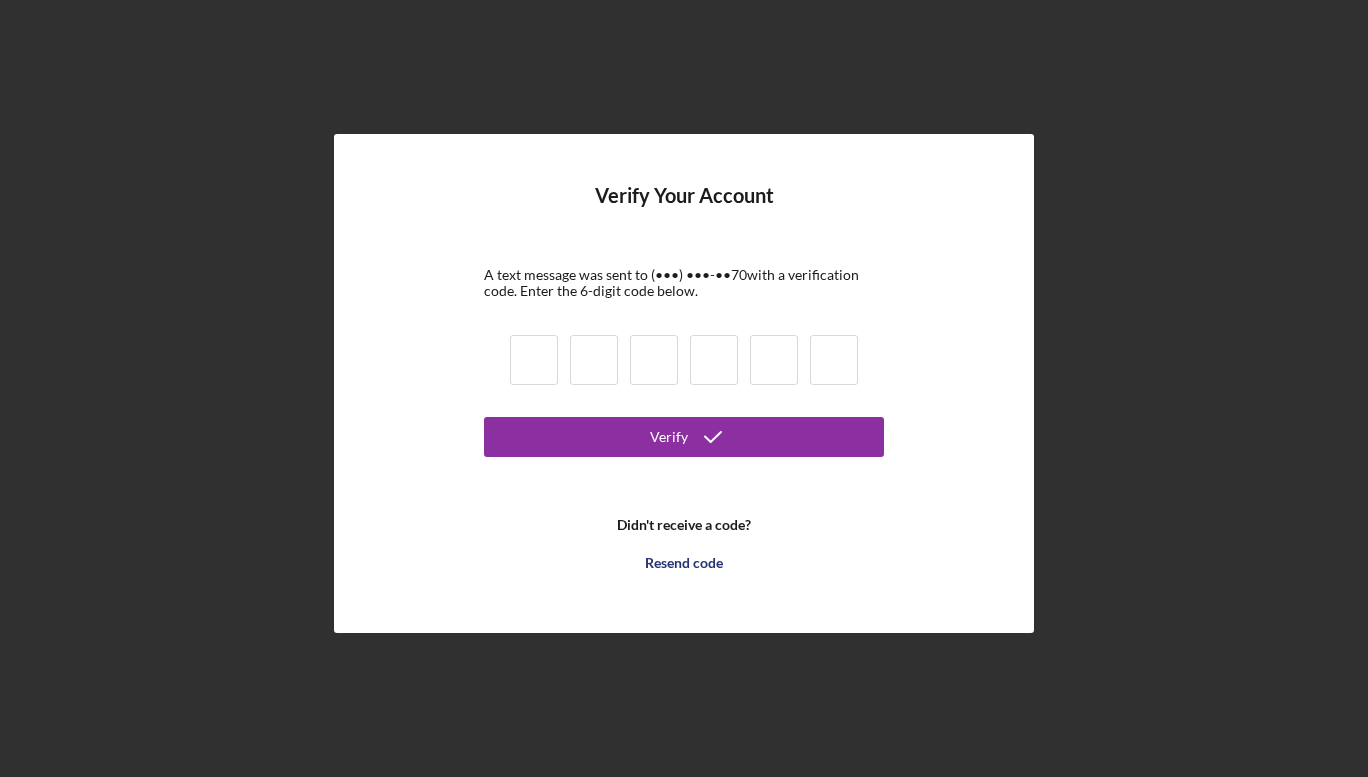 click at bounding box center [534, 360] 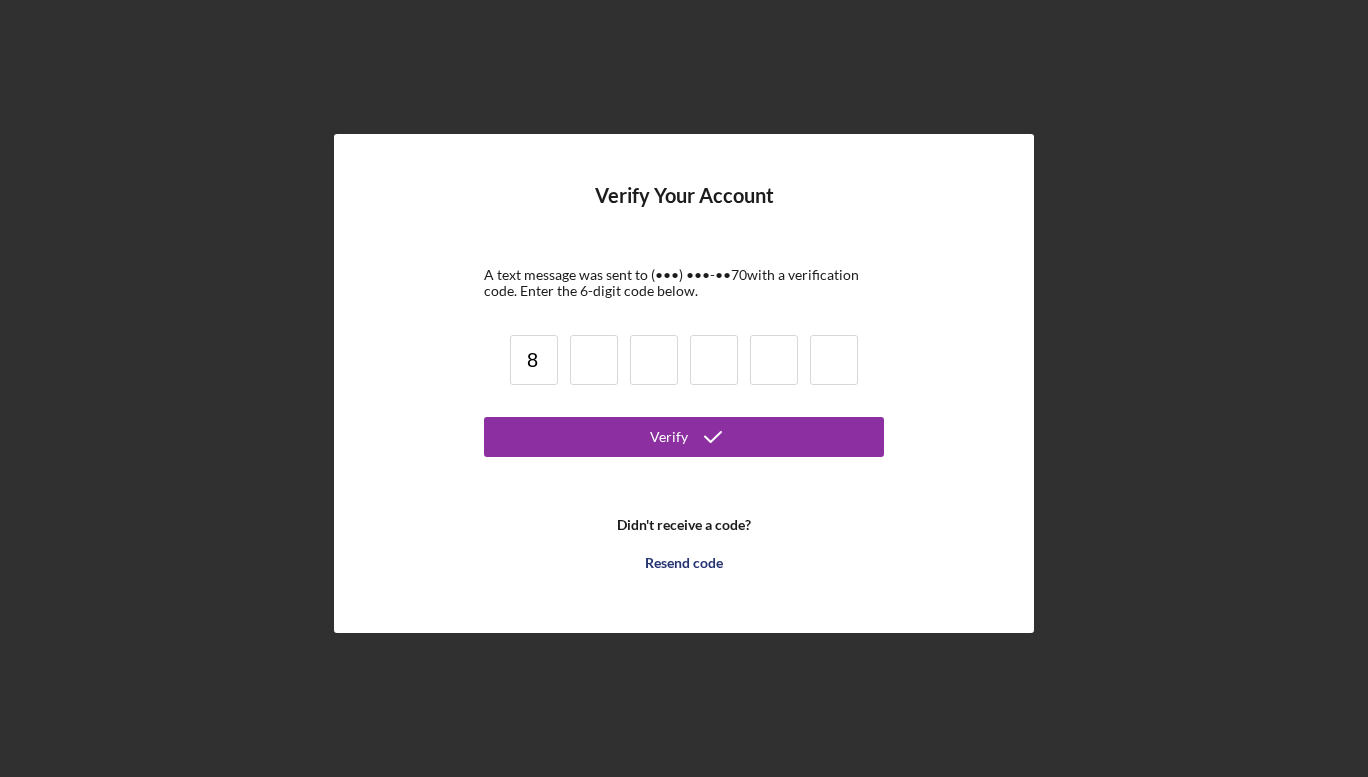 type on "8" 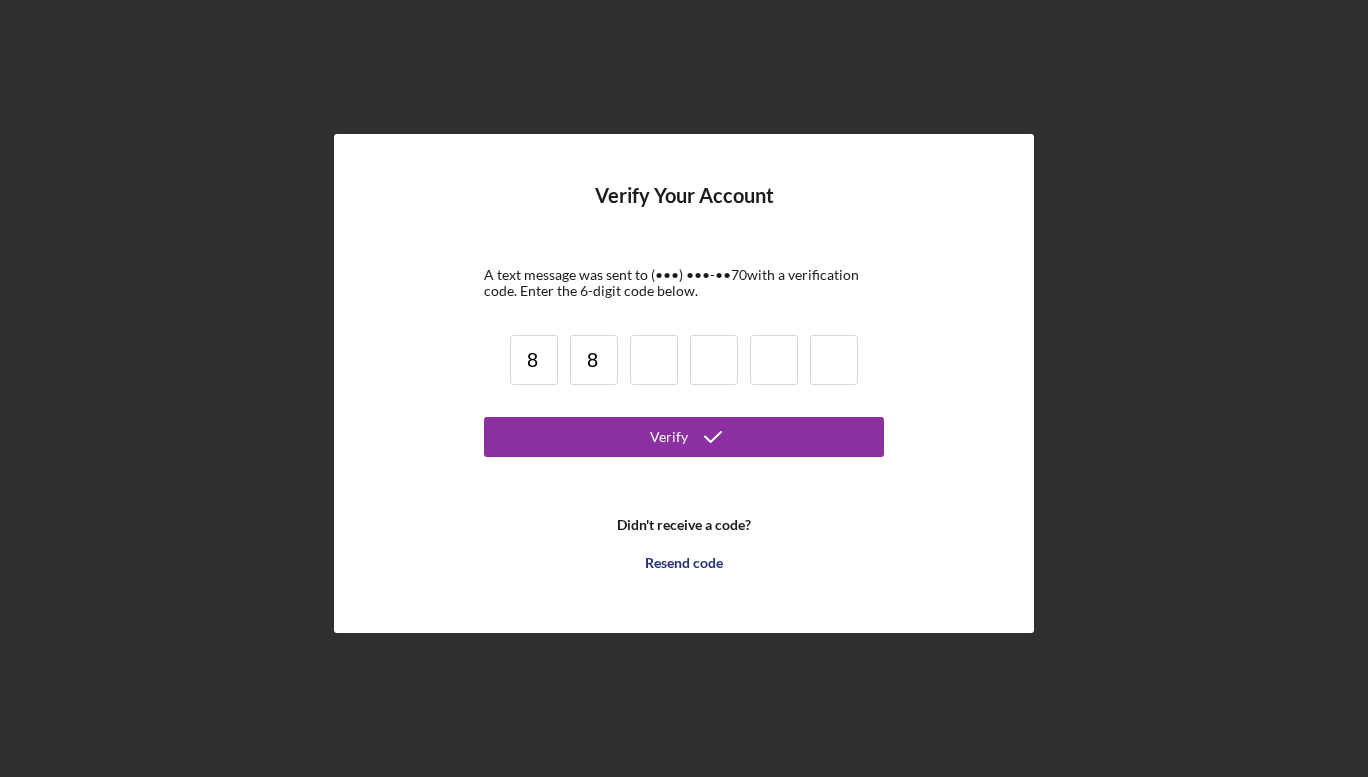 type on "8" 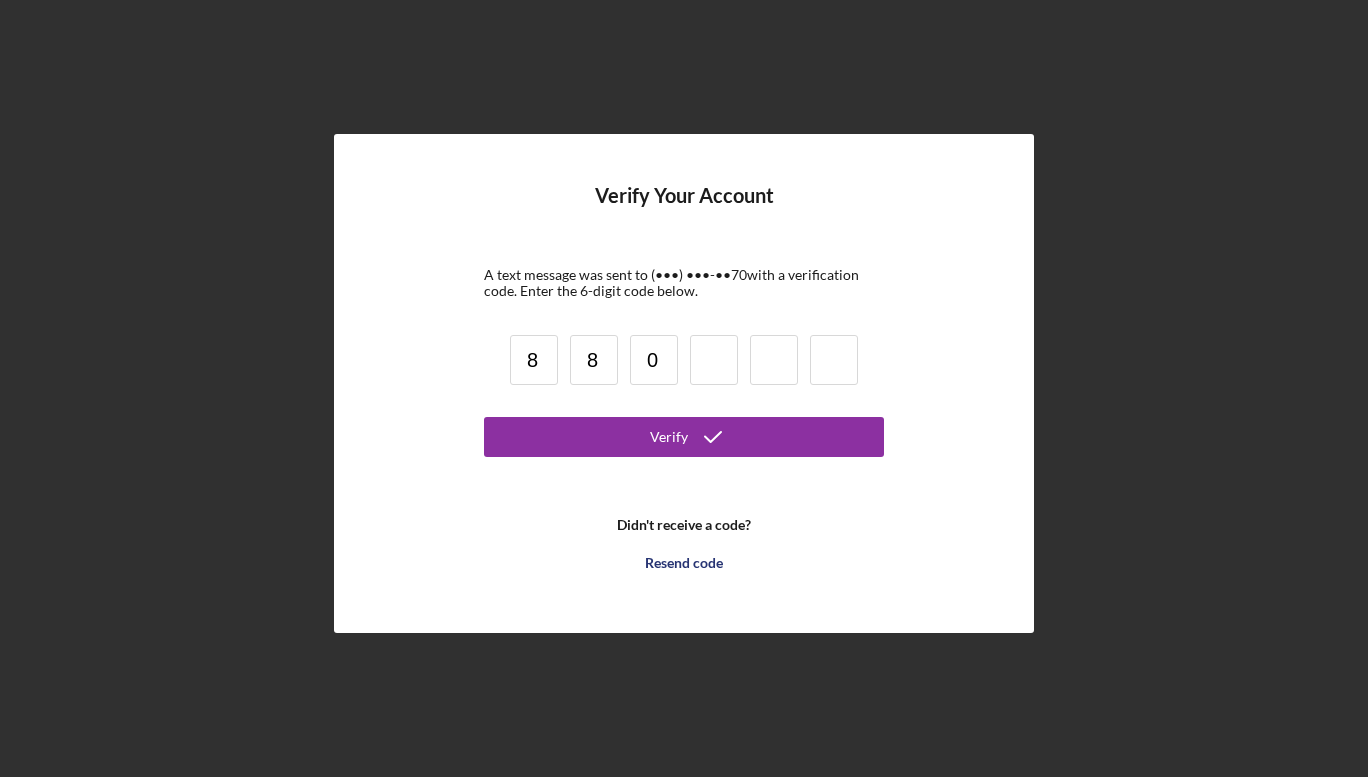 type on "0" 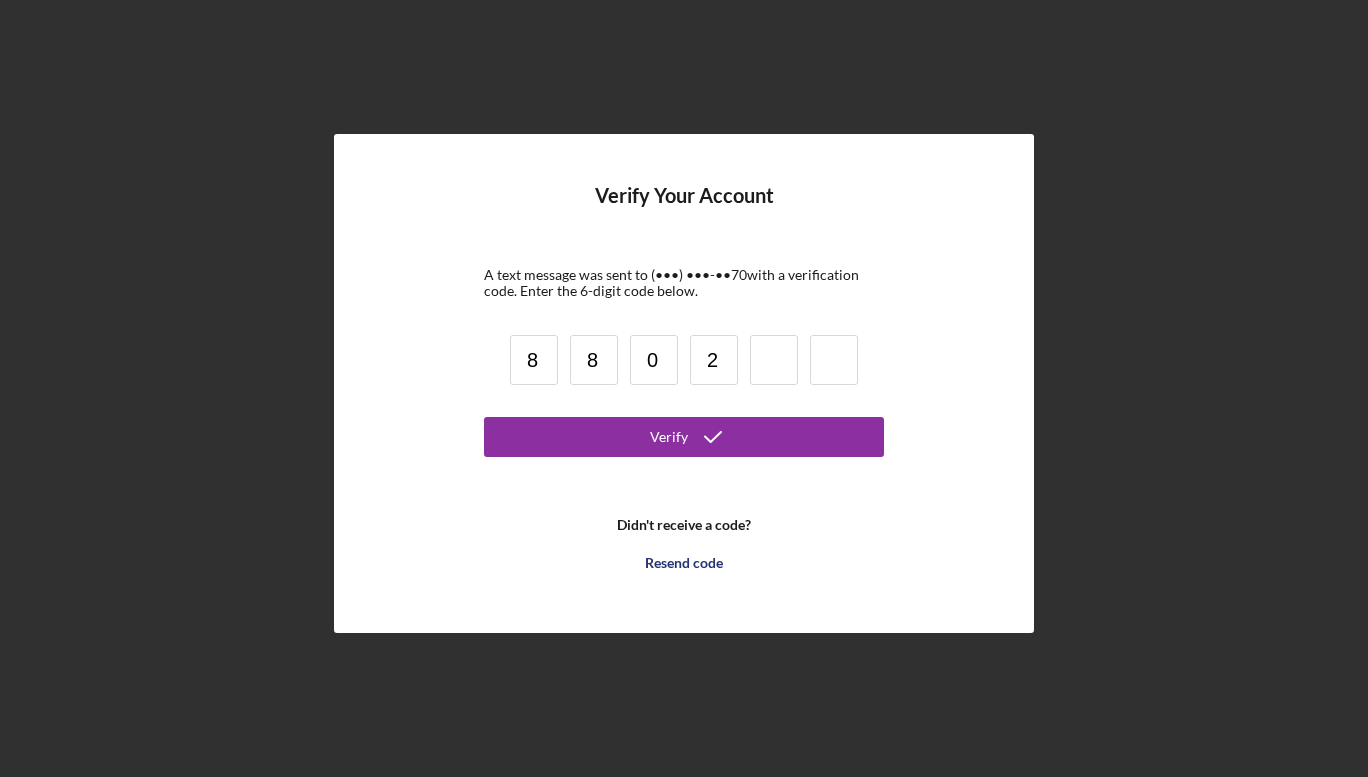 type on "2" 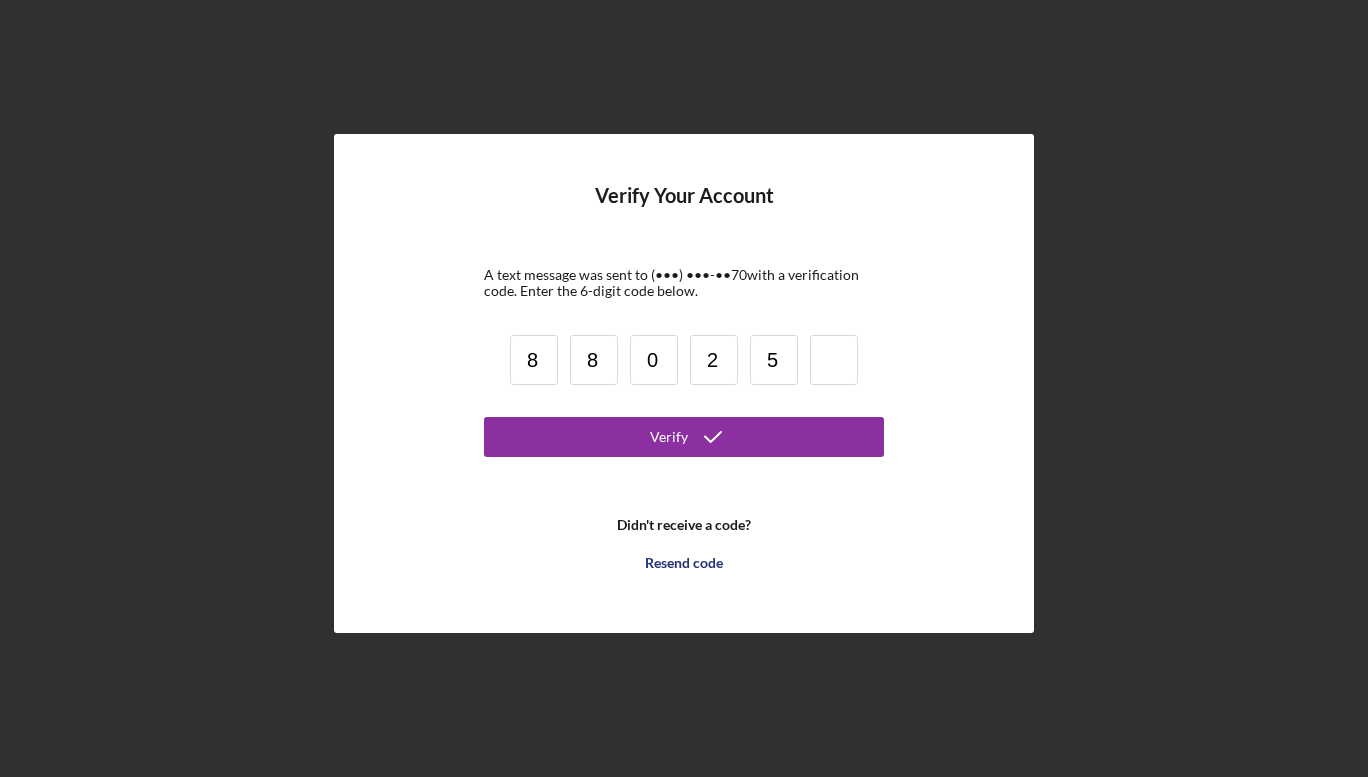 type on "5" 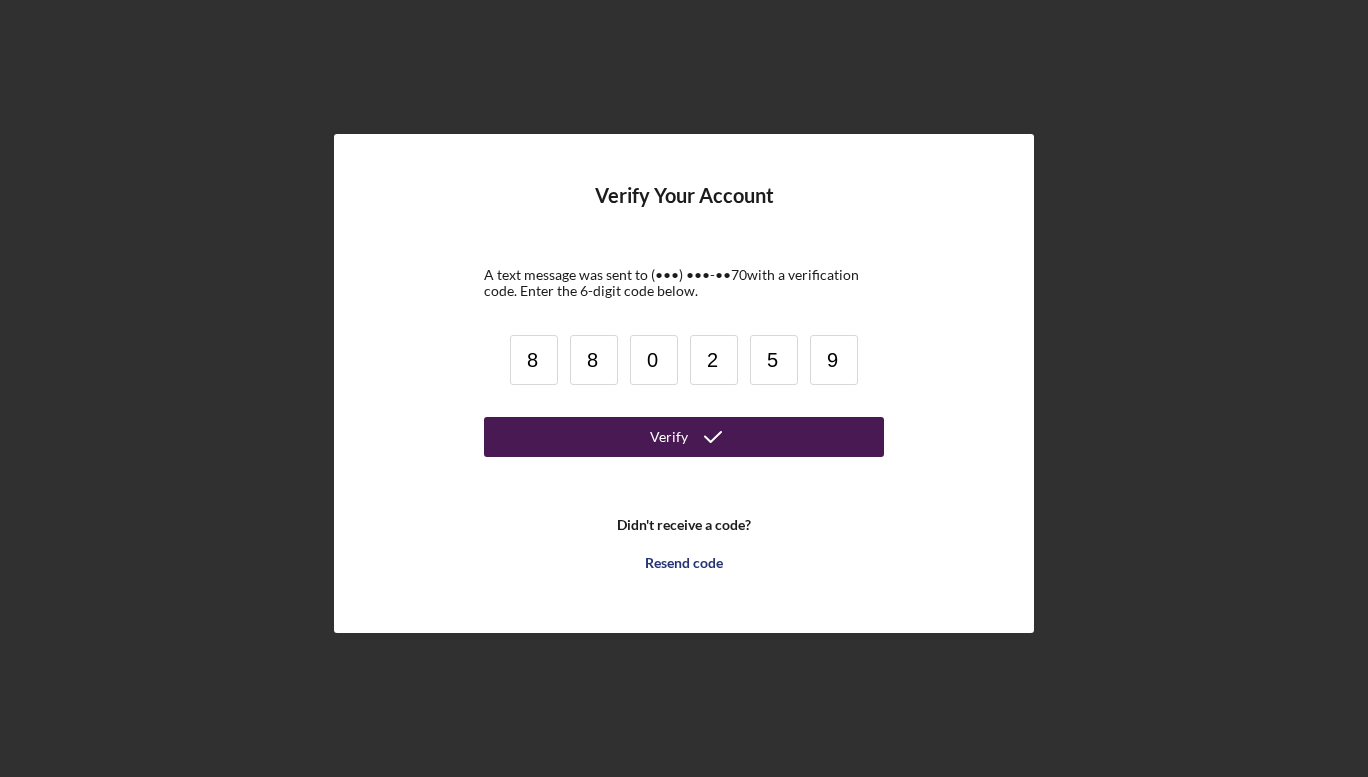 type on "9" 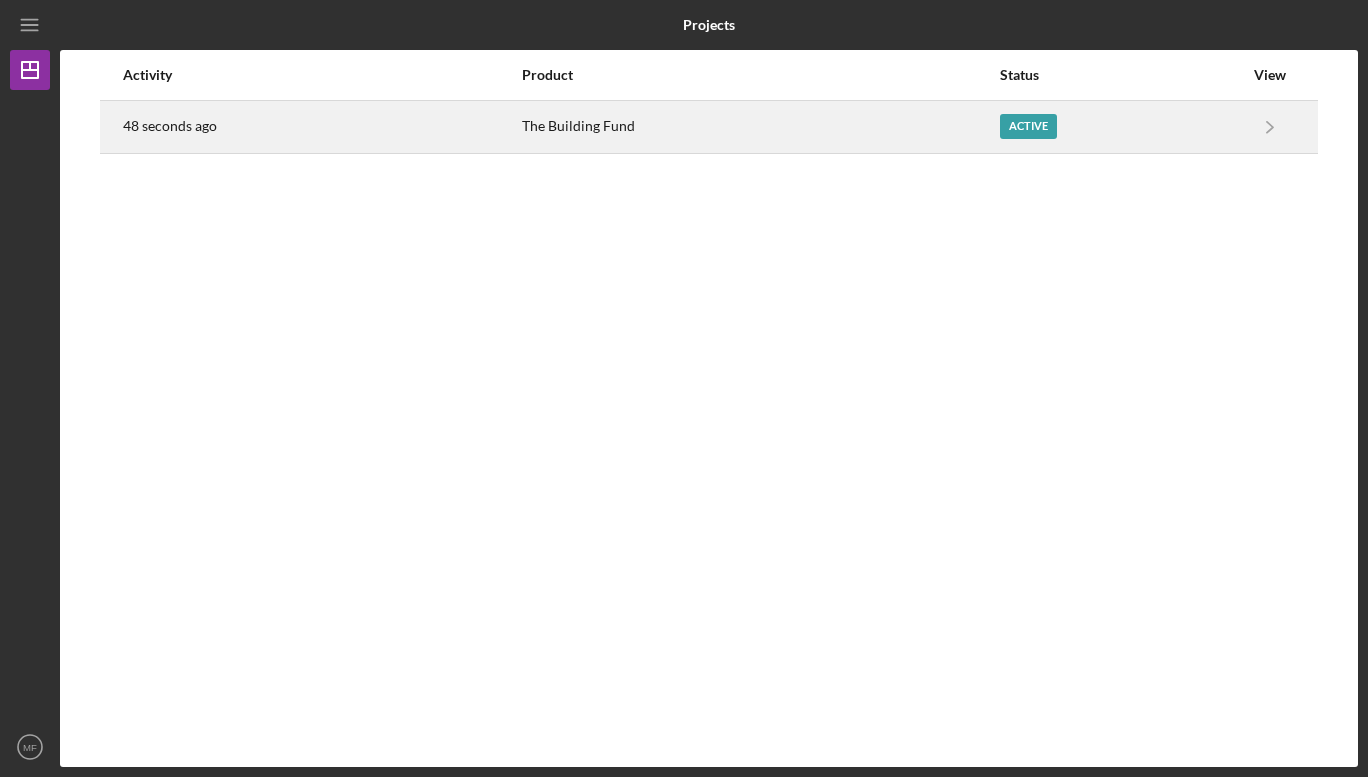click on "Active" at bounding box center [1121, 127] 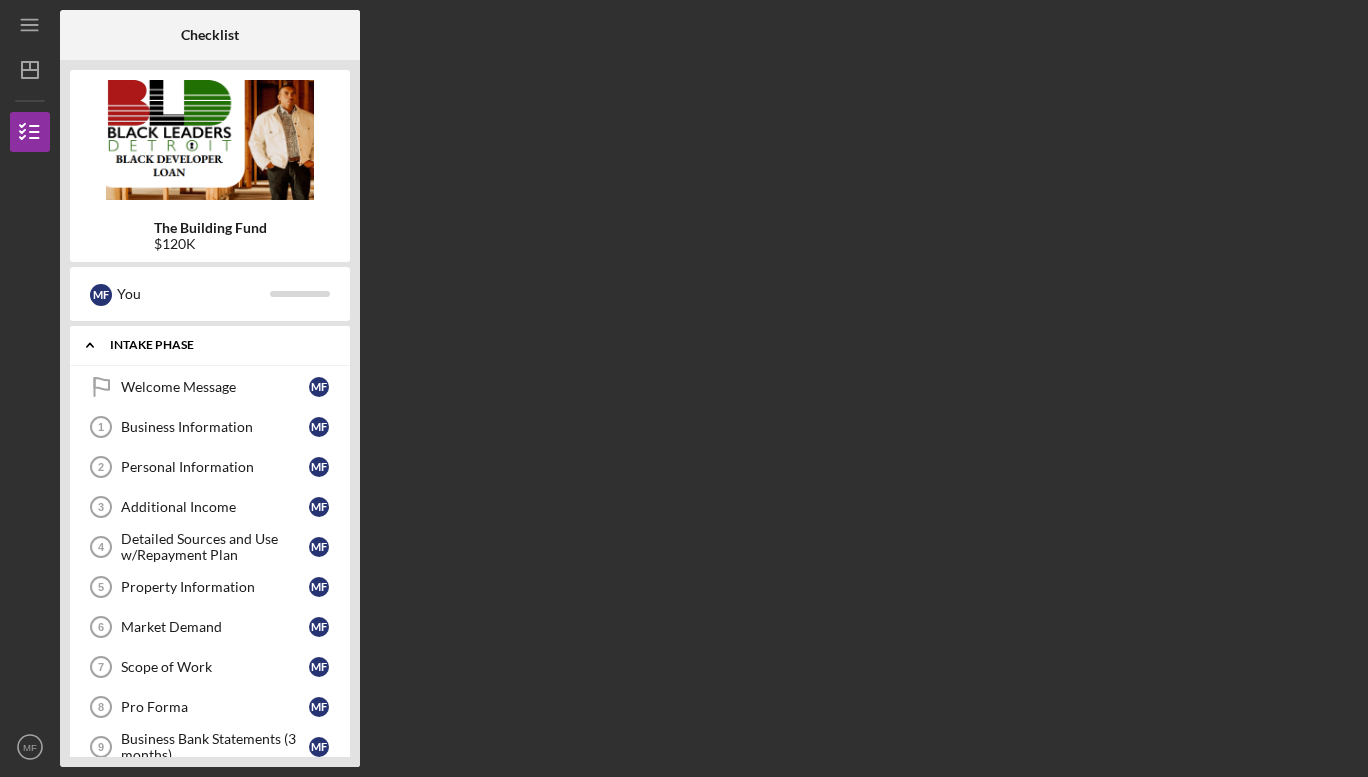 click on "Intake Phase" at bounding box center [217, 345] 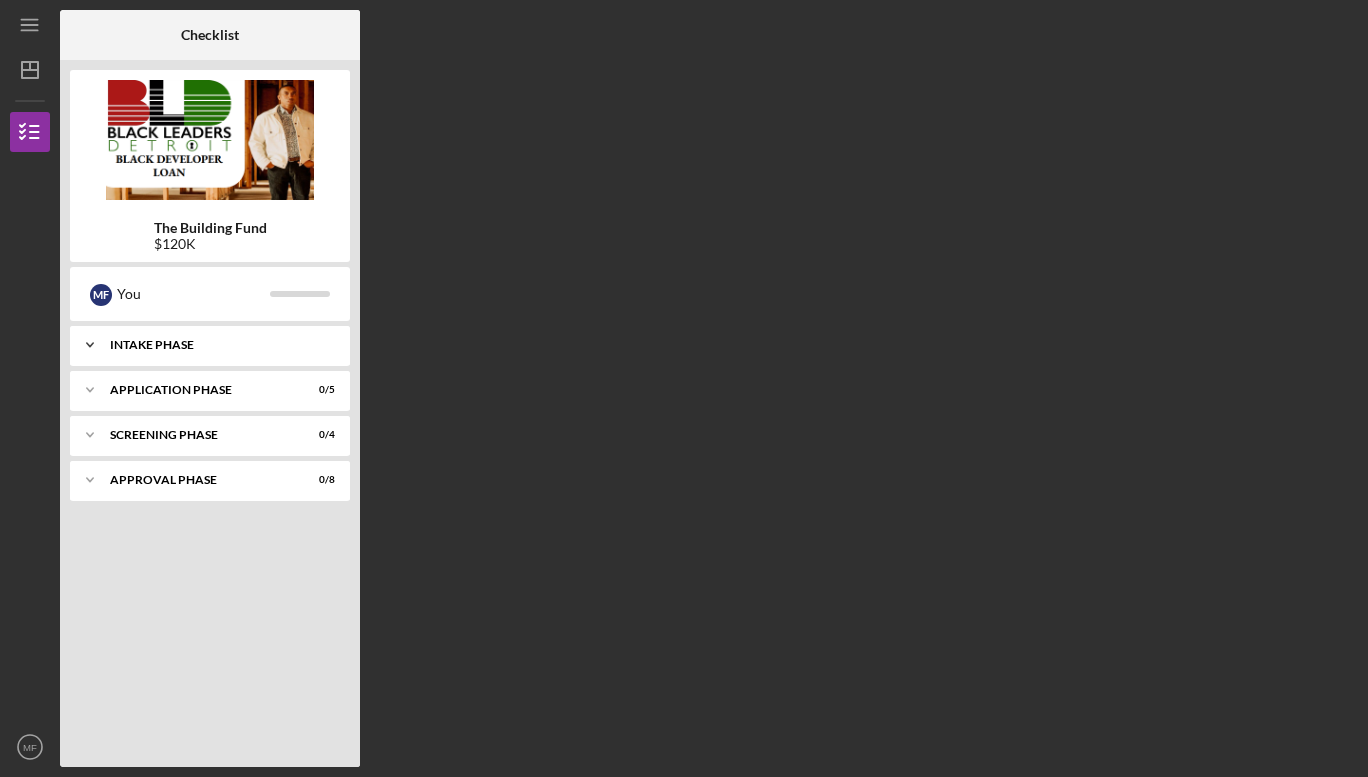 click on "Intake Phase" at bounding box center [217, 345] 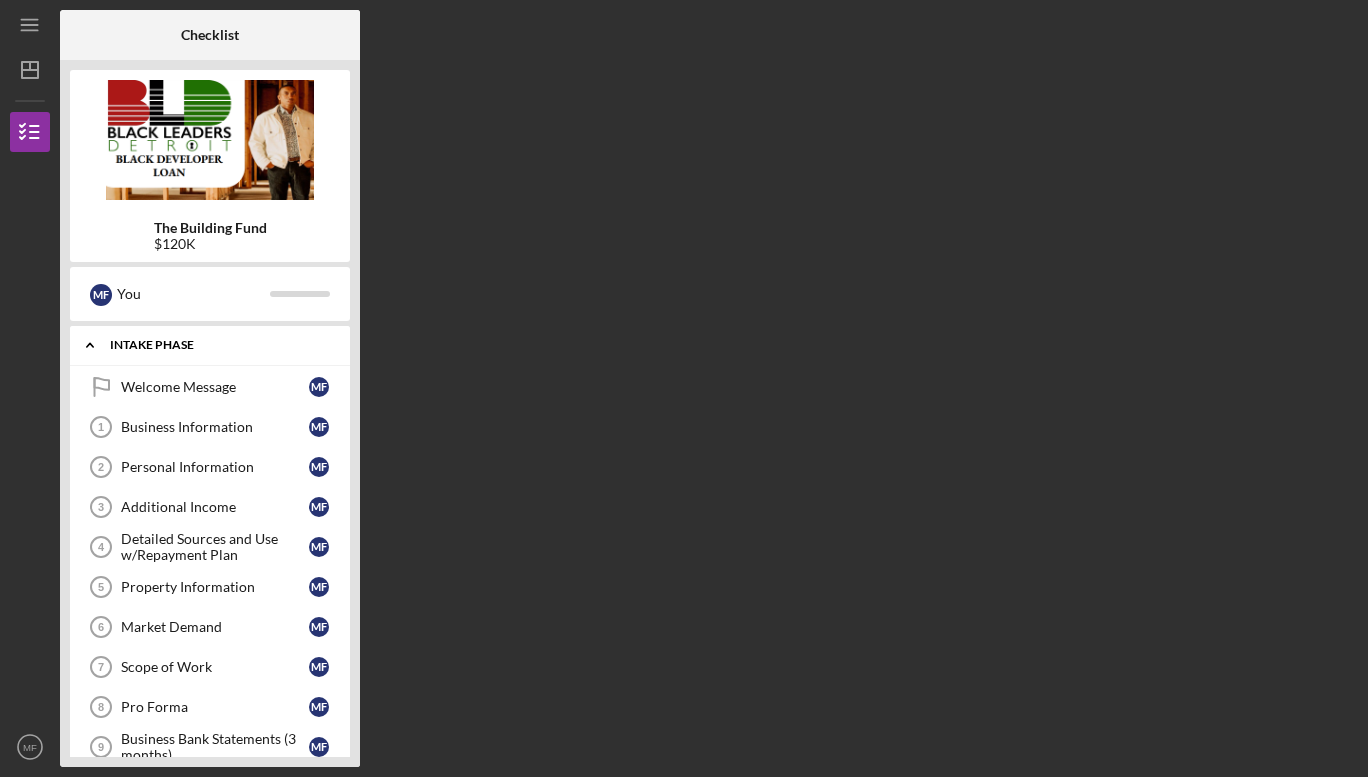 click on "Intake Phase" at bounding box center (217, 345) 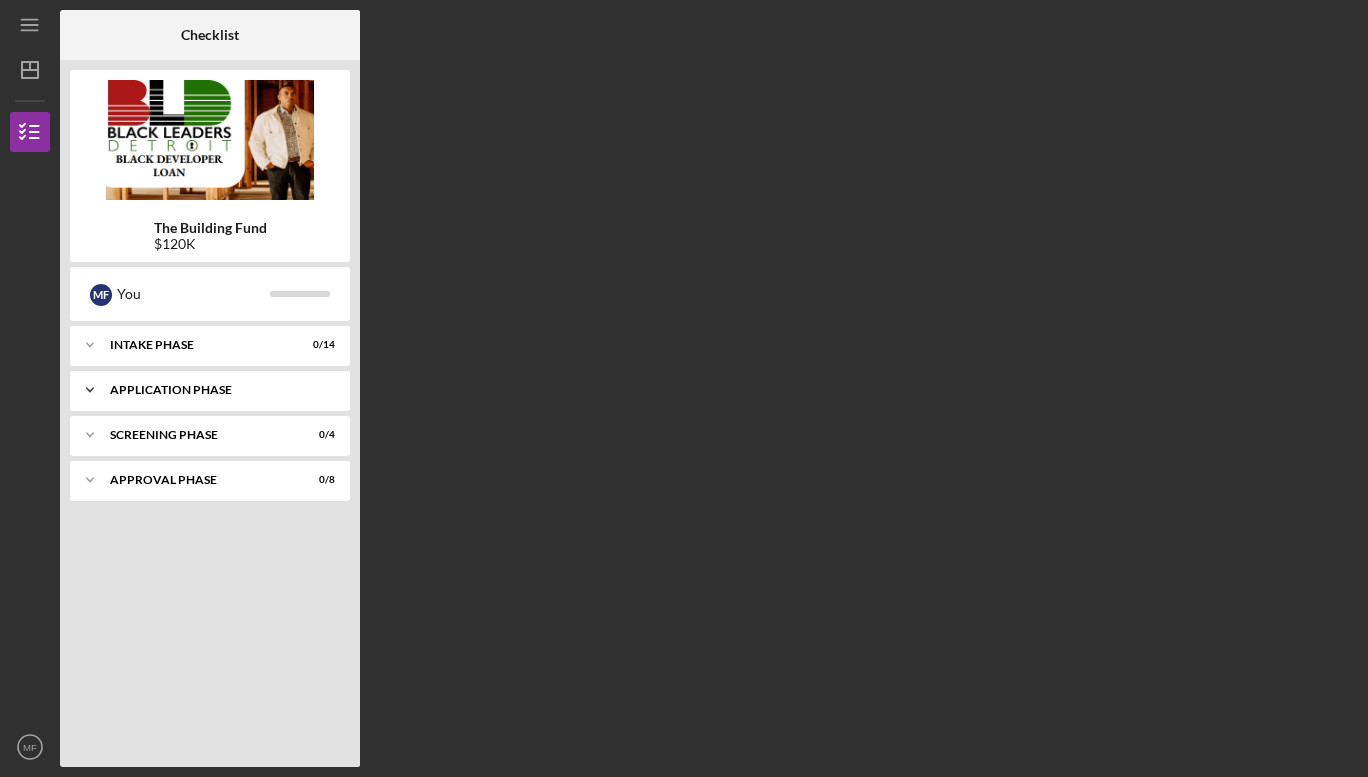 click on "Application Phase" at bounding box center (217, 390) 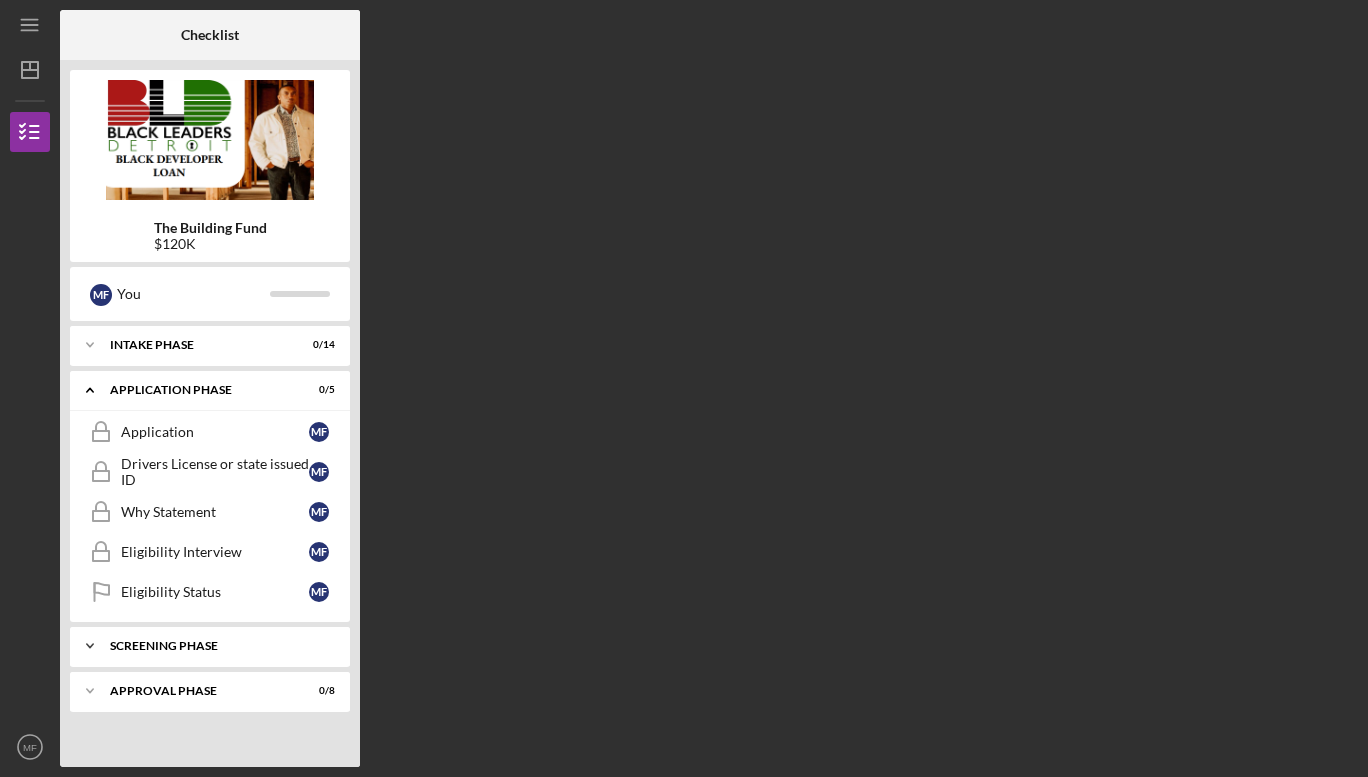click on "Screening Phase" at bounding box center [217, 646] 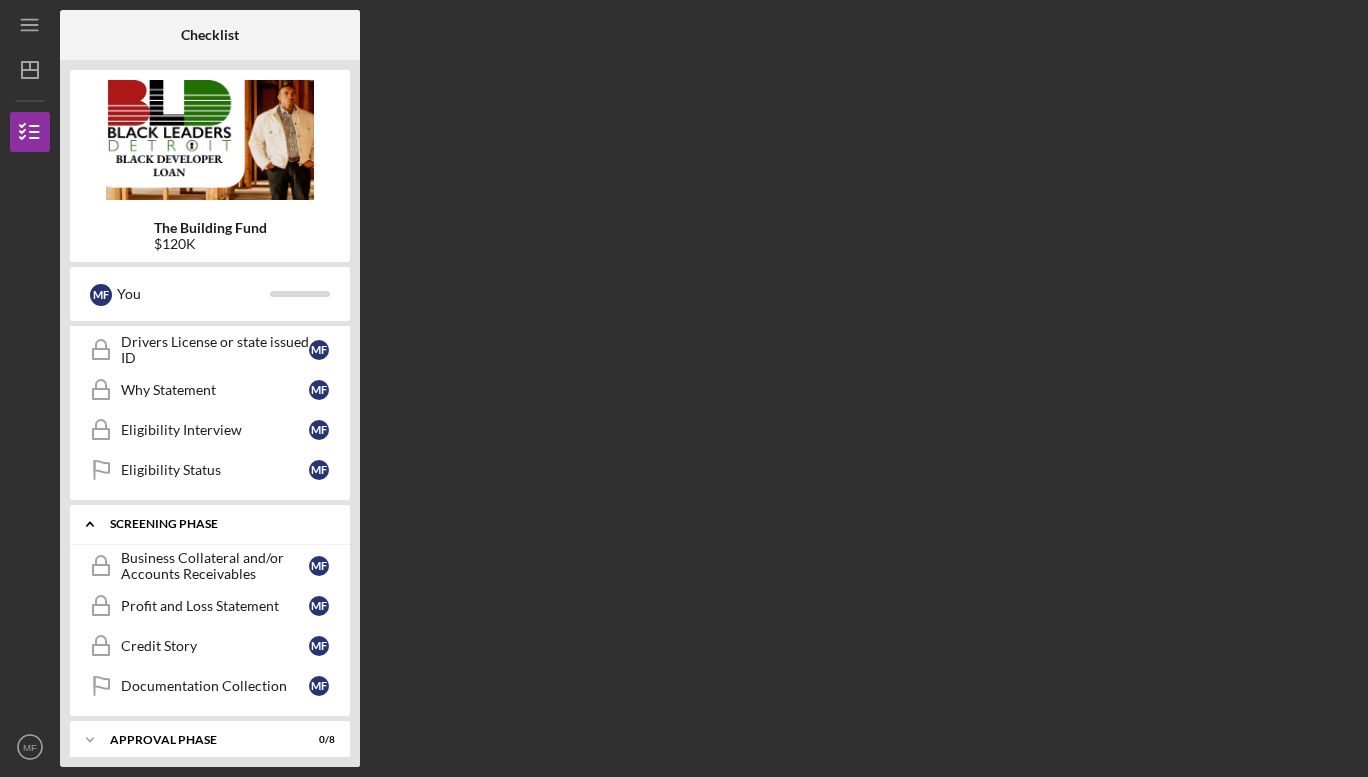 scroll, scrollTop: 136, scrollLeft: 0, axis: vertical 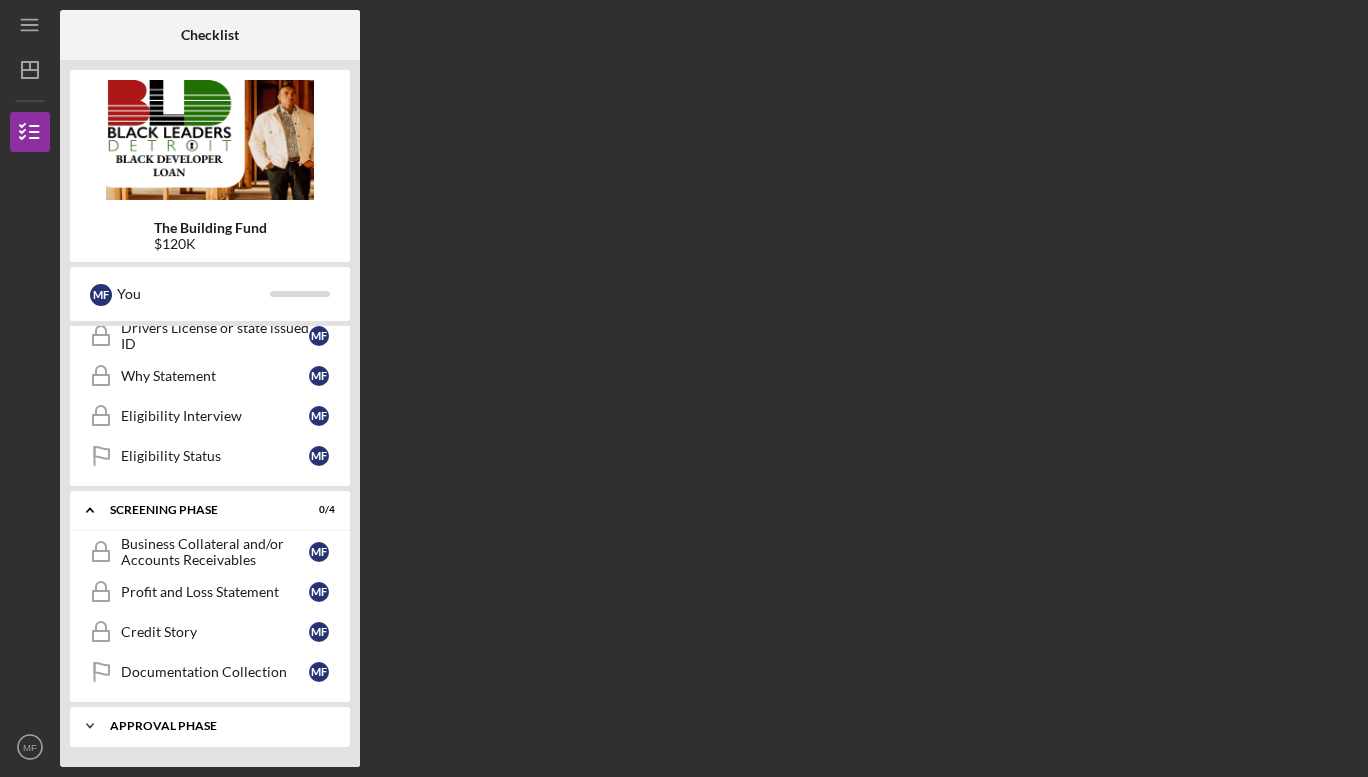 click on "Approval Phase" at bounding box center (217, 726) 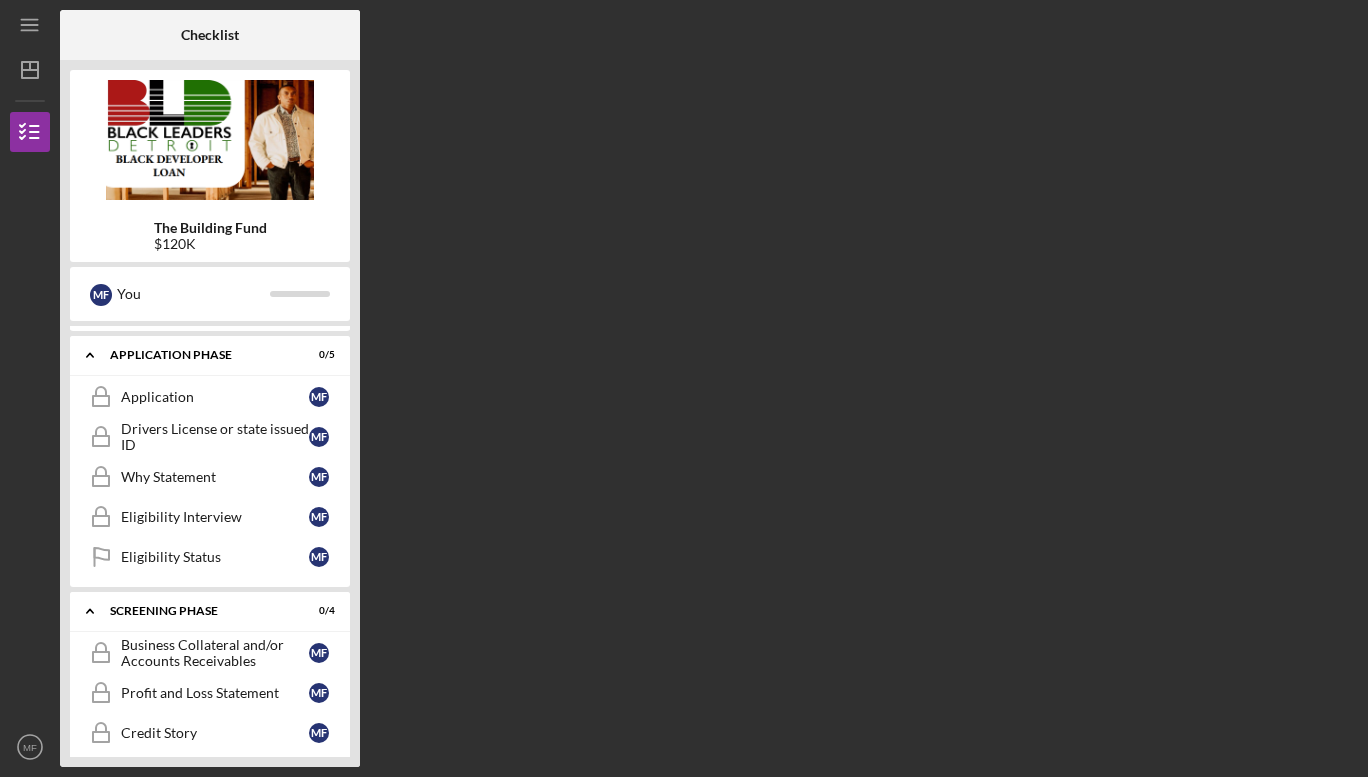 scroll, scrollTop: 0, scrollLeft: 0, axis: both 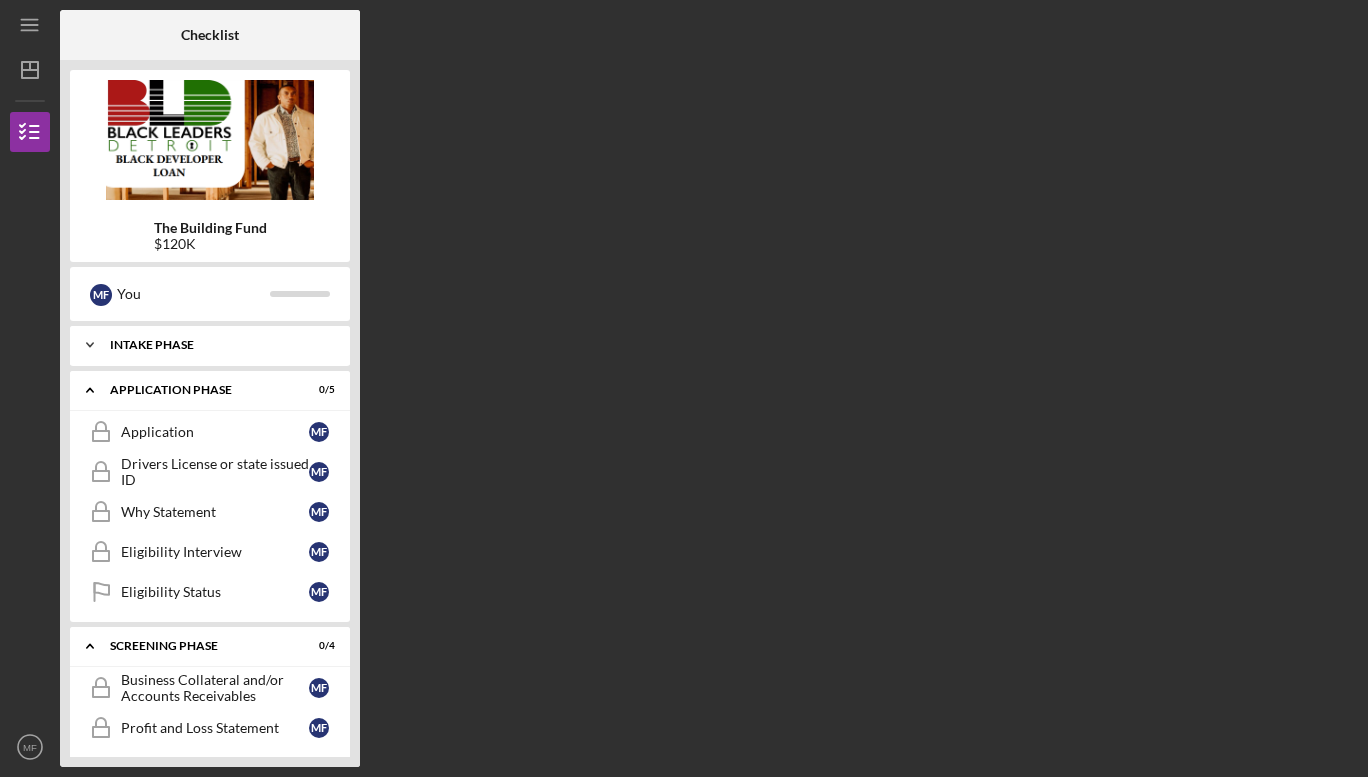 click on "Intake Phase" at bounding box center [217, 345] 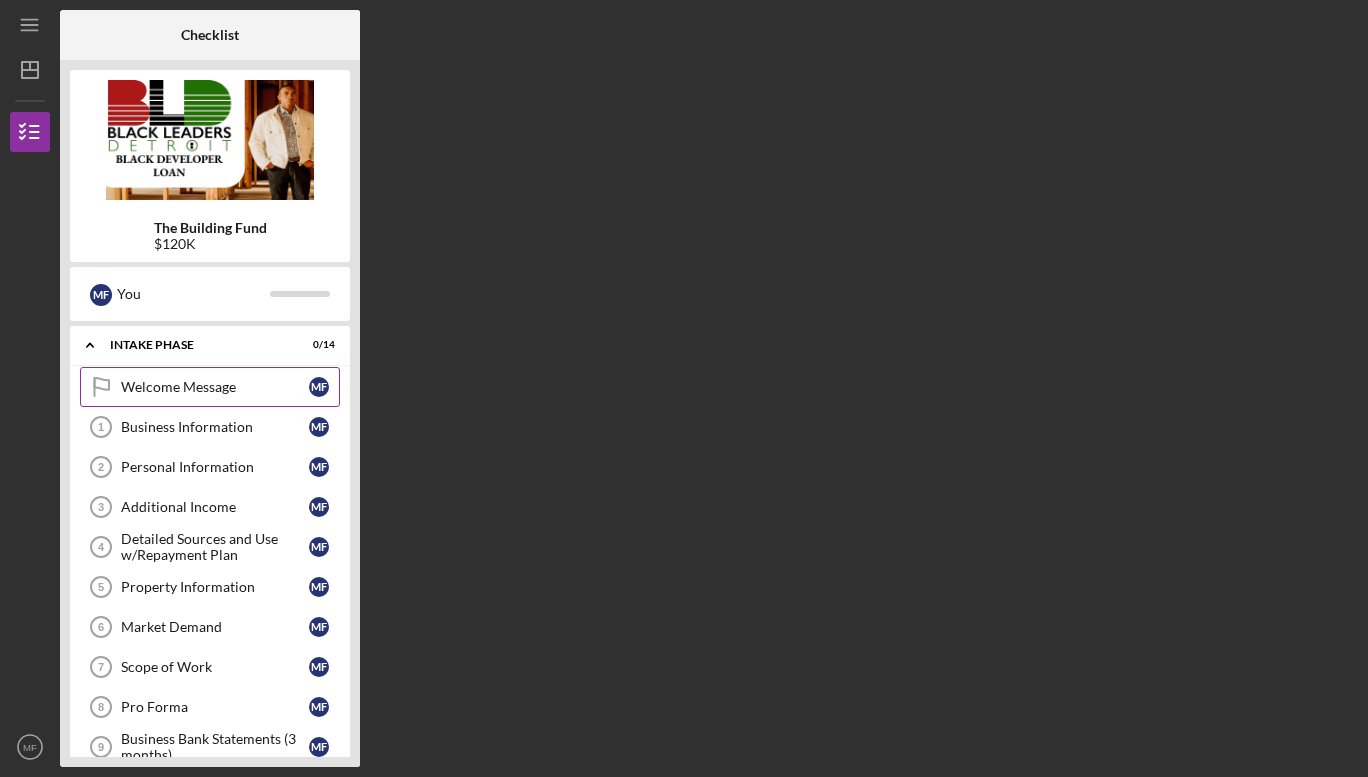 click on "Welcome Message" at bounding box center [215, 387] 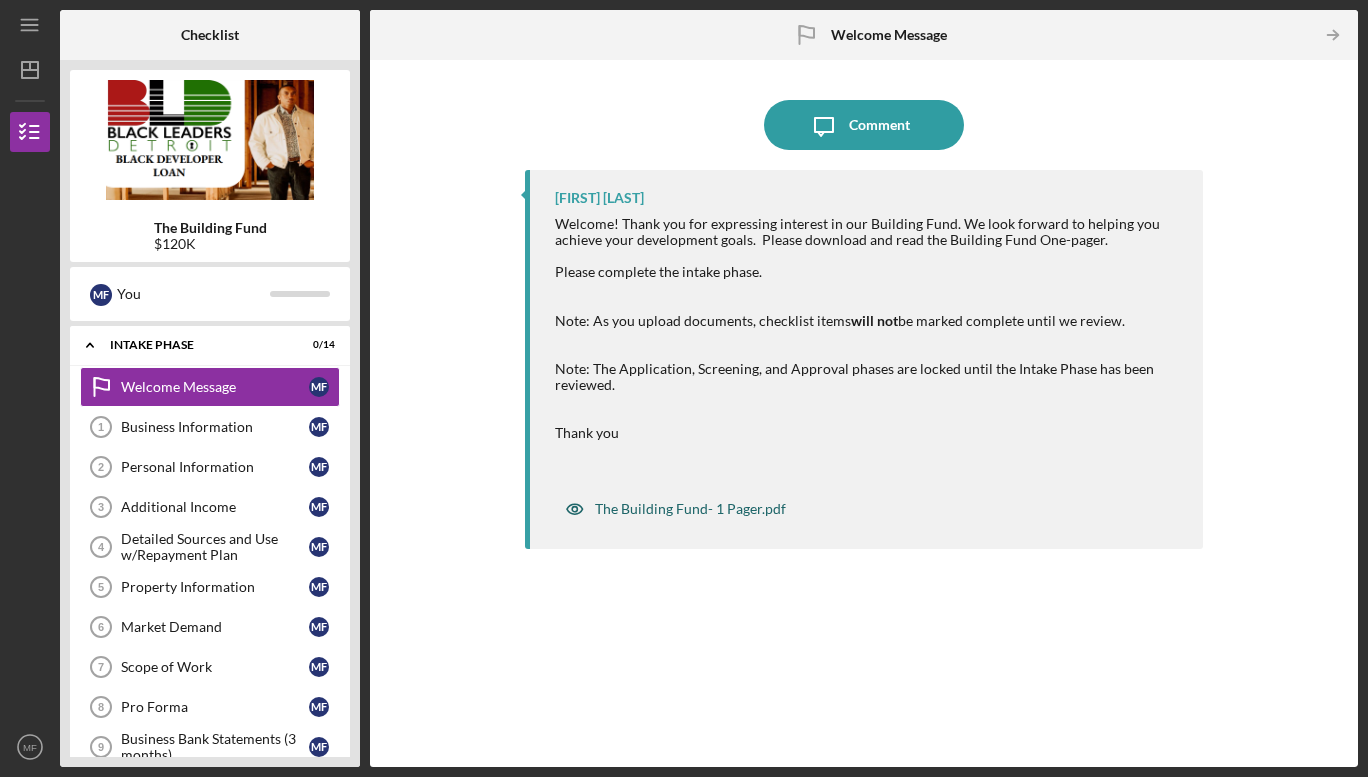 click on "The Building Fund- 1 Pager.pdf" at bounding box center (690, 509) 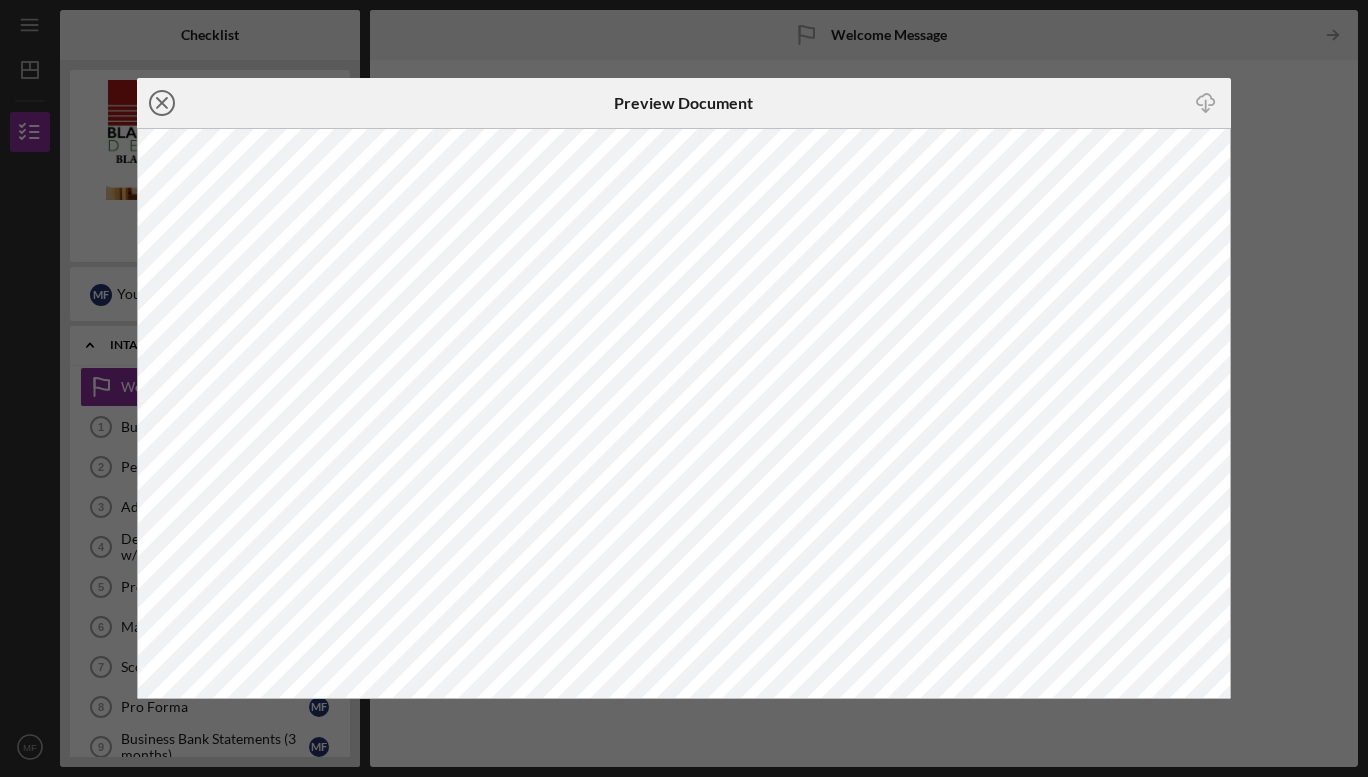click on "Icon/Close" 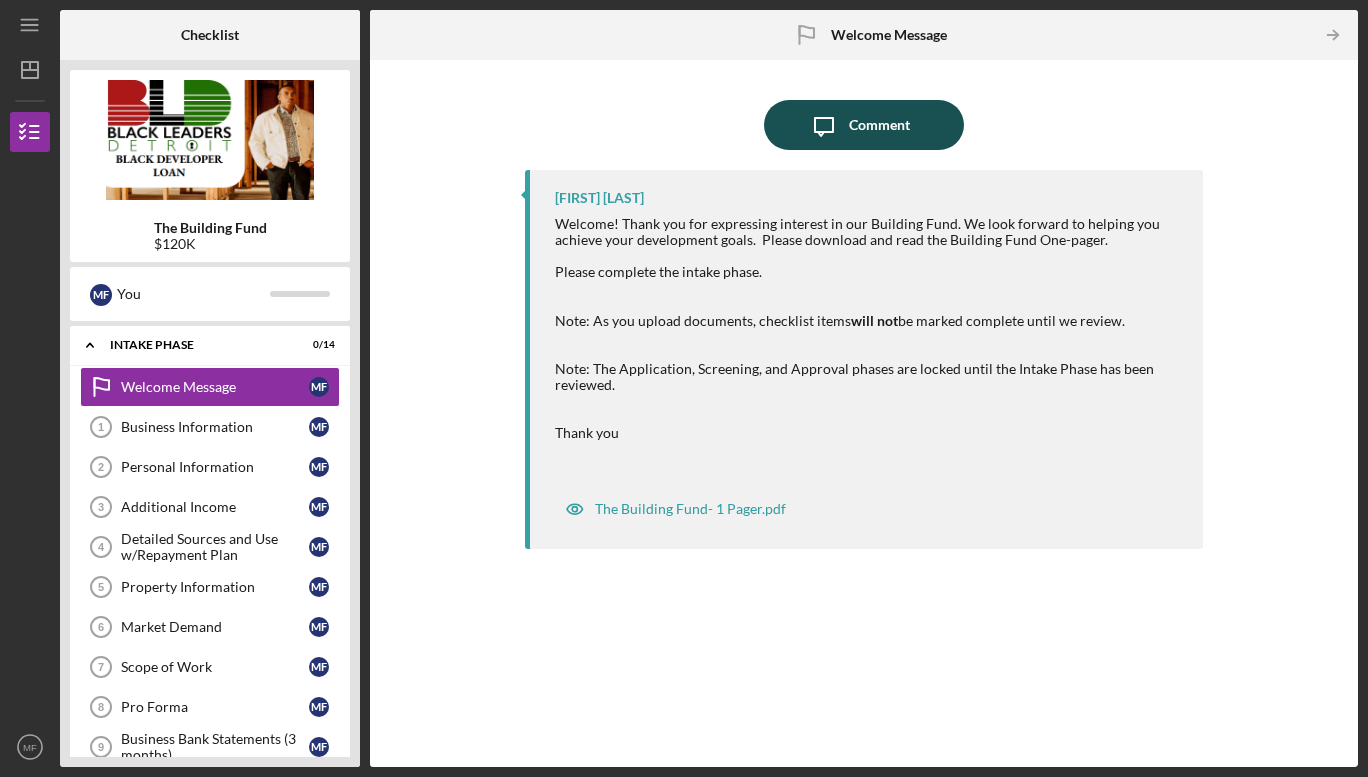 click on "Comment" at bounding box center (879, 125) 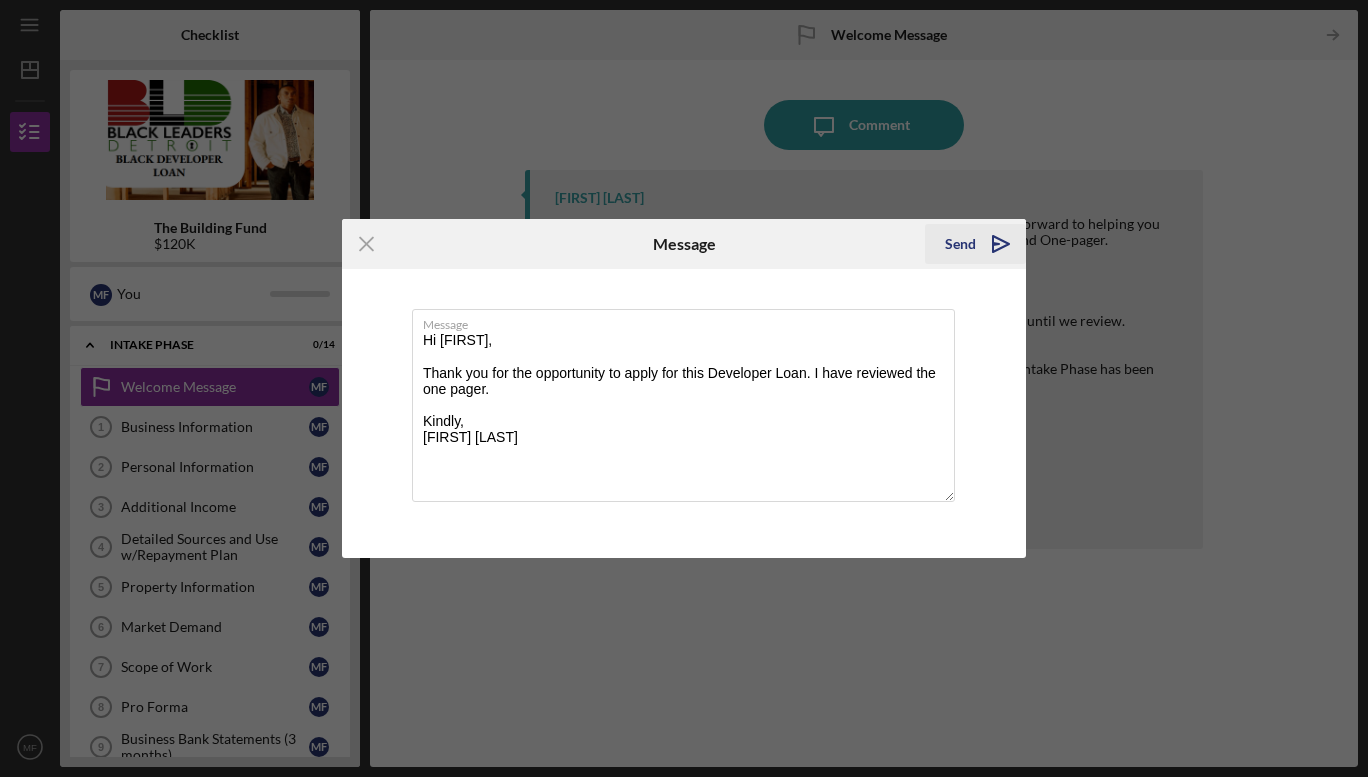 type on "Hi [FIRST],
Thank you for the opportunity to apply for this Developer Loan. I have reviewed the one pager.
Kindly,
[FIRST] [LAST]" 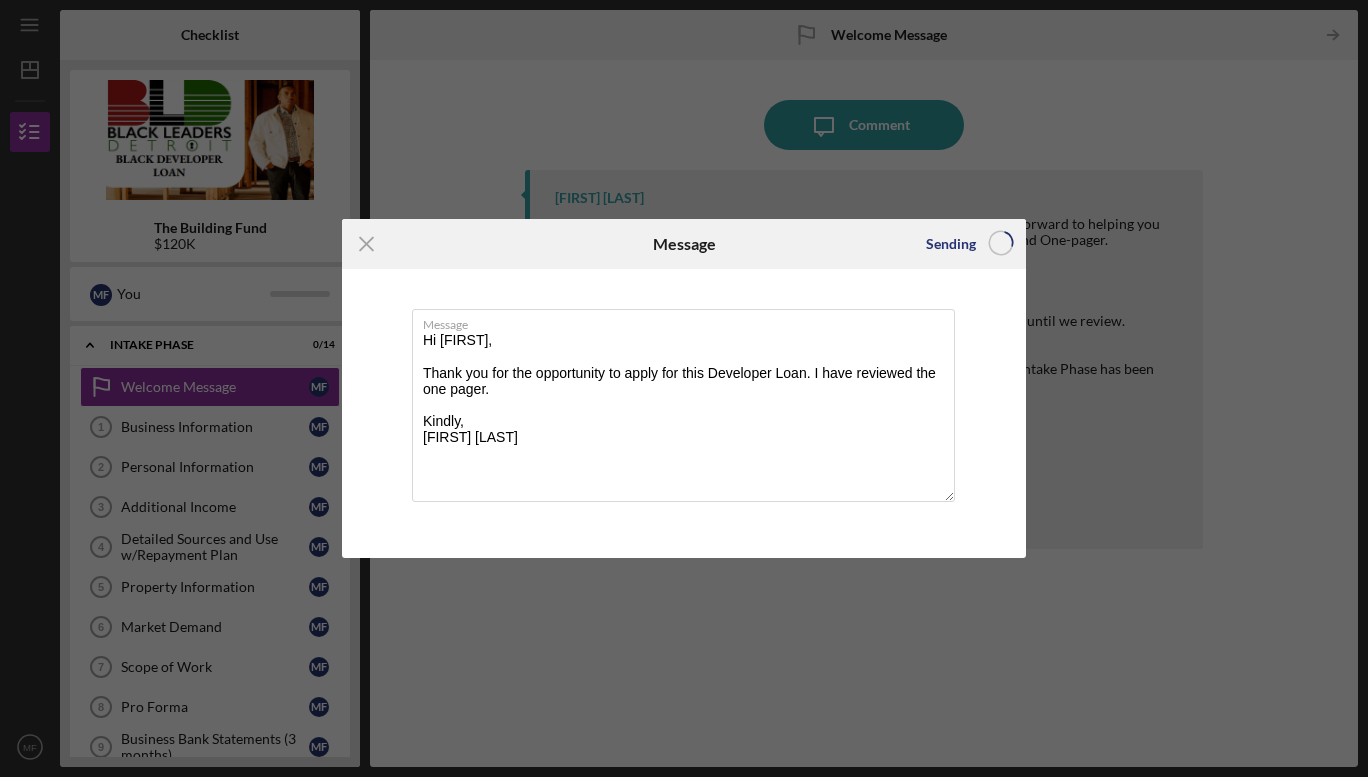 type 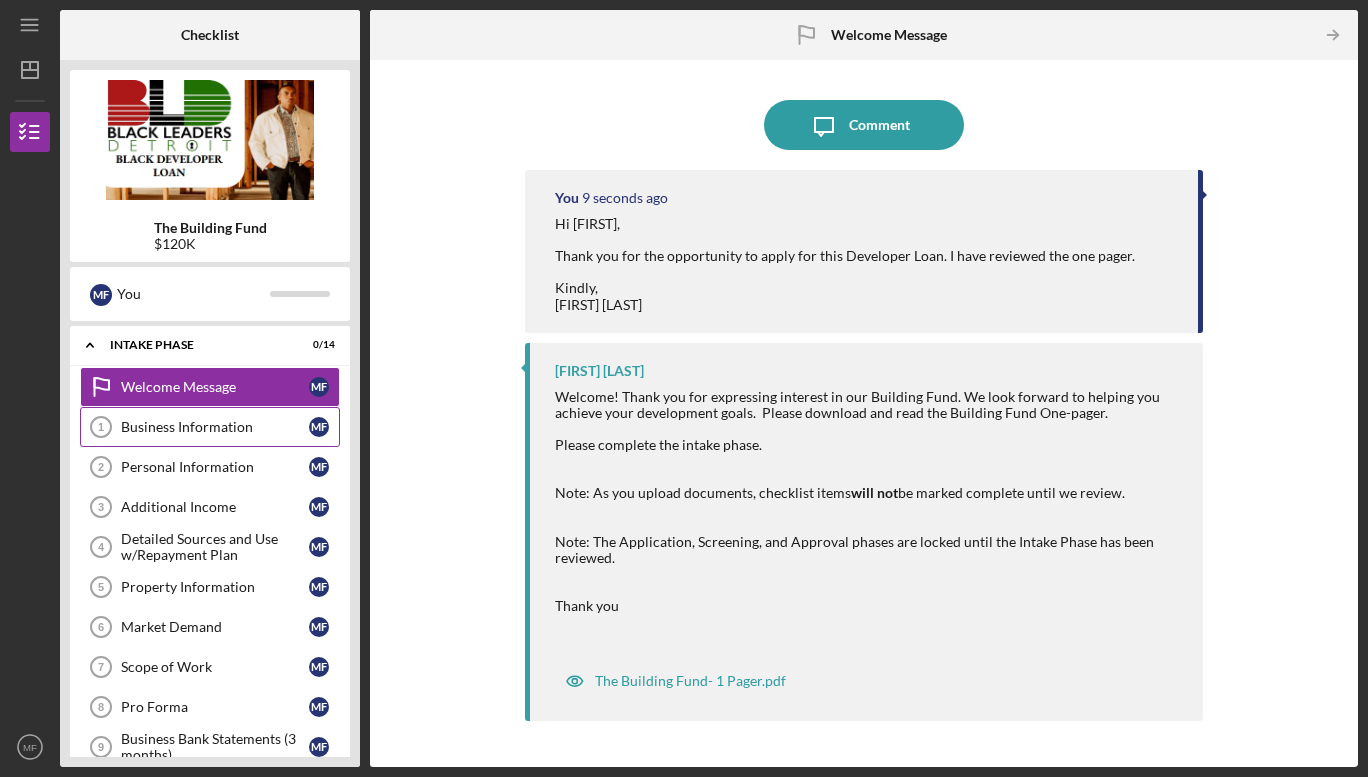 click on "Business Information 1 Business Information M F" at bounding box center (210, 427) 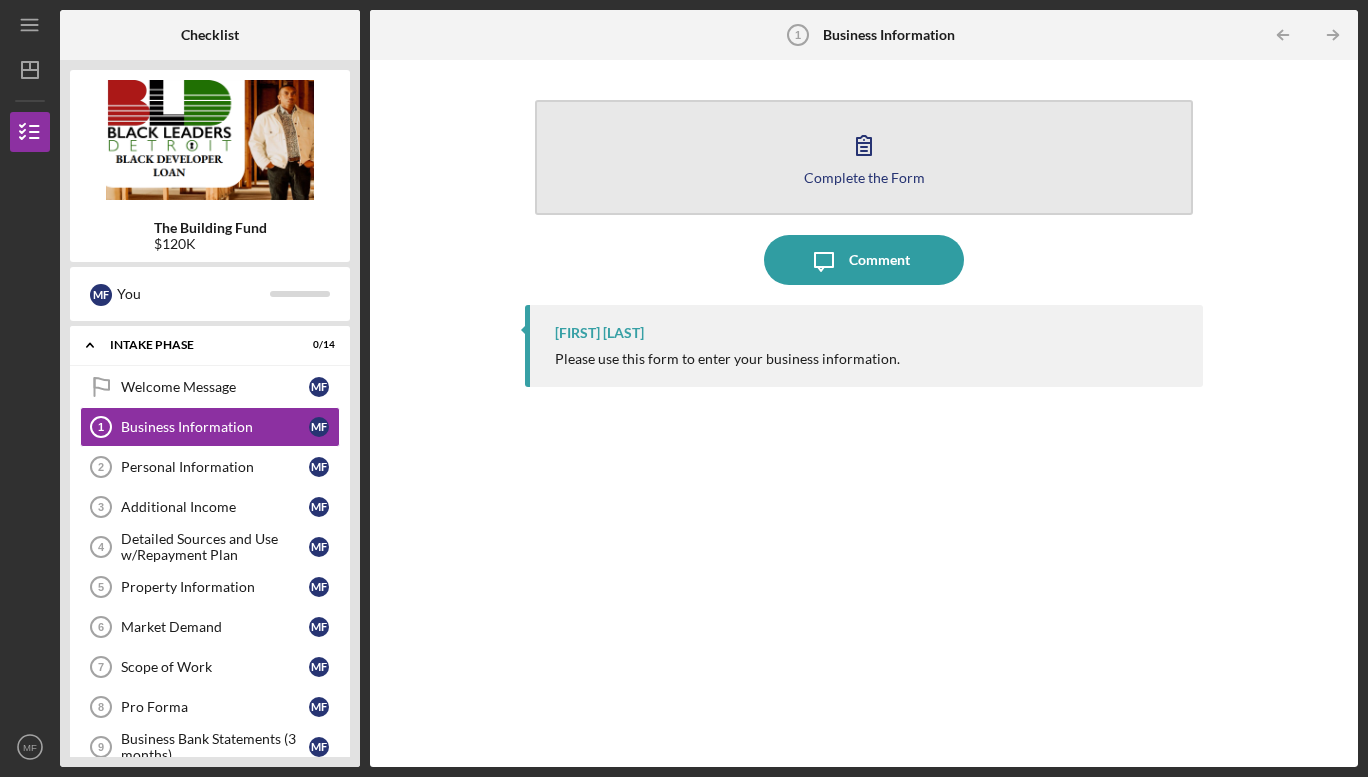 click on "Complete the Form" at bounding box center (864, 177) 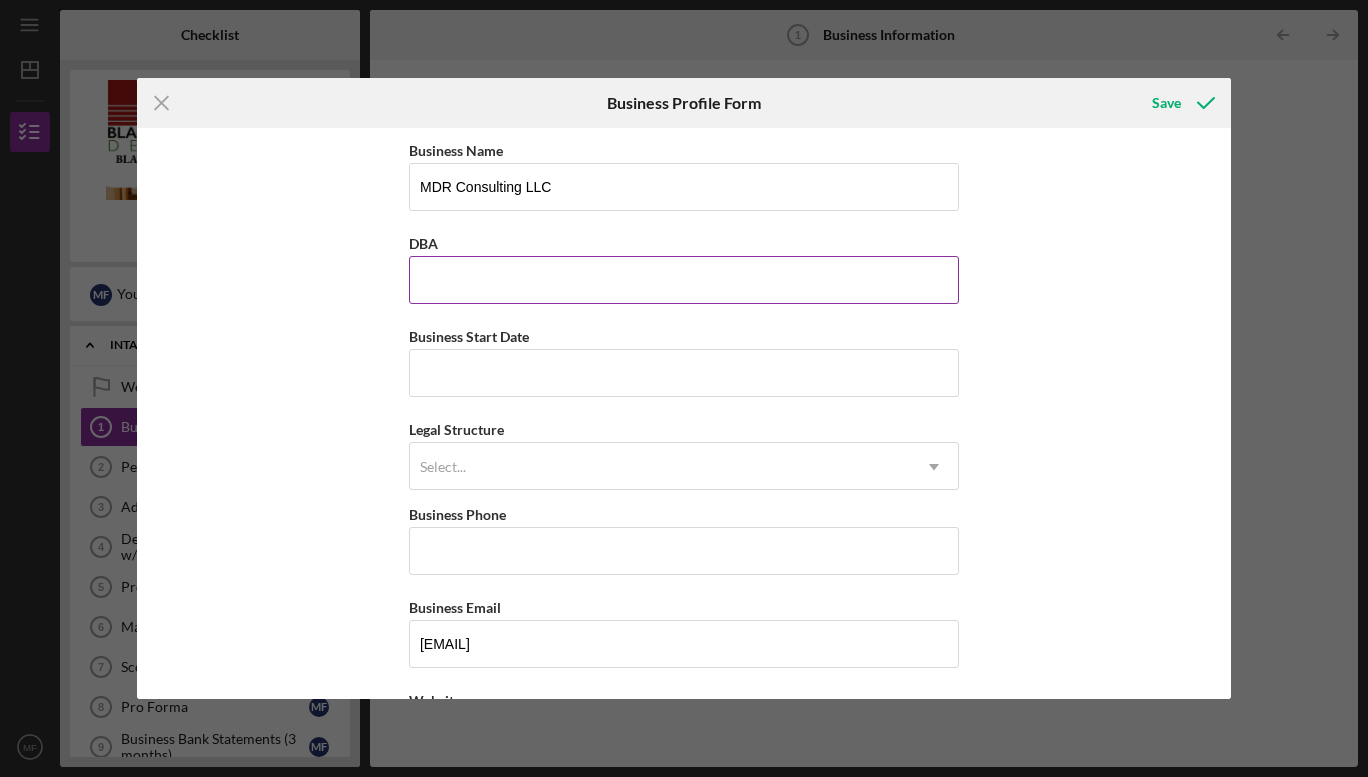 click on "DBA" at bounding box center (684, 280) 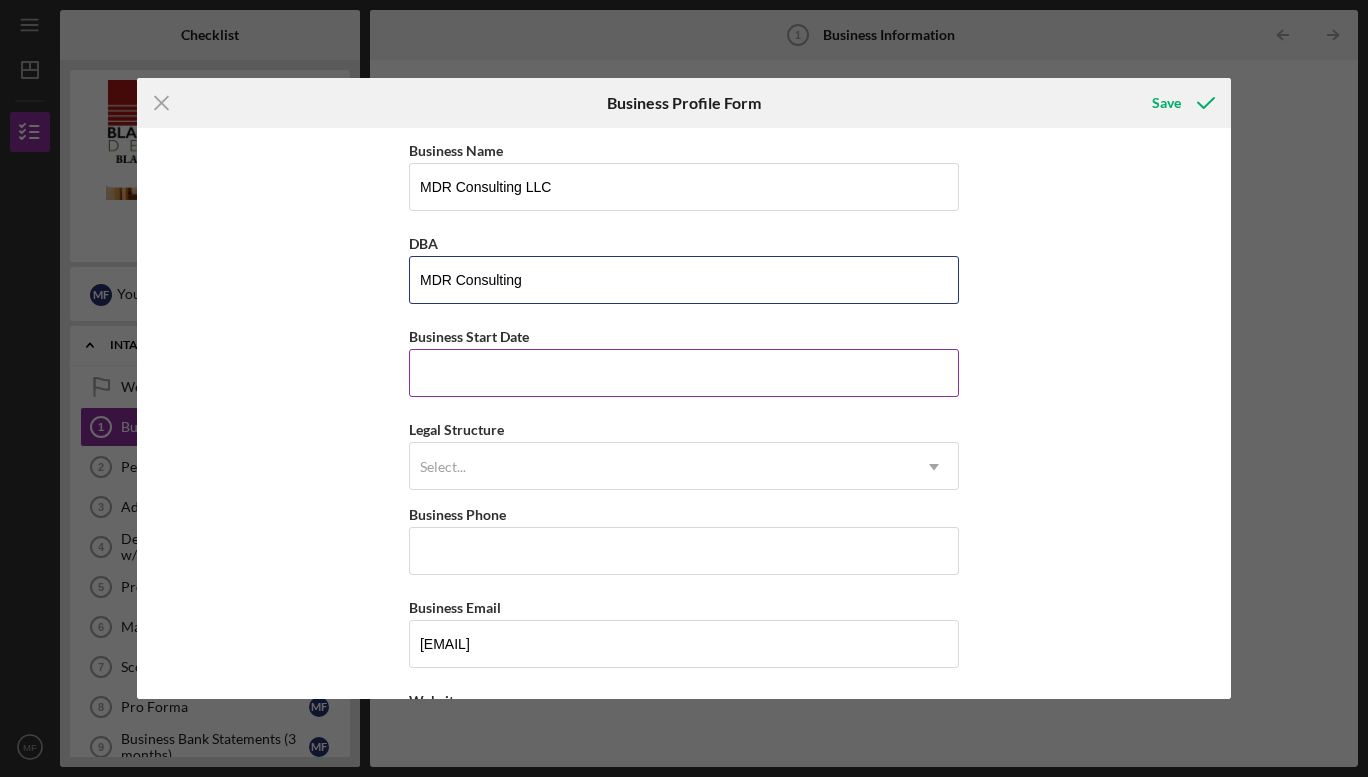 type on "MDR Consulting" 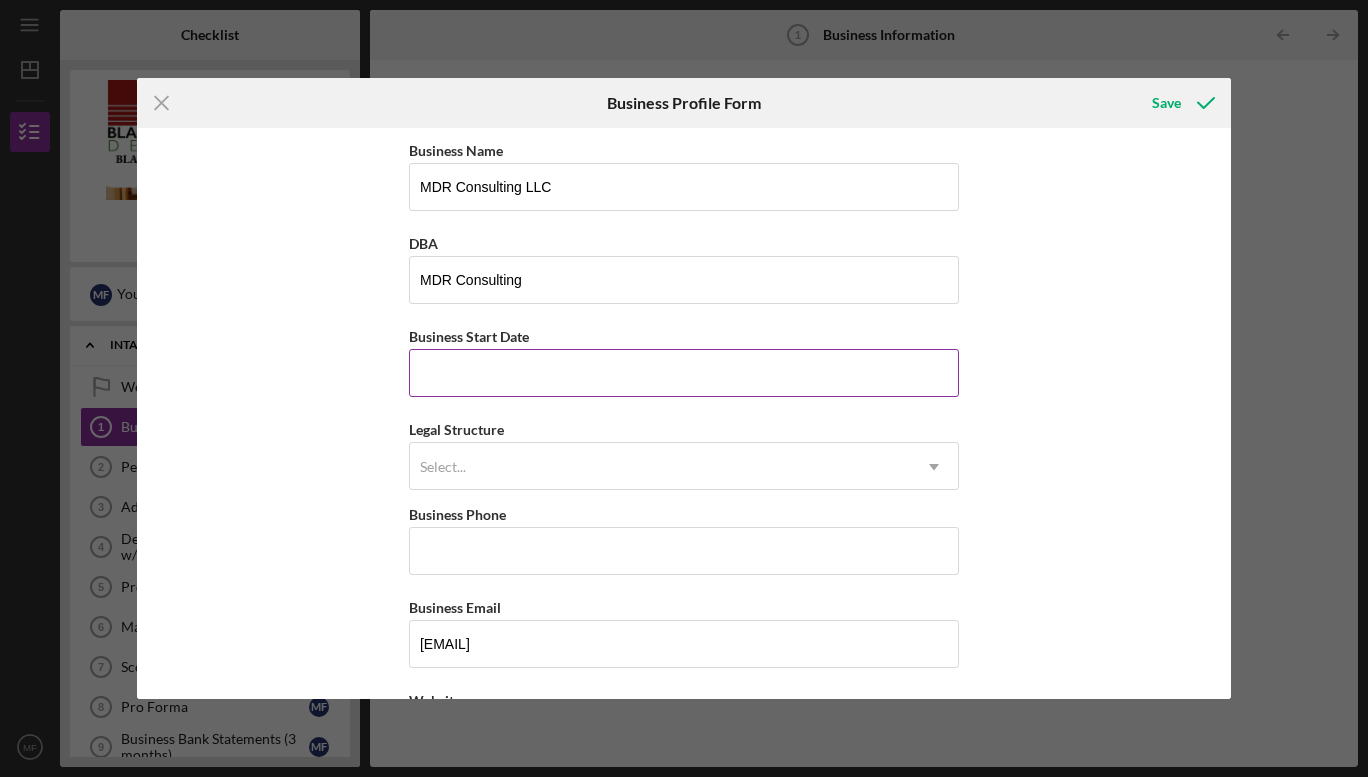 click on "Business Start Date" at bounding box center [684, 373] 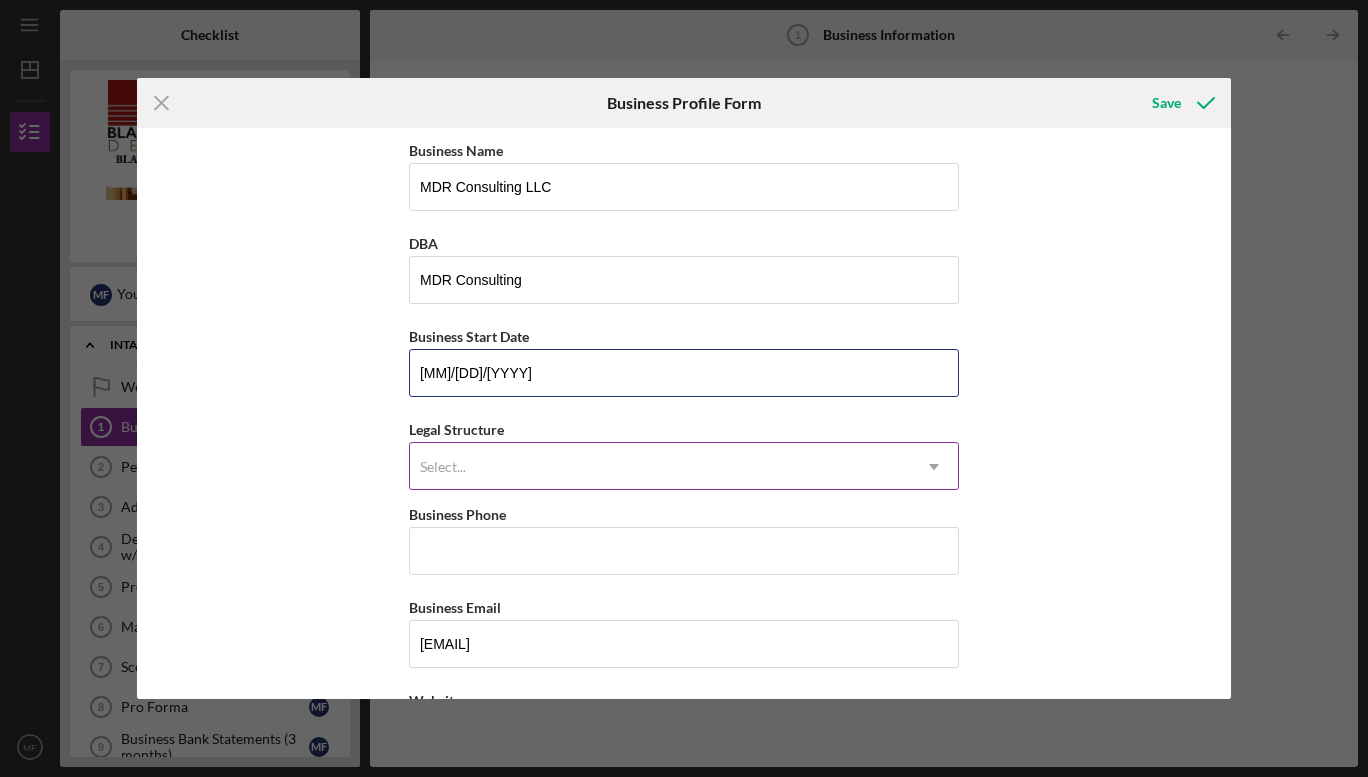 type on "[MM]/[DD]/[YYYY]" 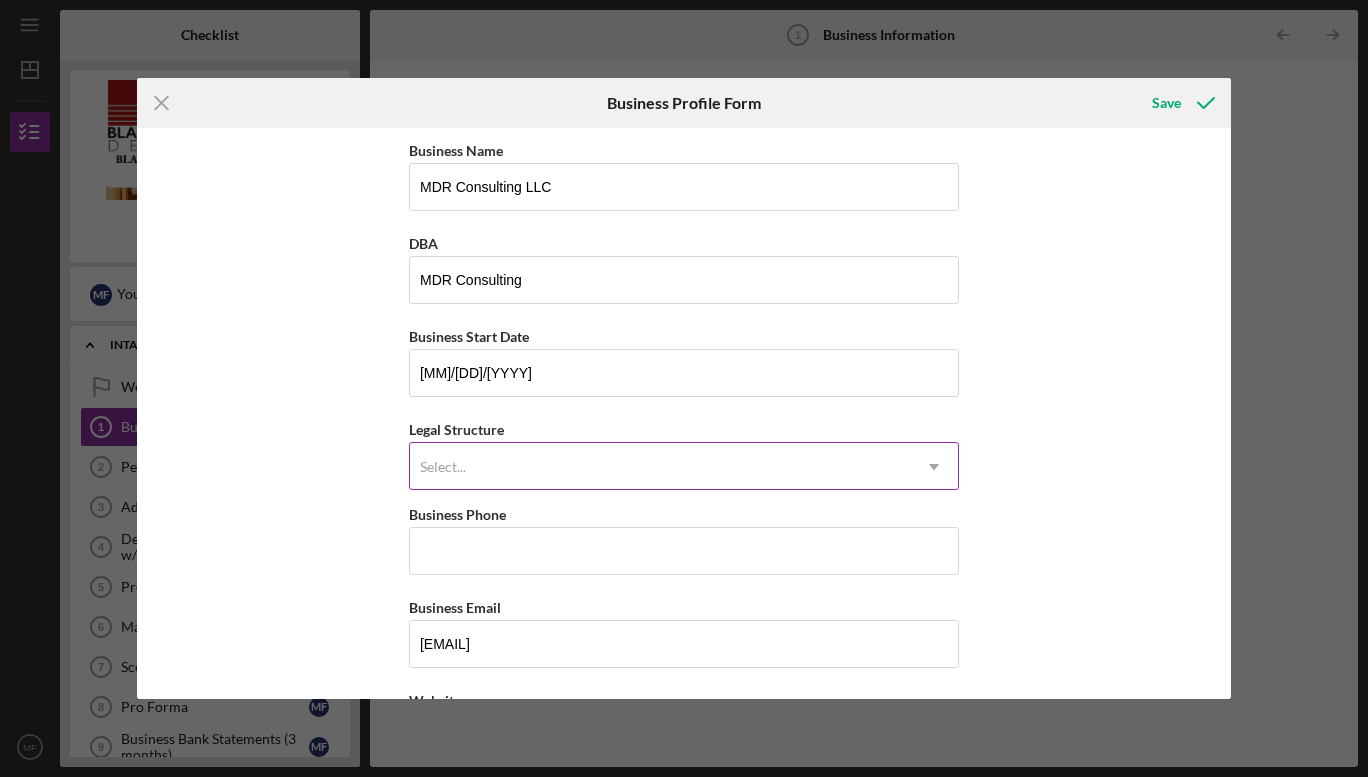 click on "Select..." at bounding box center [660, 467] 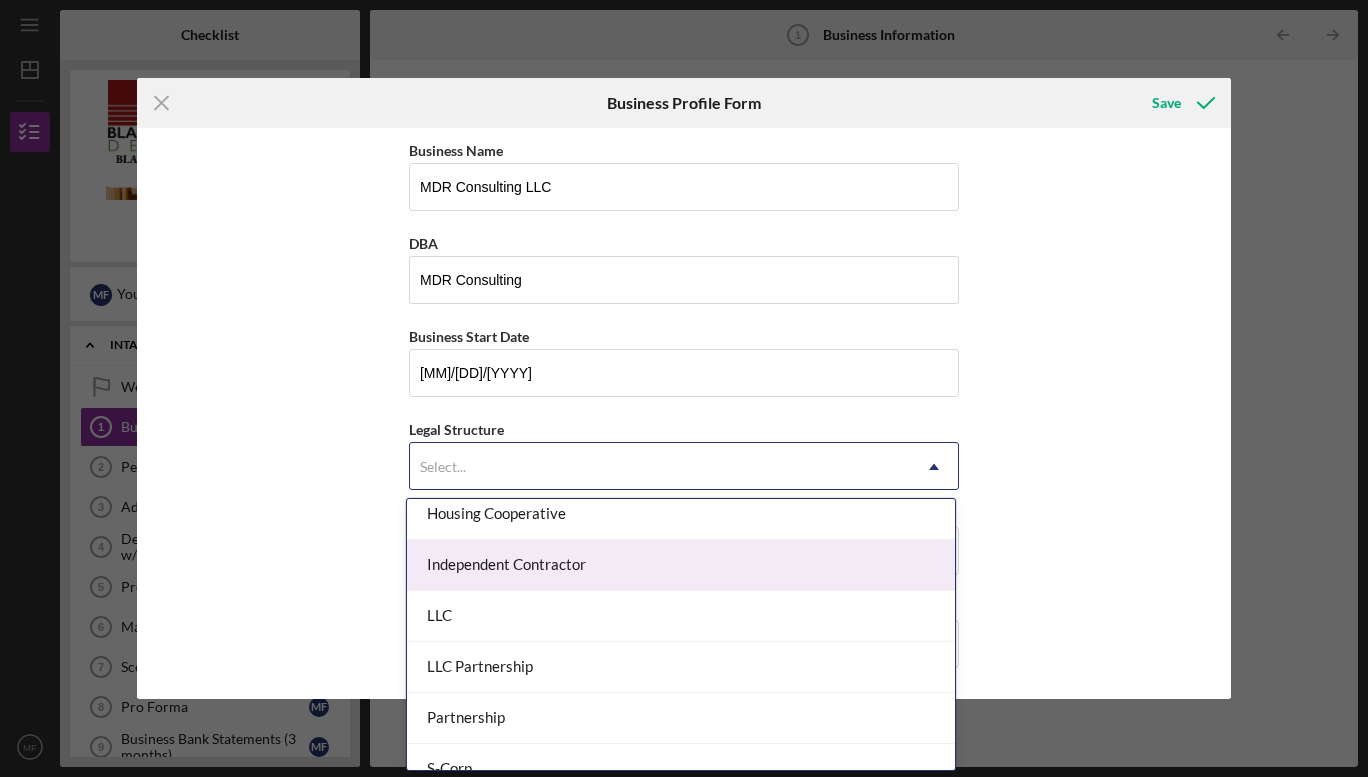 scroll, scrollTop: 264, scrollLeft: 0, axis: vertical 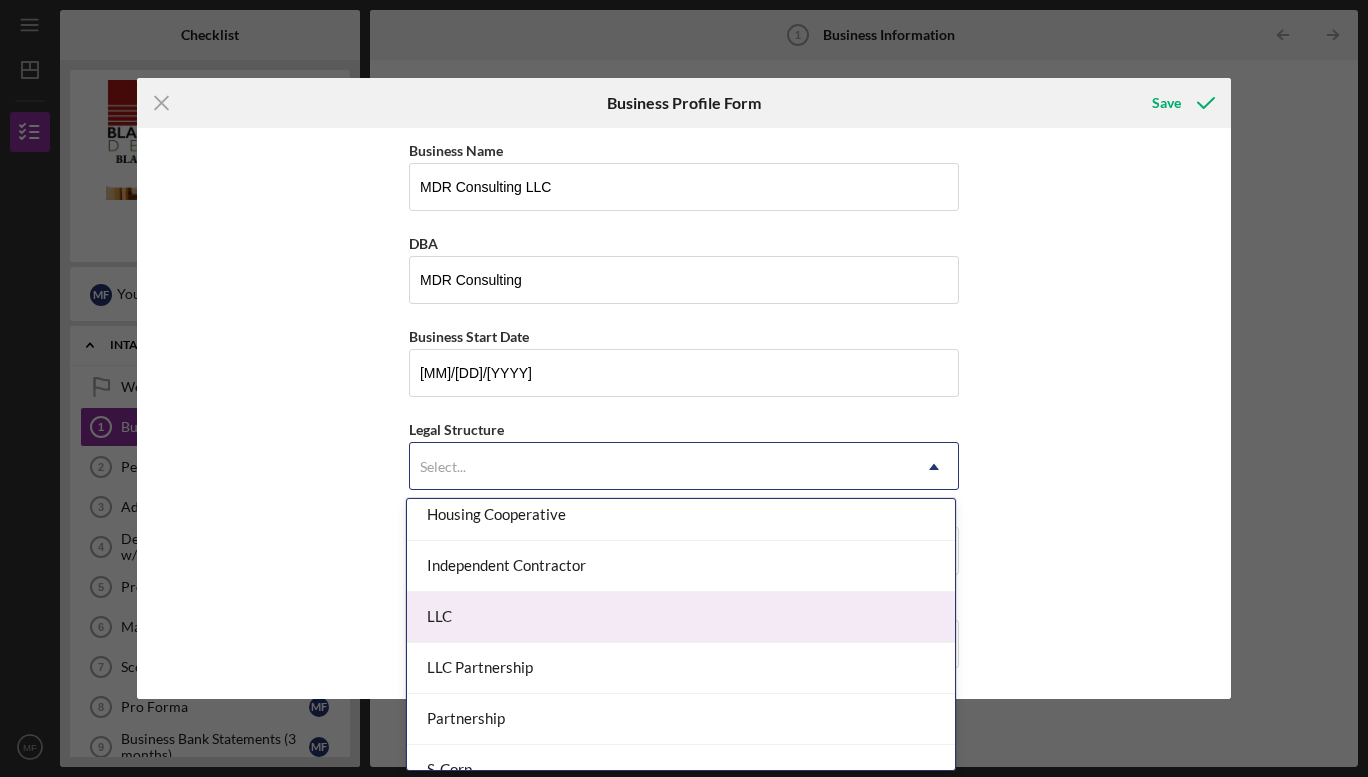 click on "LLC" at bounding box center [681, 617] 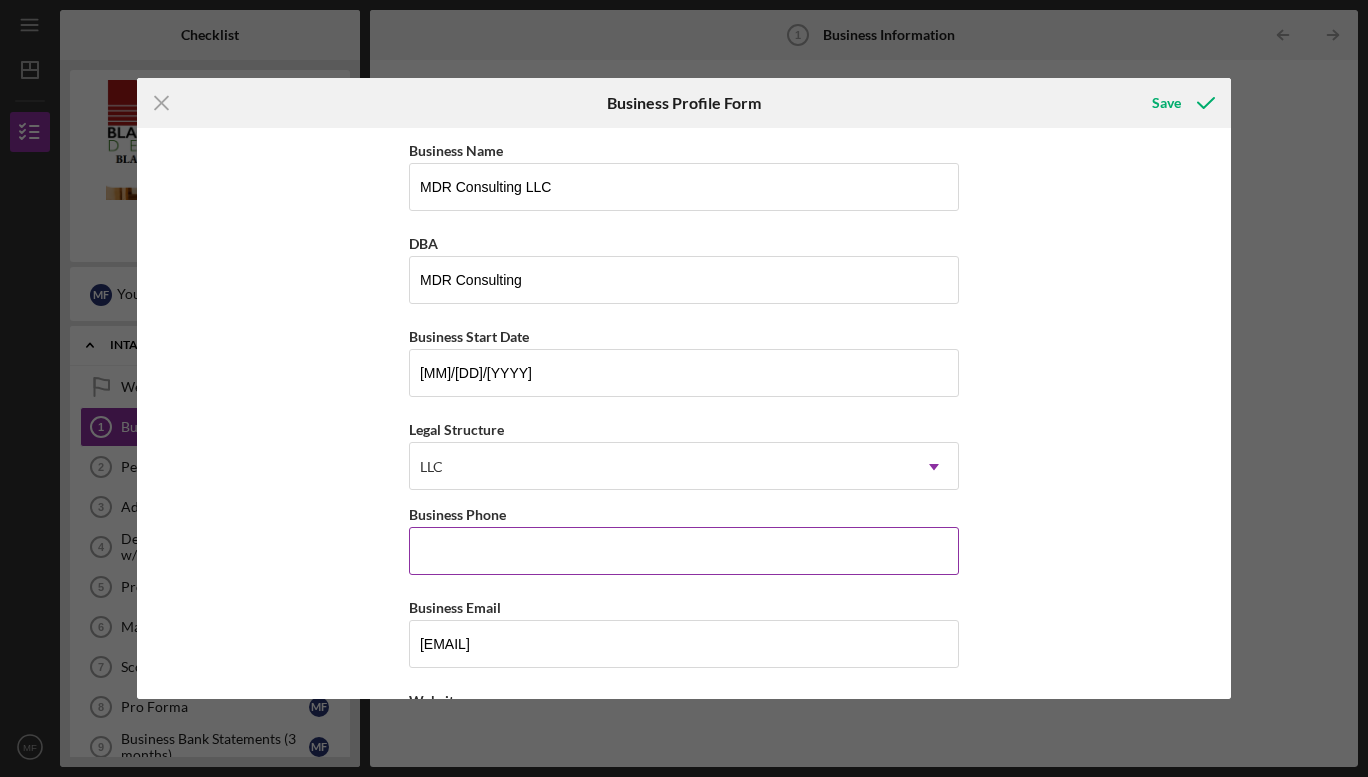 click on "Business Phone" at bounding box center [684, 551] 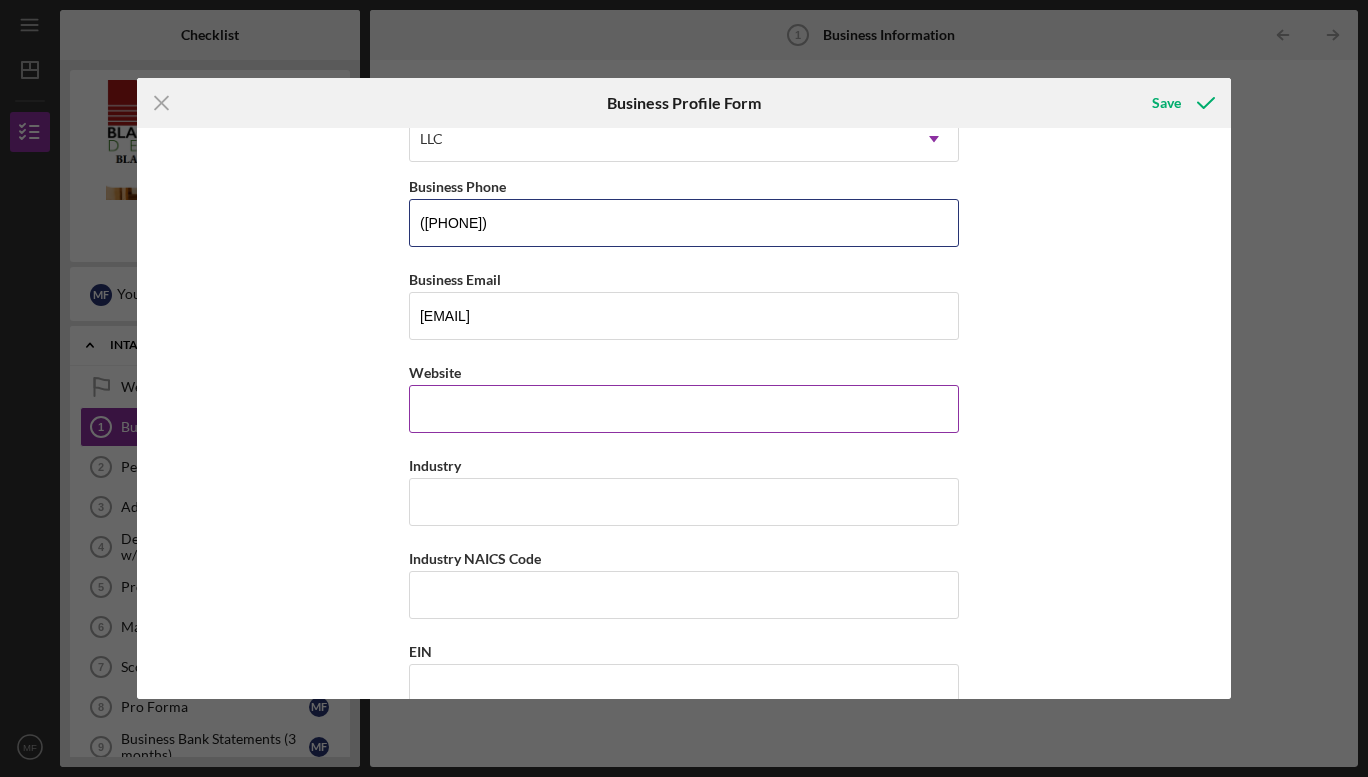 scroll, scrollTop: 331, scrollLeft: 0, axis: vertical 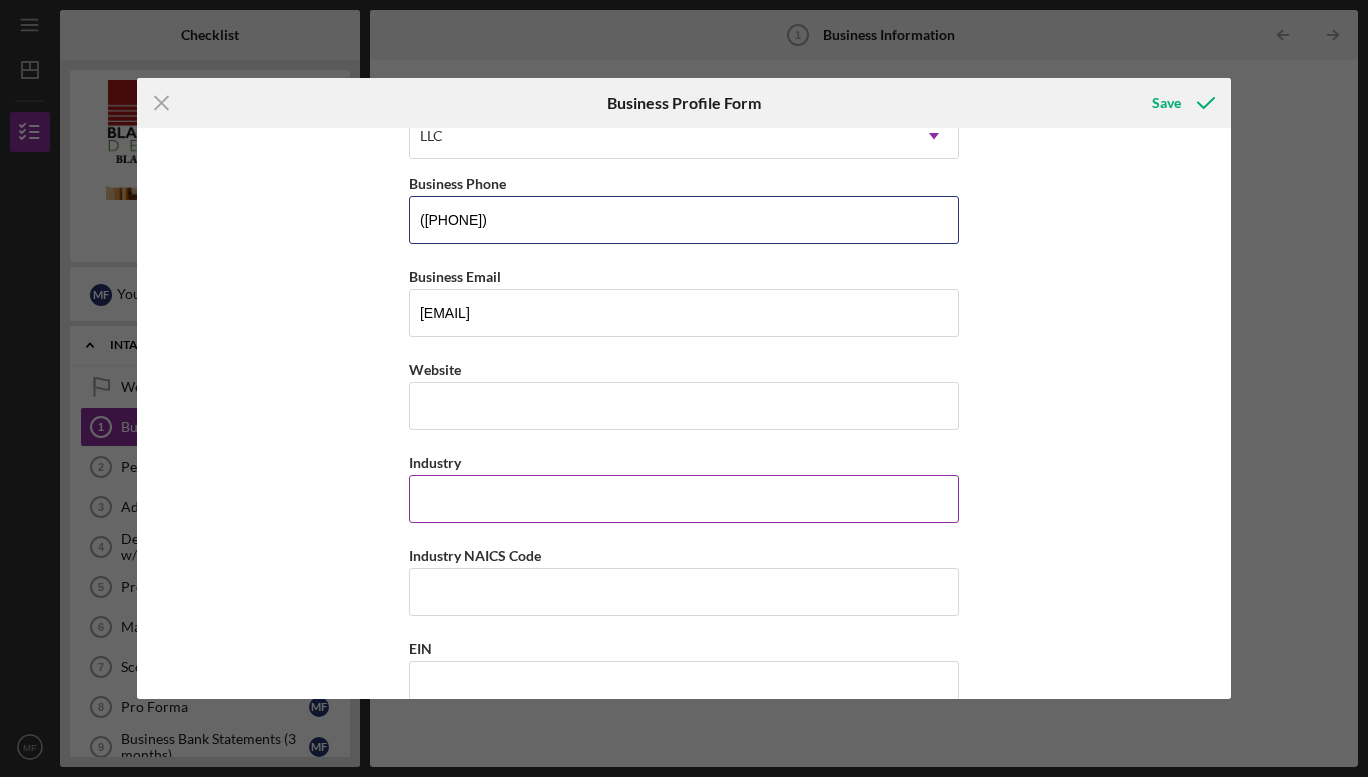 type on "([PHONE])" 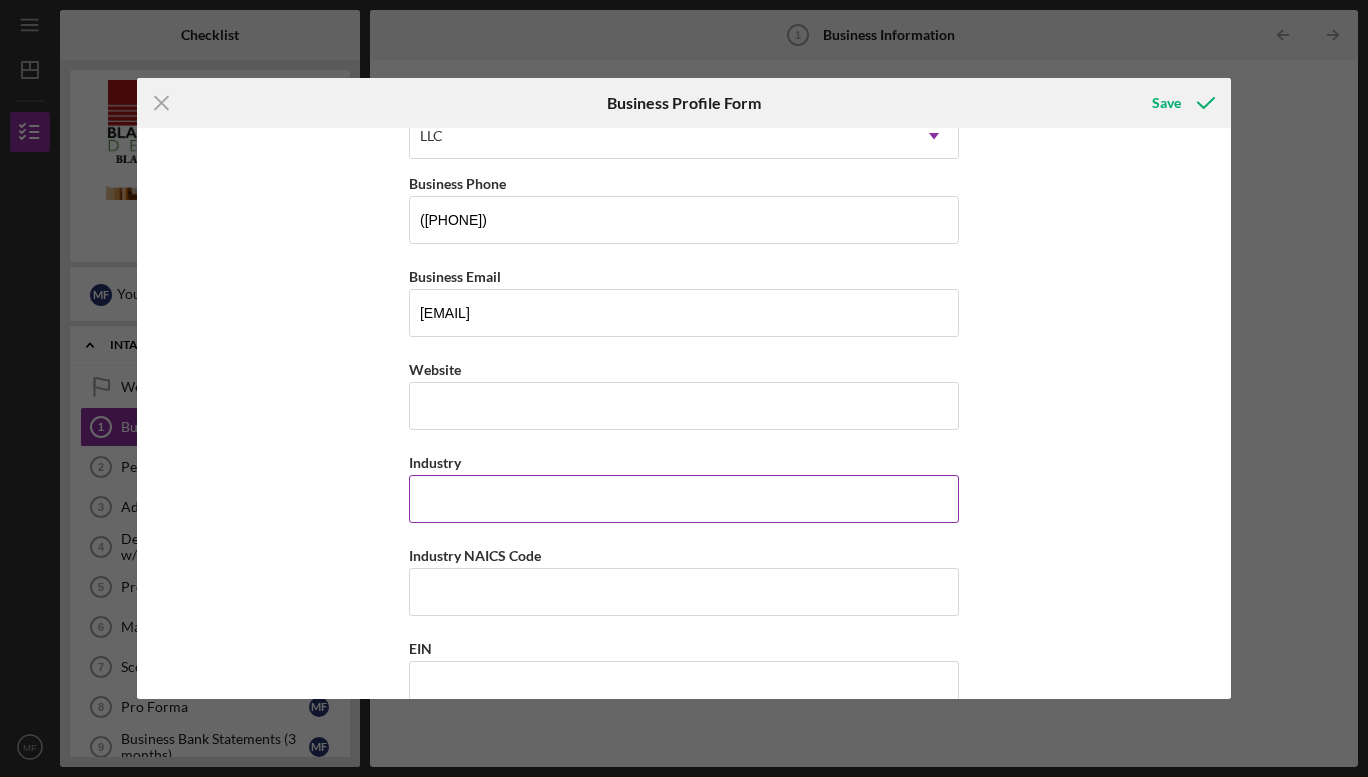 click on "Industry" at bounding box center [684, 499] 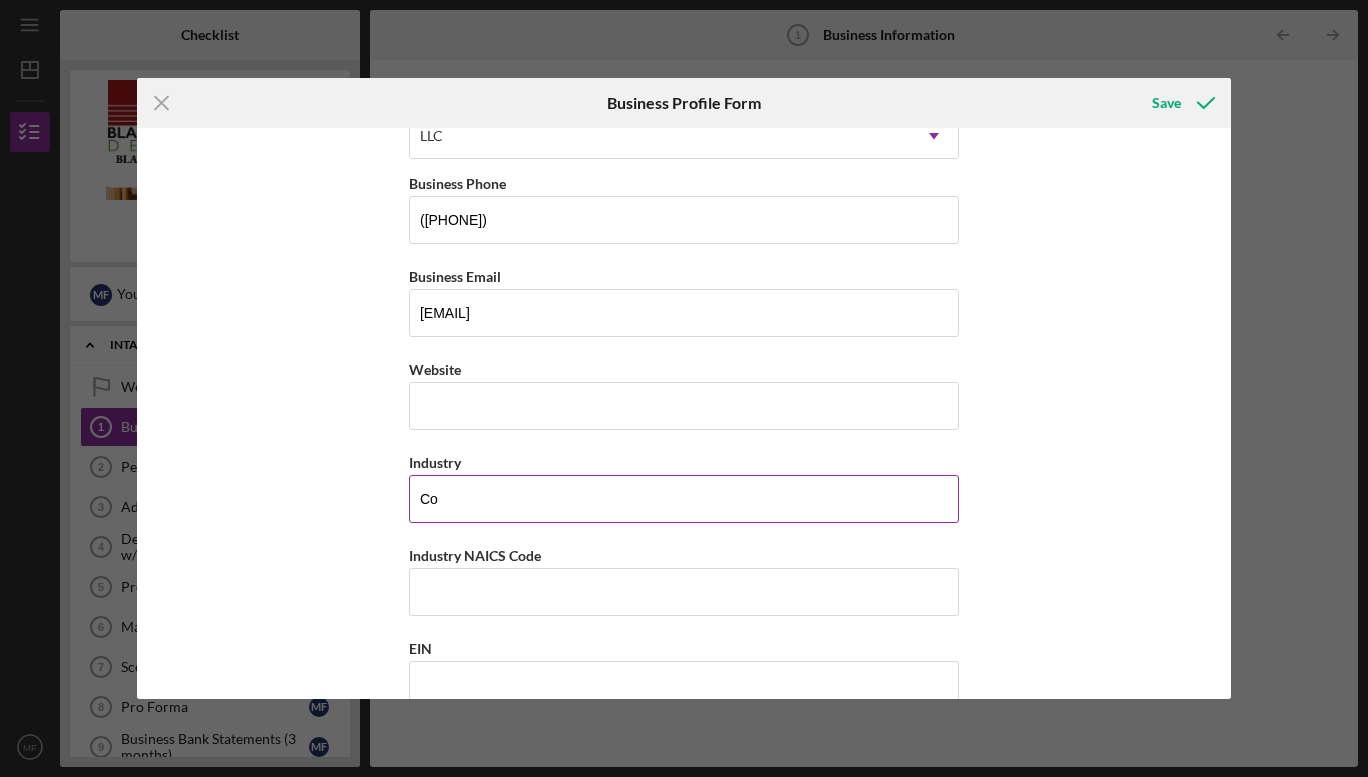 type on "C" 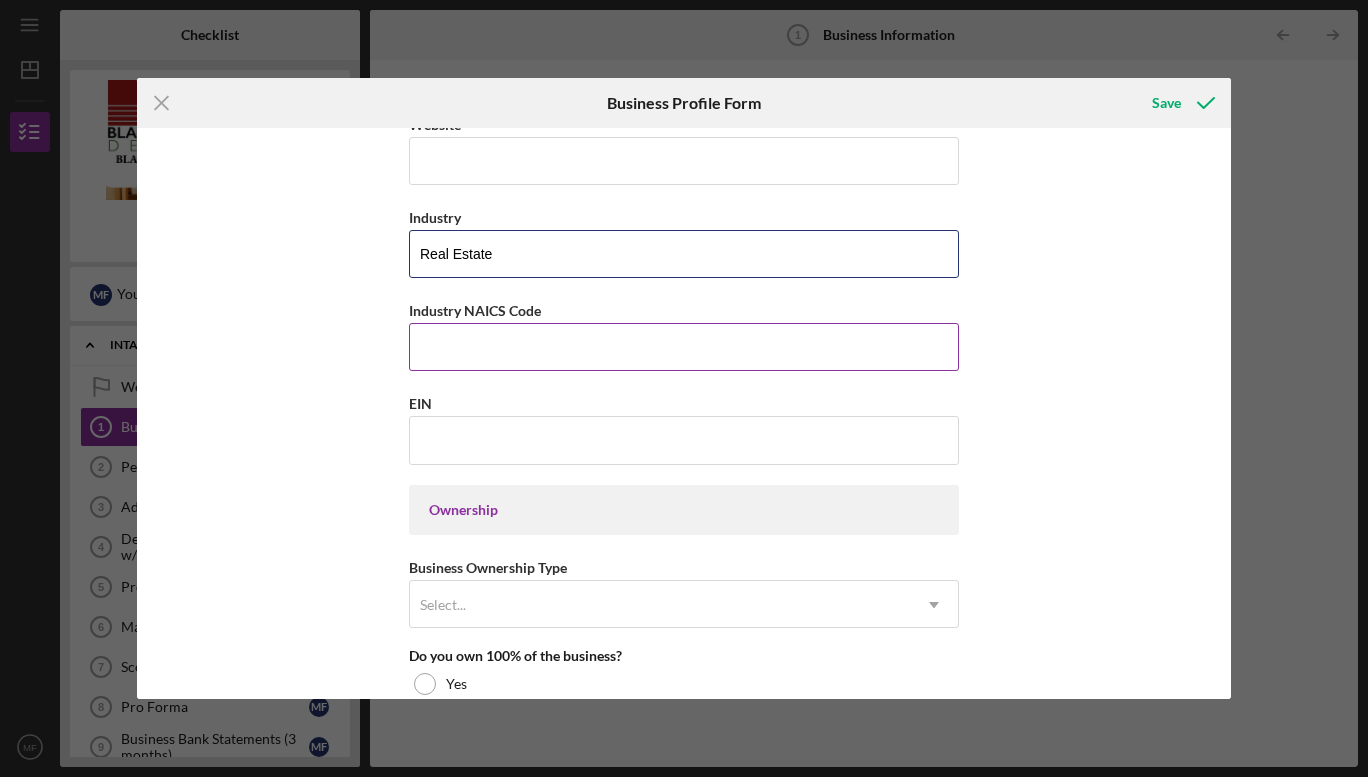 scroll, scrollTop: 583, scrollLeft: 0, axis: vertical 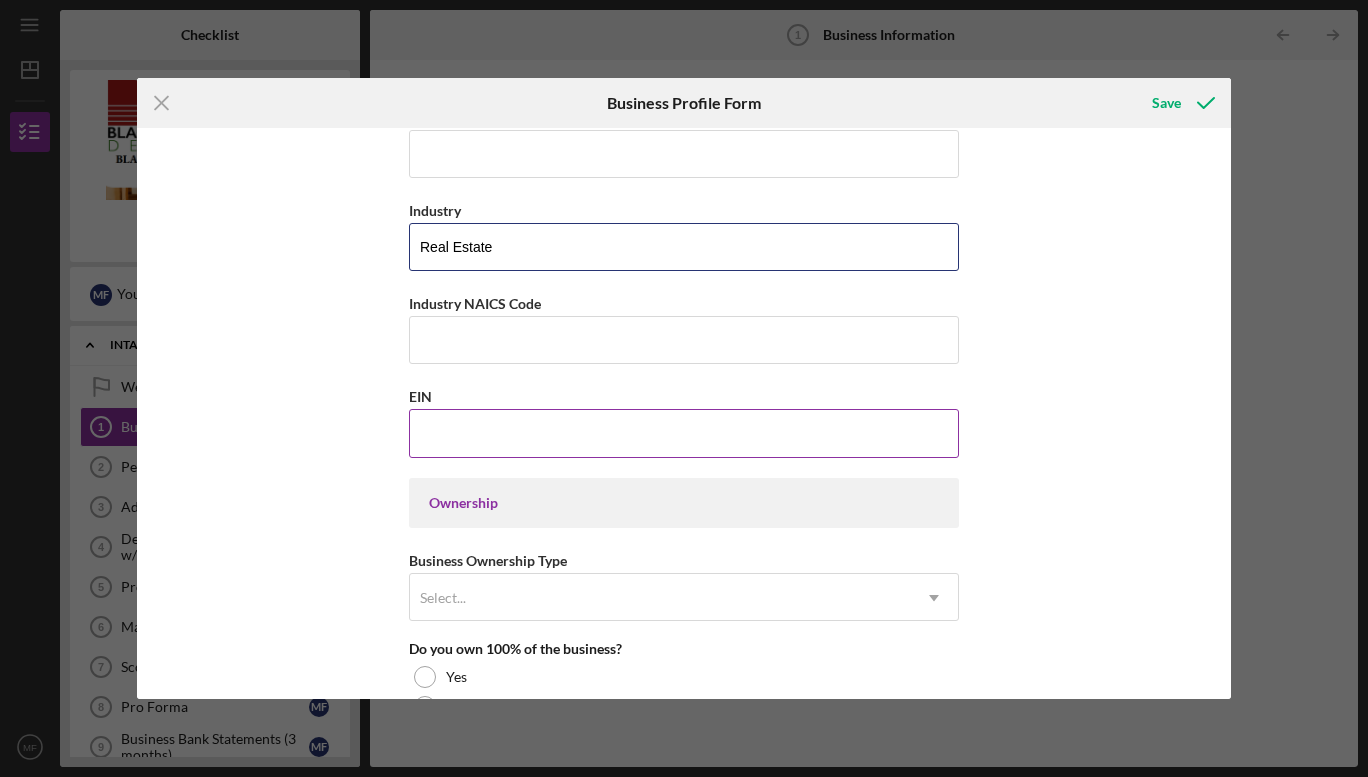 type on "Real Estate" 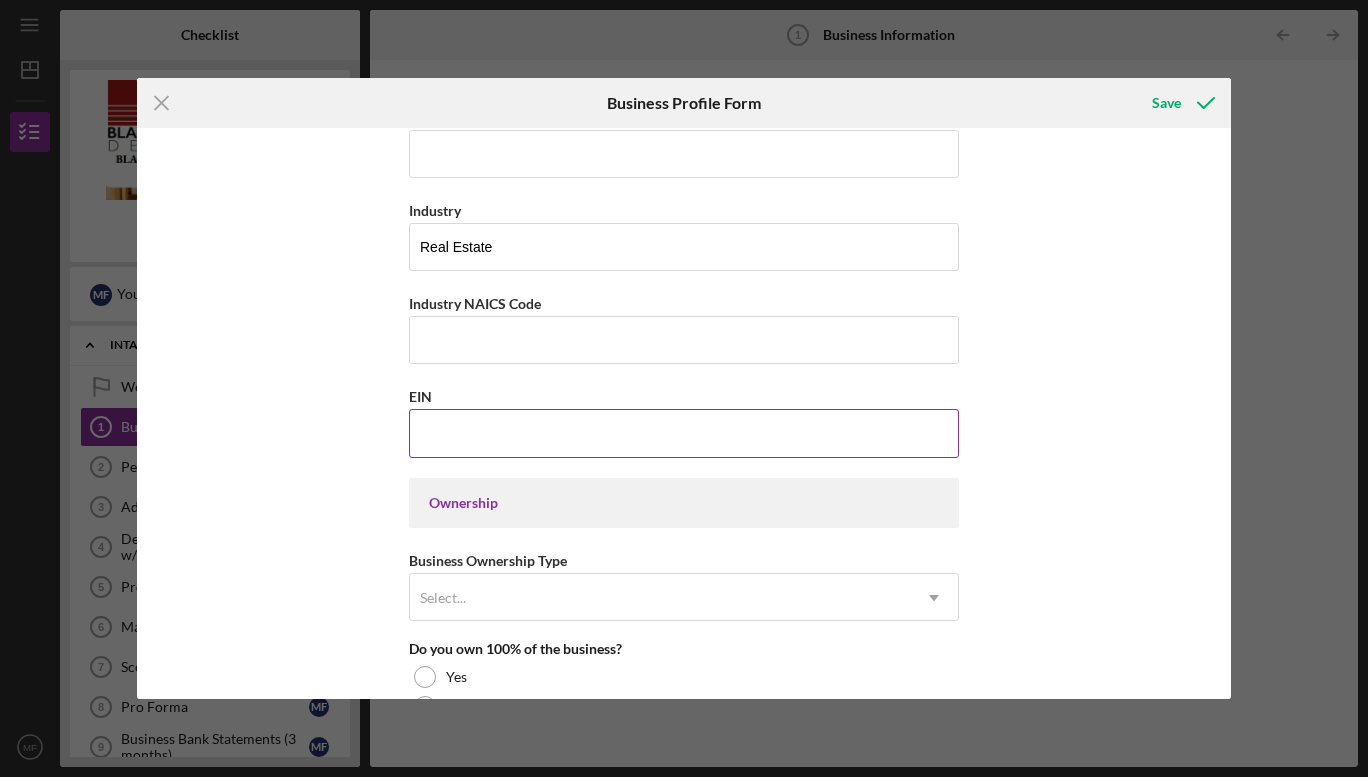 click on "EIN" at bounding box center (684, 433) 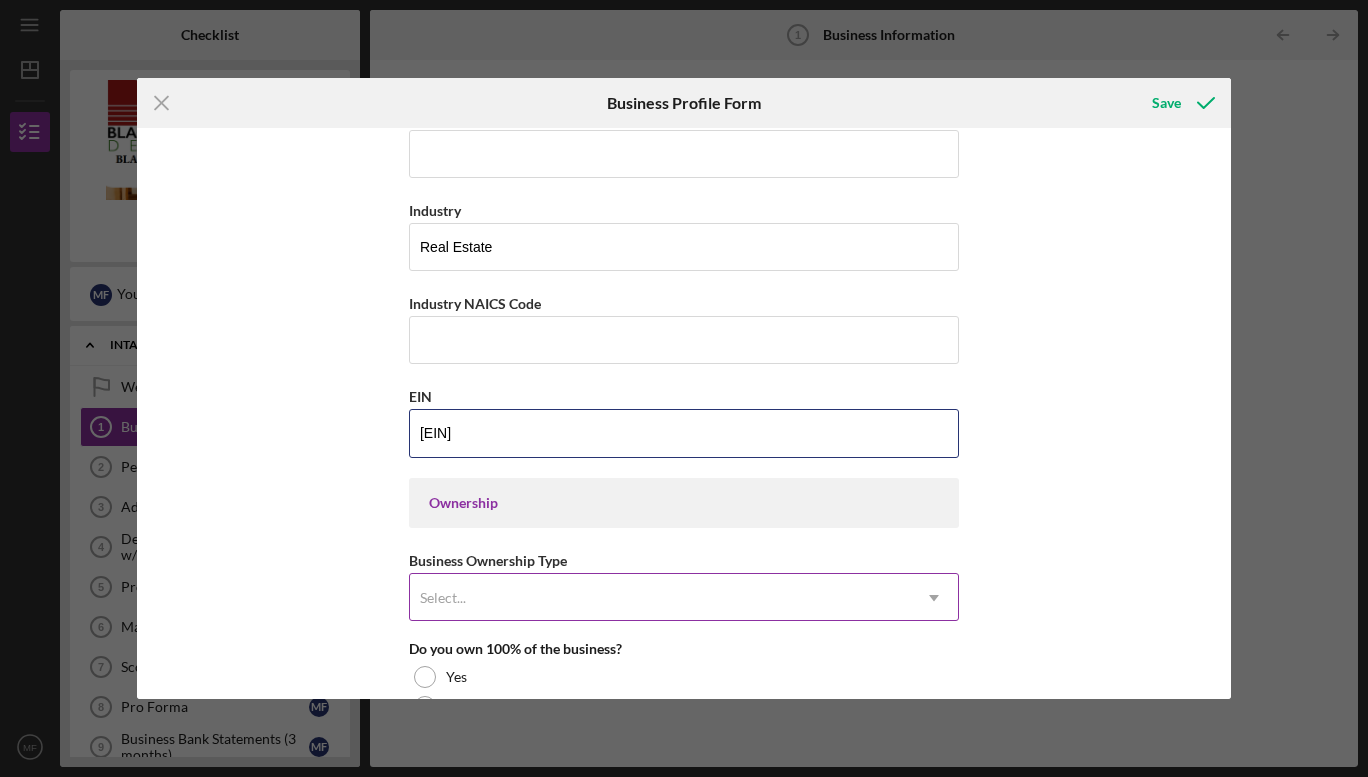type on "[EIN]" 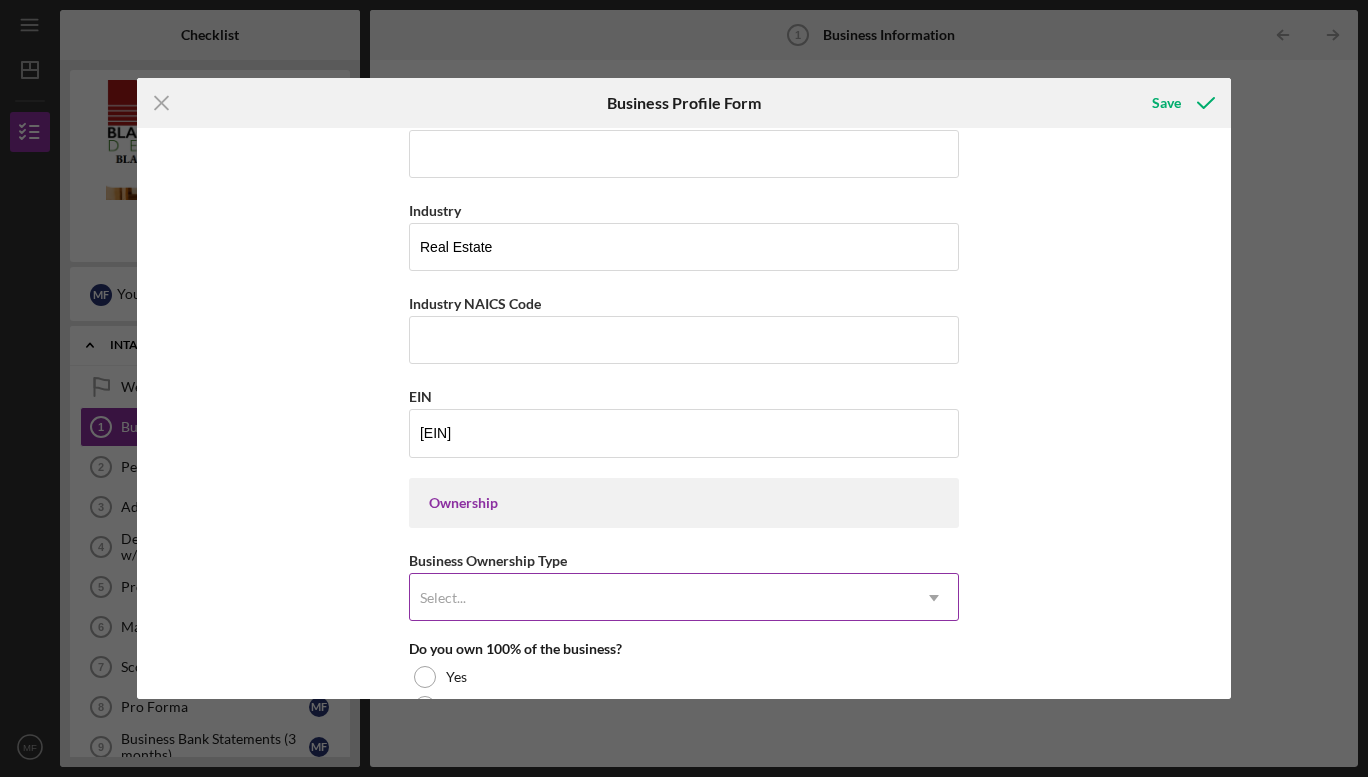 click on "Select..." at bounding box center (443, 598) 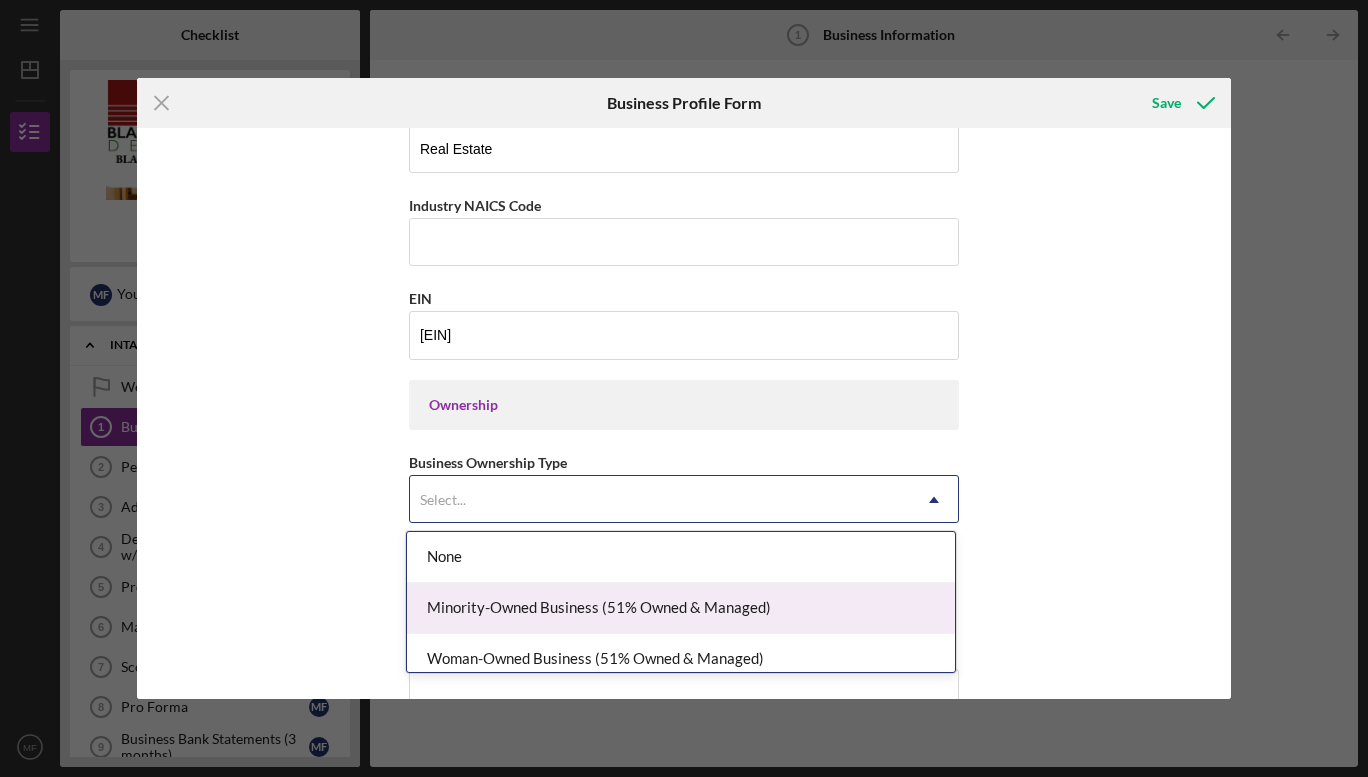 scroll, scrollTop: 682, scrollLeft: 0, axis: vertical 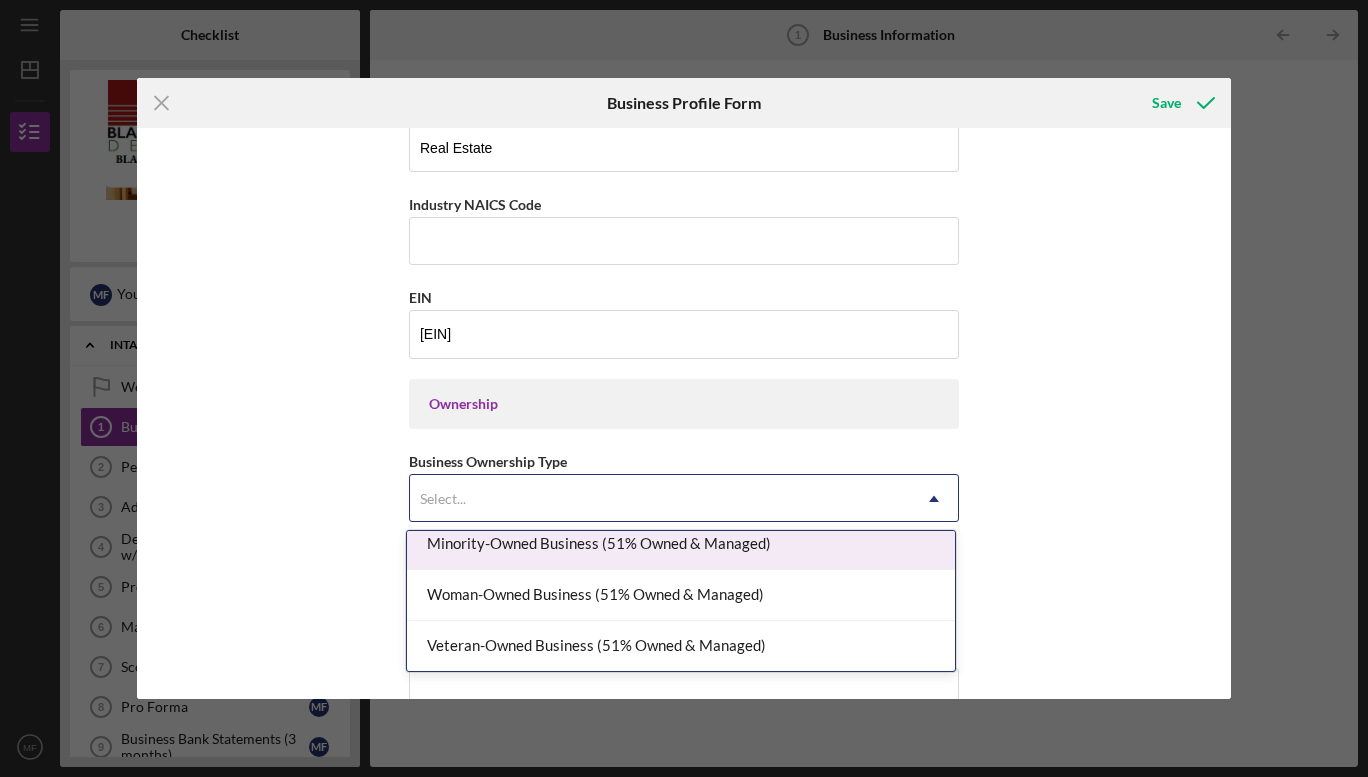 click on "Minority-Owned Business (51% Owned & Managed)" at bounding box center (681, 544) 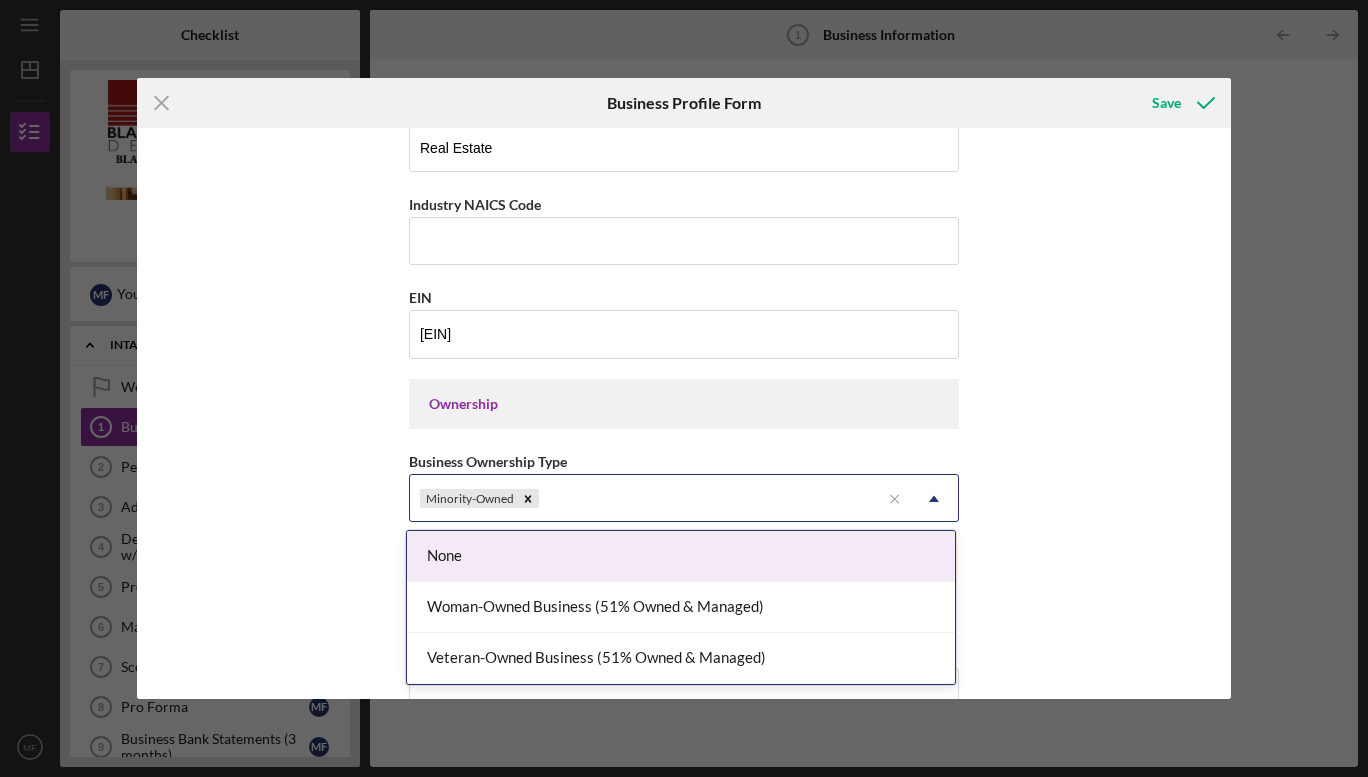 click on "Minority-Owned" at bounding box center (645, 499) 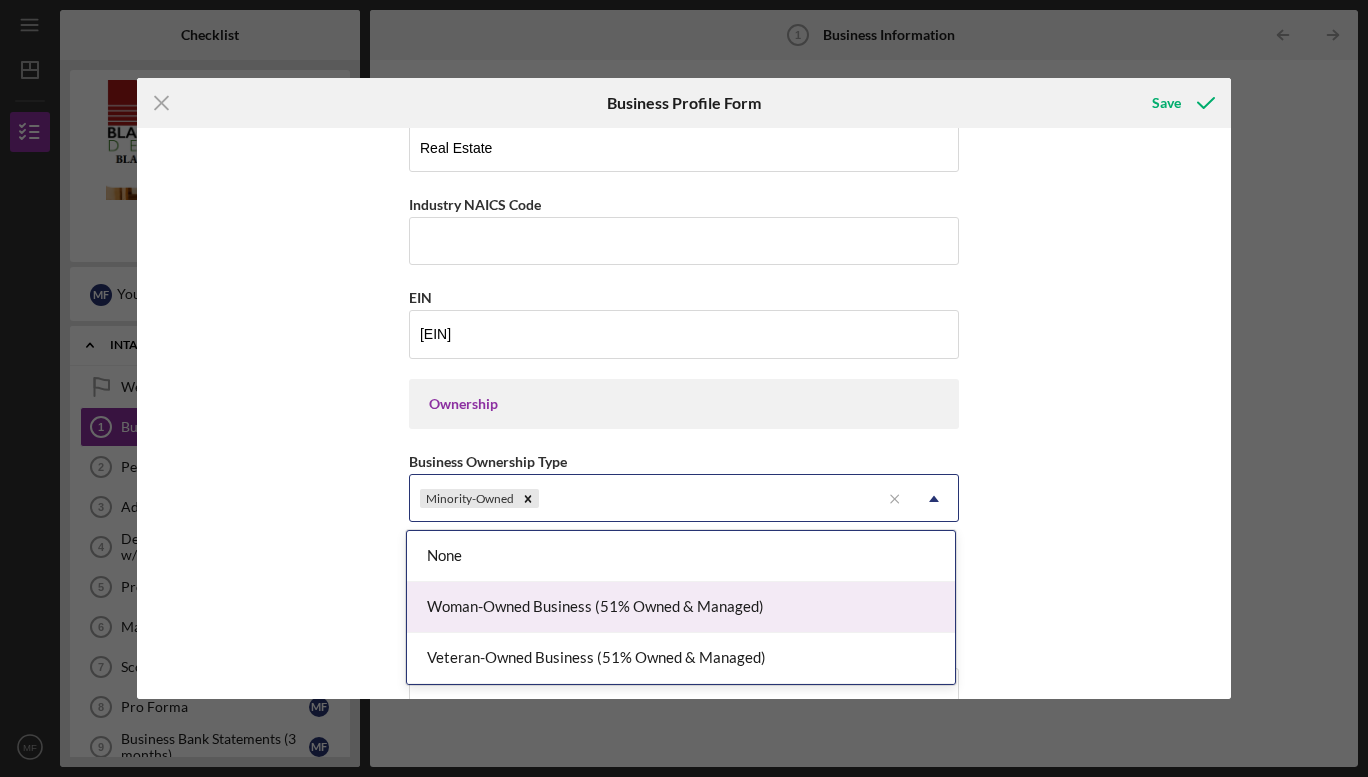 click on "Woman-Owned Business (51% Owned & Managed)" at bounding box center (681, 607) 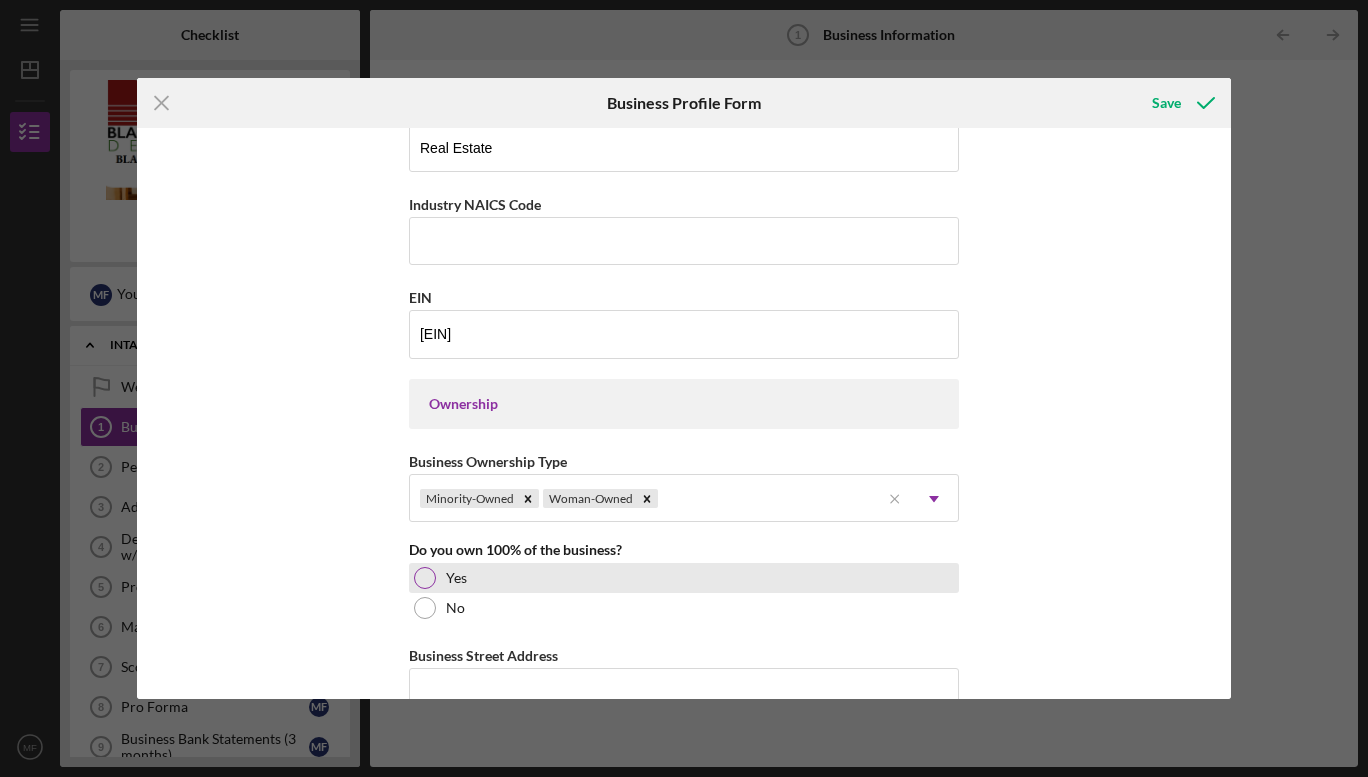 click at bounding box center (425, 578) 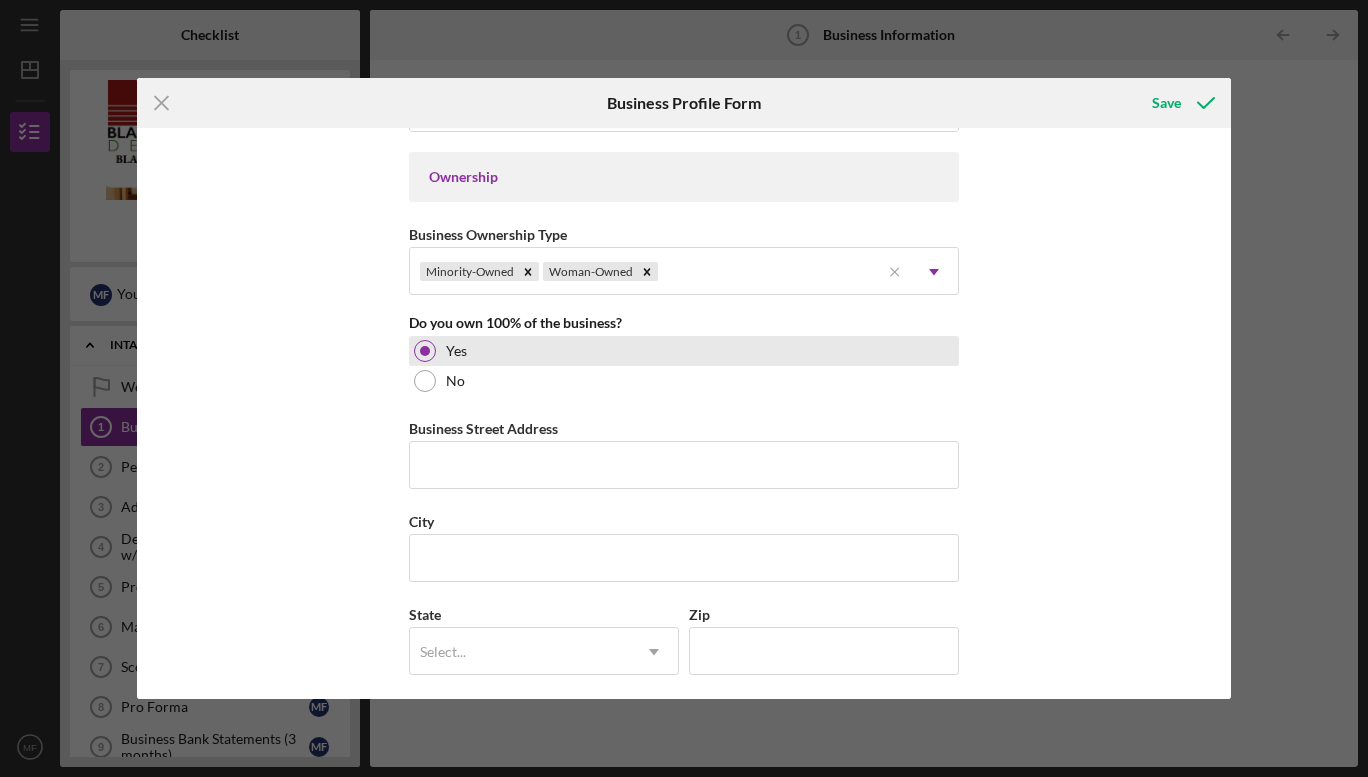 scroll, scrollTop: 910, scrollLeft: 0, axis: vertical 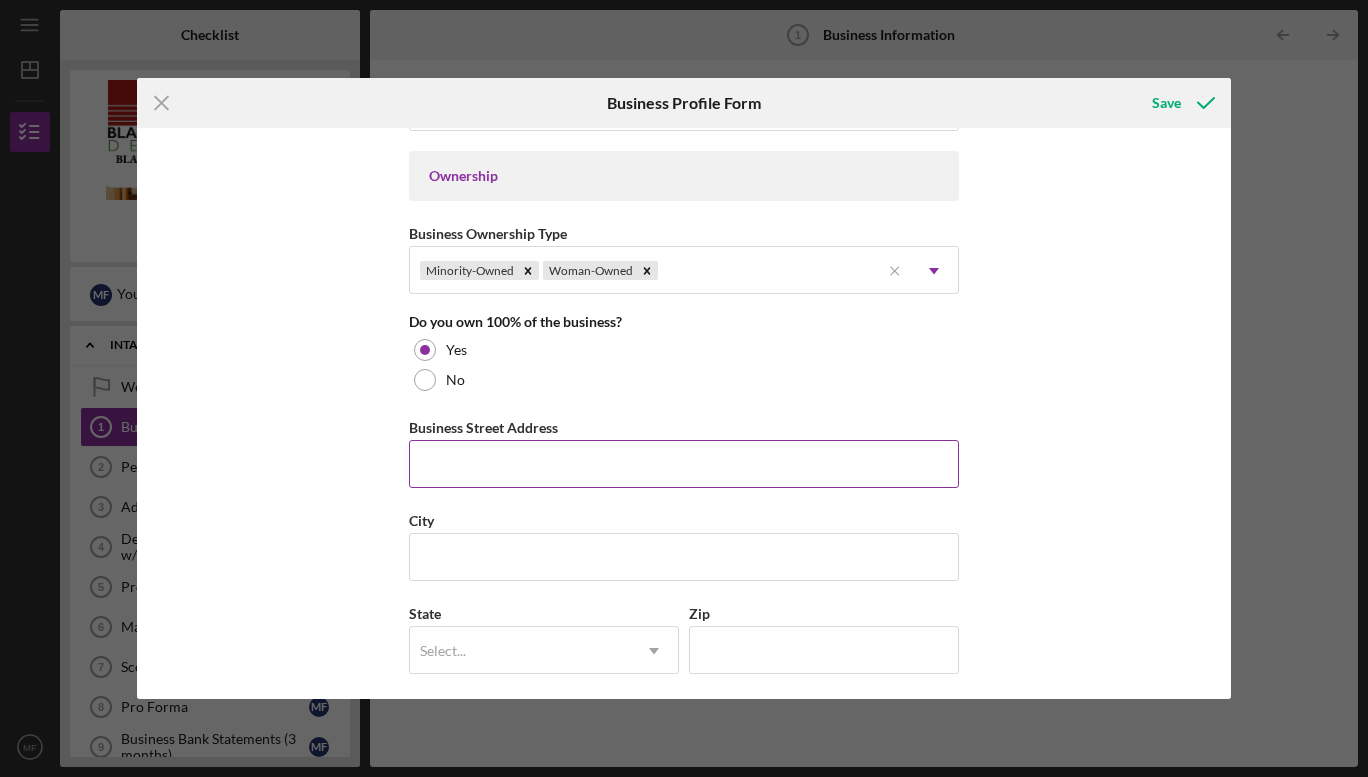 click on "Business Street Address" at bounding box center (684, 464) 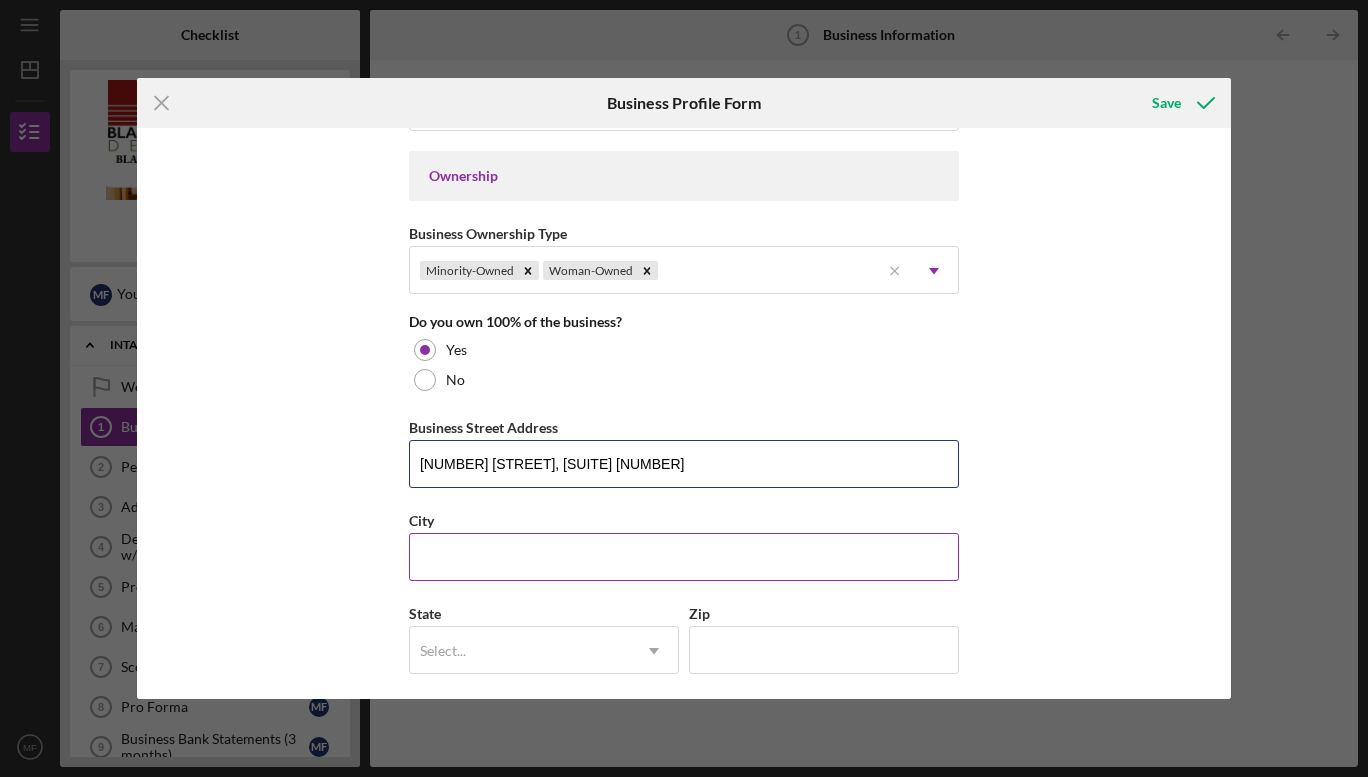 type on "[NUMBER] [STREET], [SUITE] [NUMBER]" 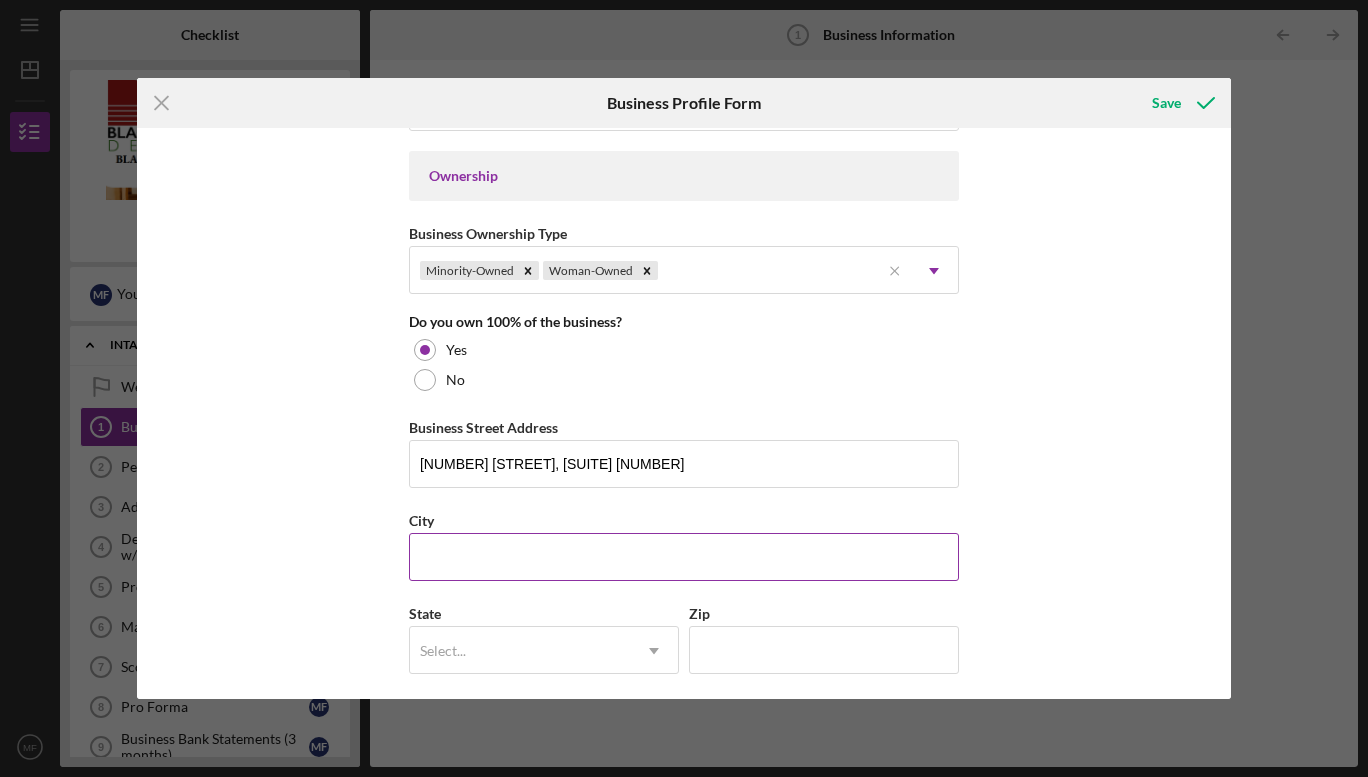 click on "City" at bounding box center [684, 557] 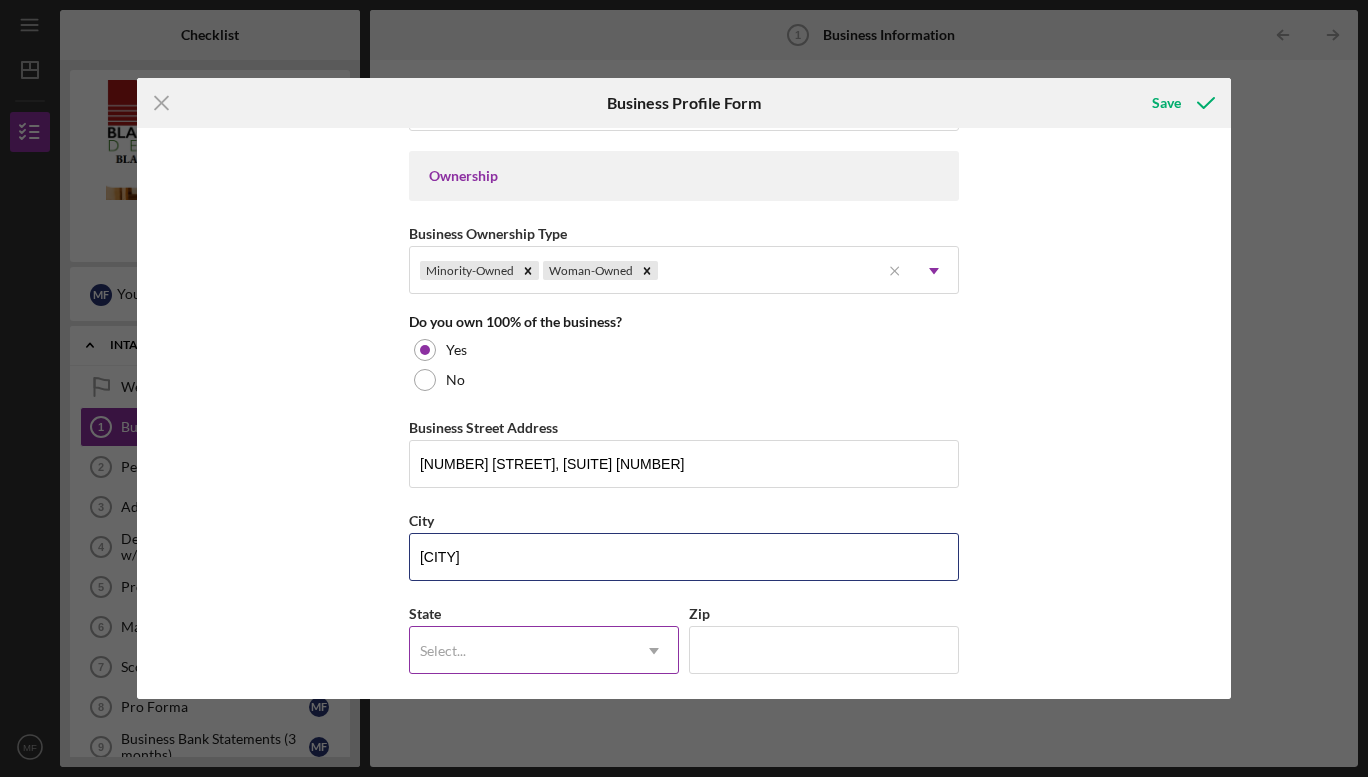 type on "[CITY]" 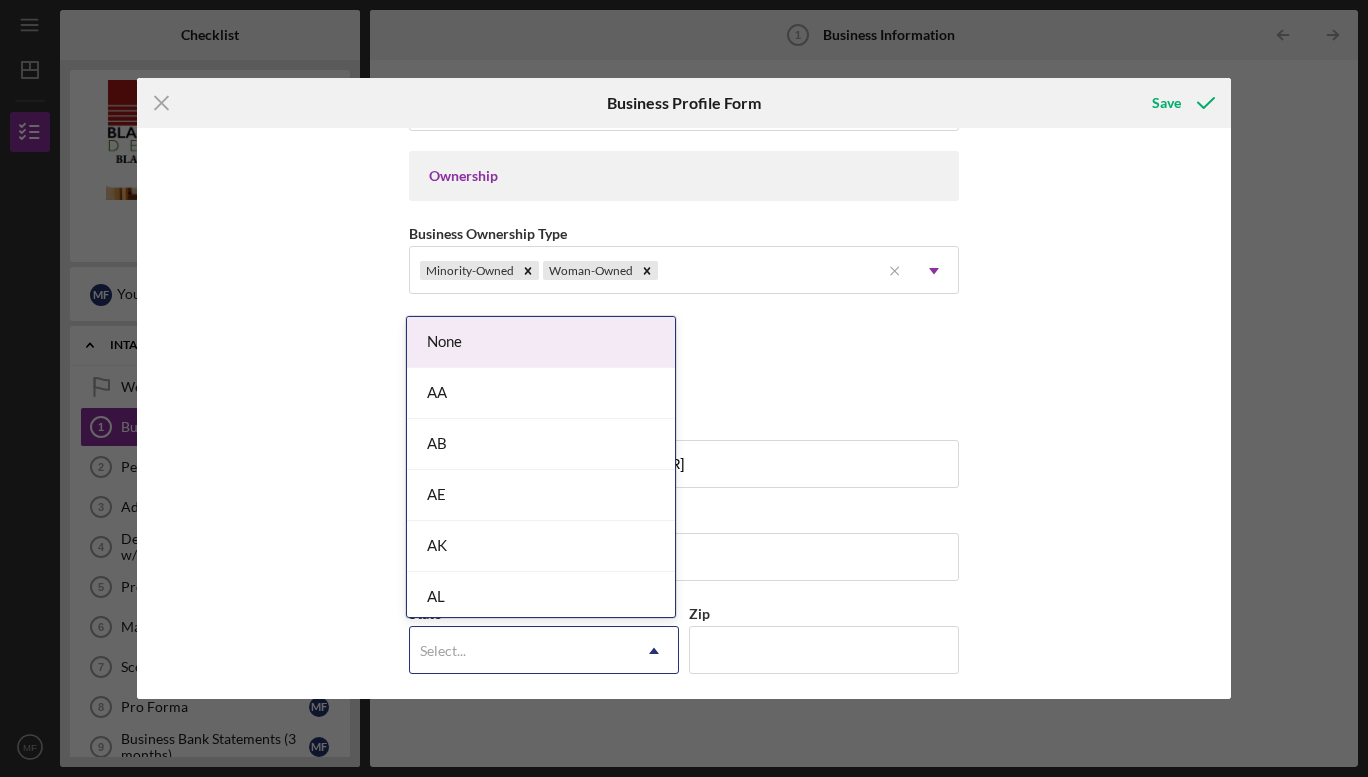 click on "Select..." at bounding box center (520, 651) 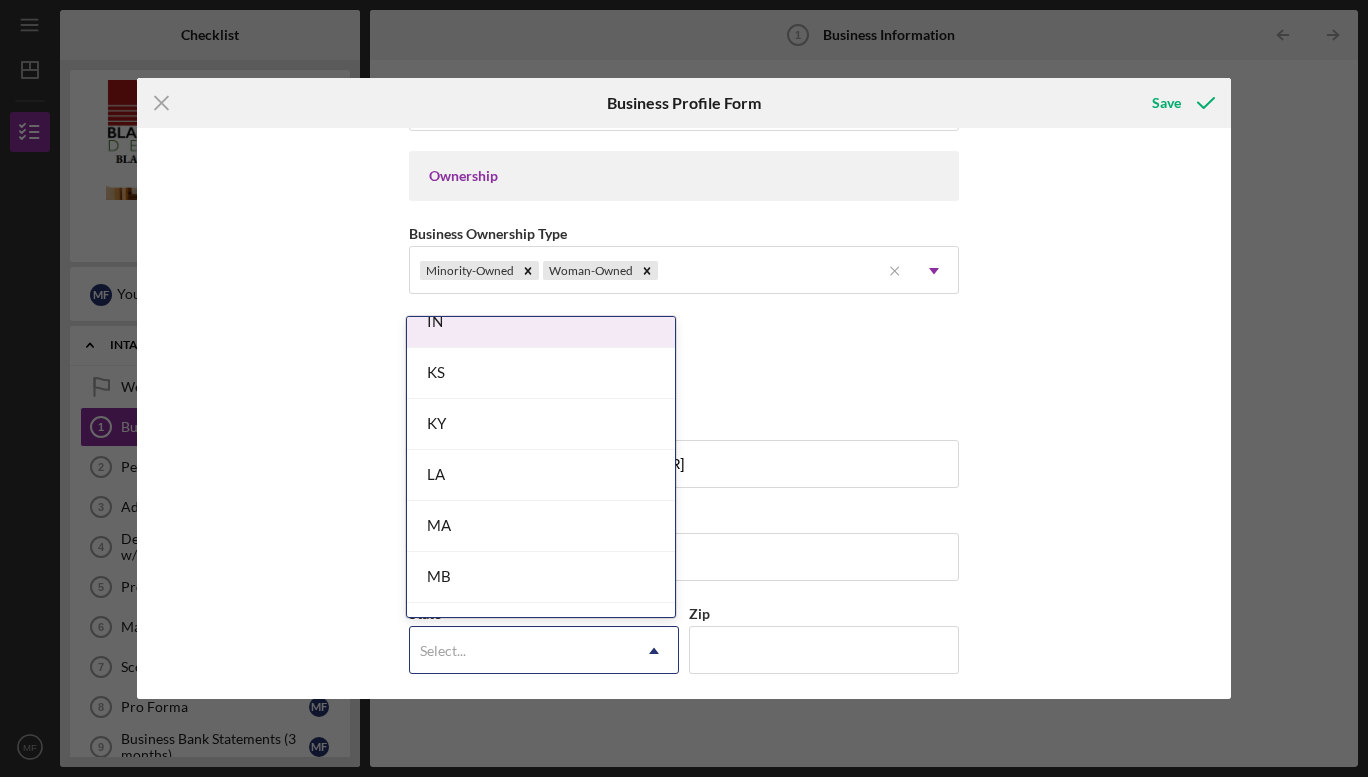 scroll, scrollTop: 1395, scrollLeft: 0, axis: vertical 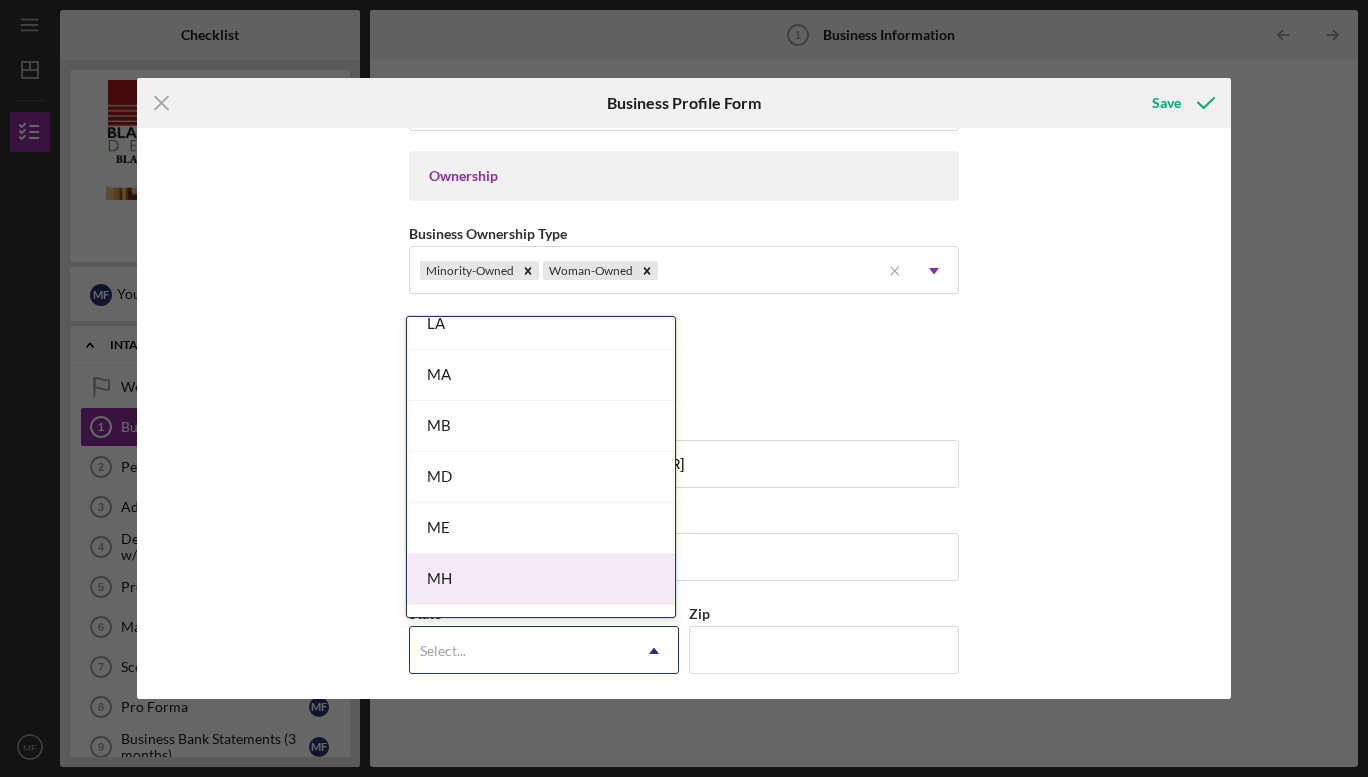 click on "MH" at bounding box center [541, 579] 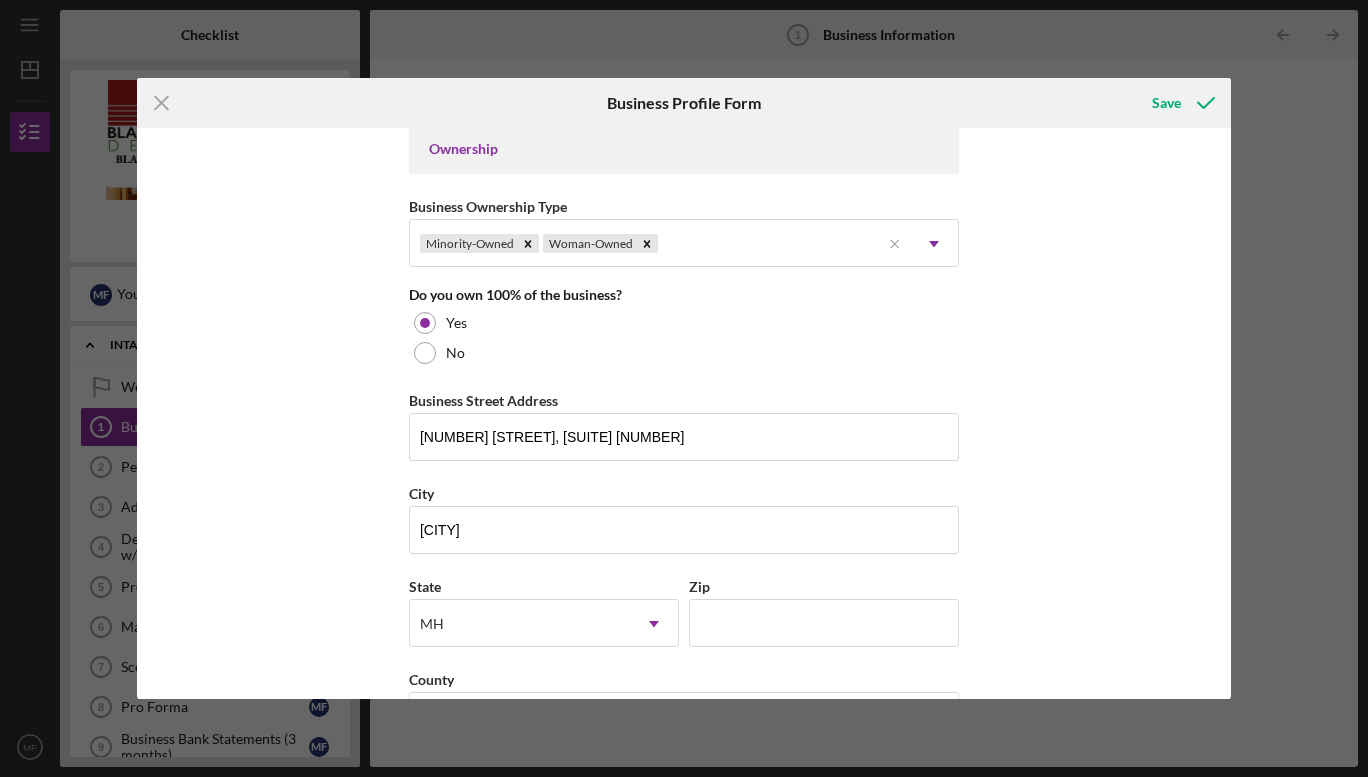 scroll, scrollTop: 938, scrollLeft: 0, axis: vertical 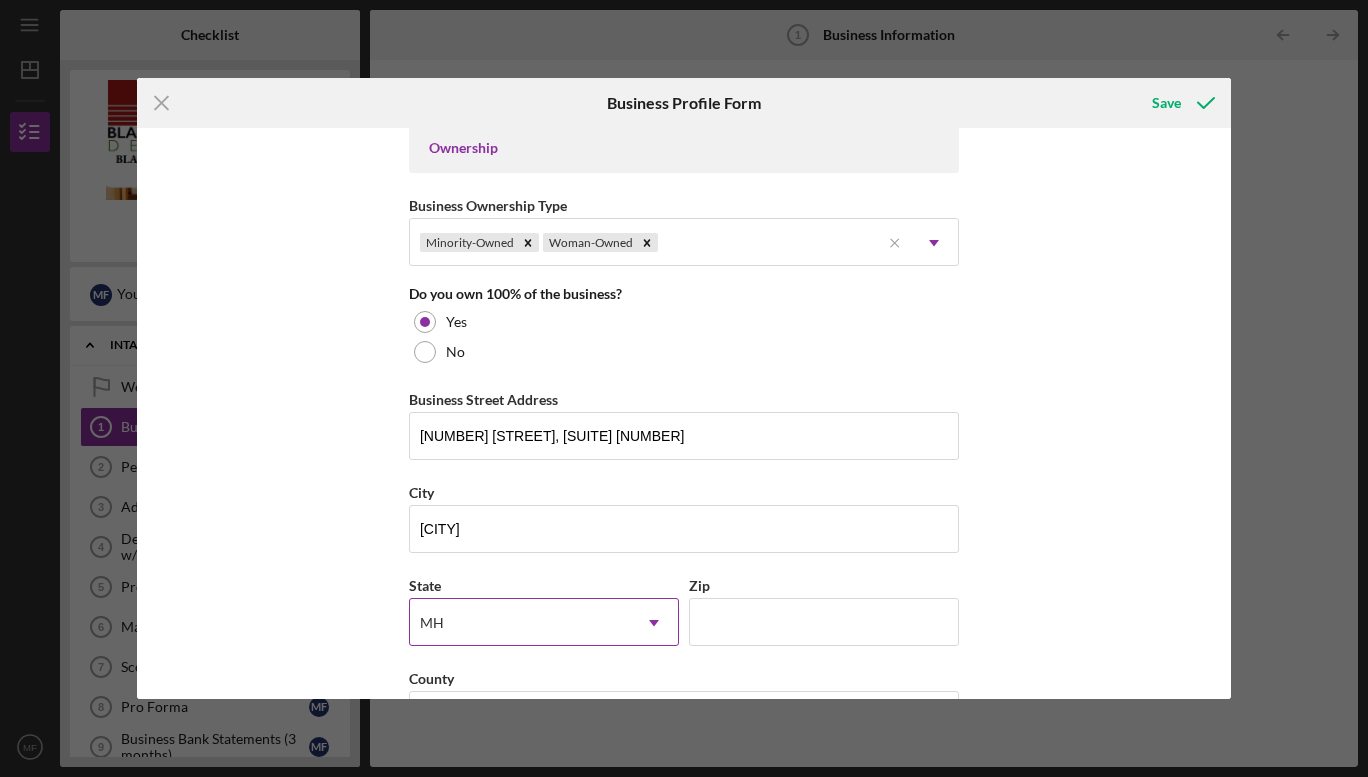 click on "MH" at bounding box center (520, 623) 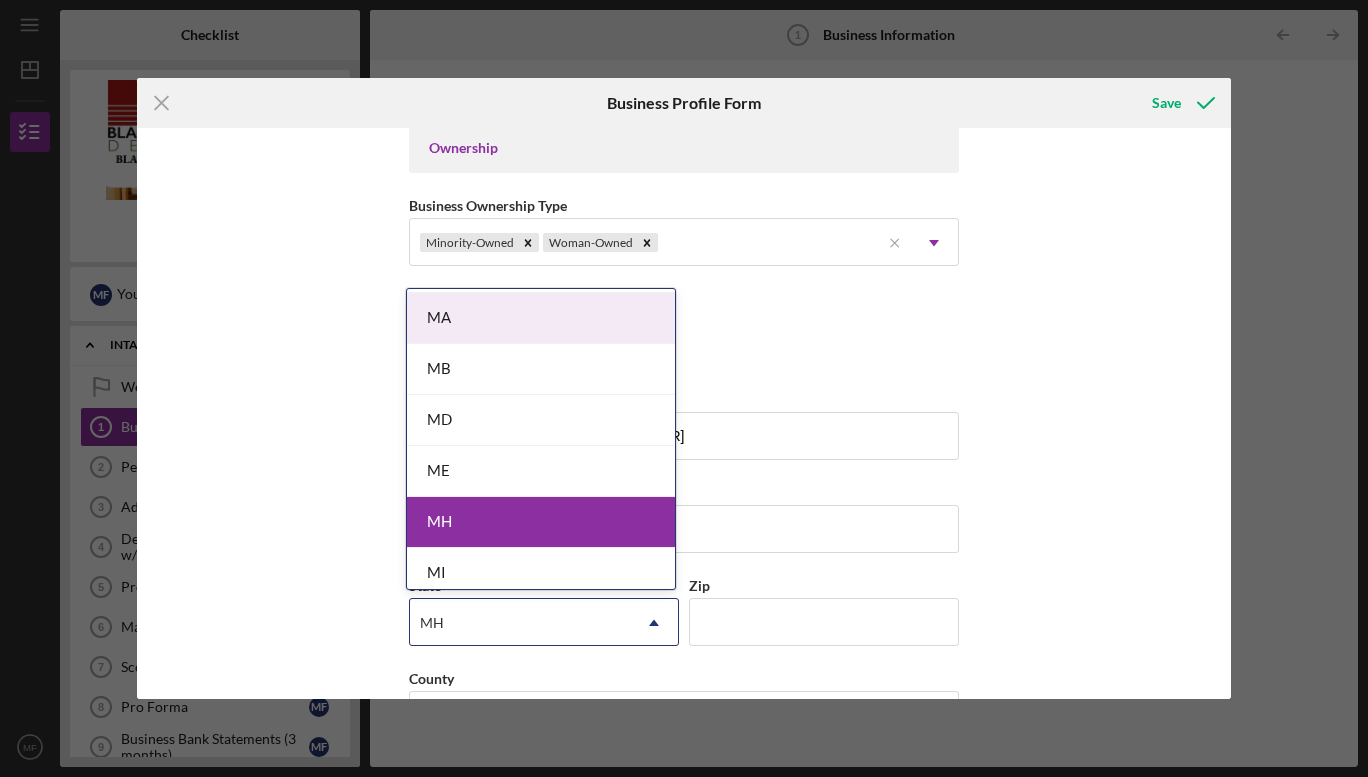 scroll, scrollTop: 1426, scrollLeft: 0, axis: vertical 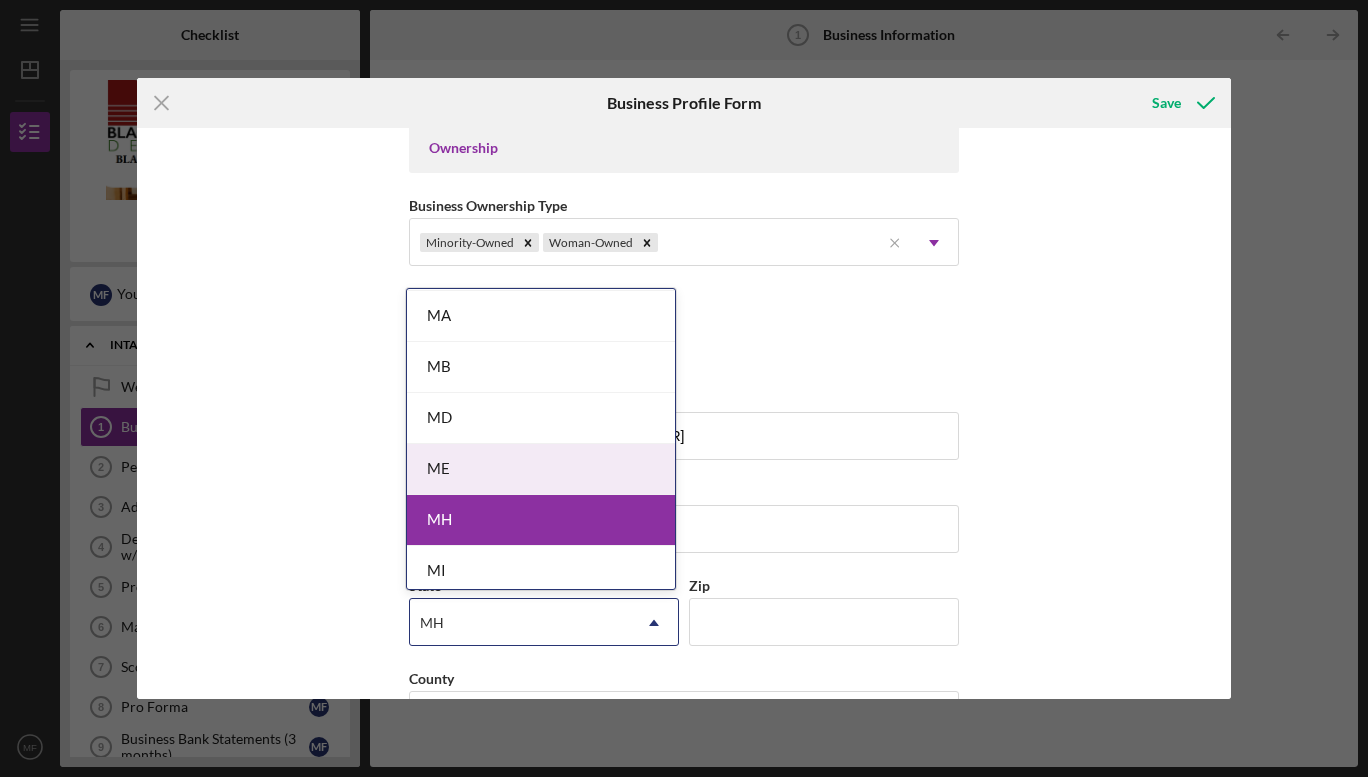 click on "ME" at bounding box center [541, 469] 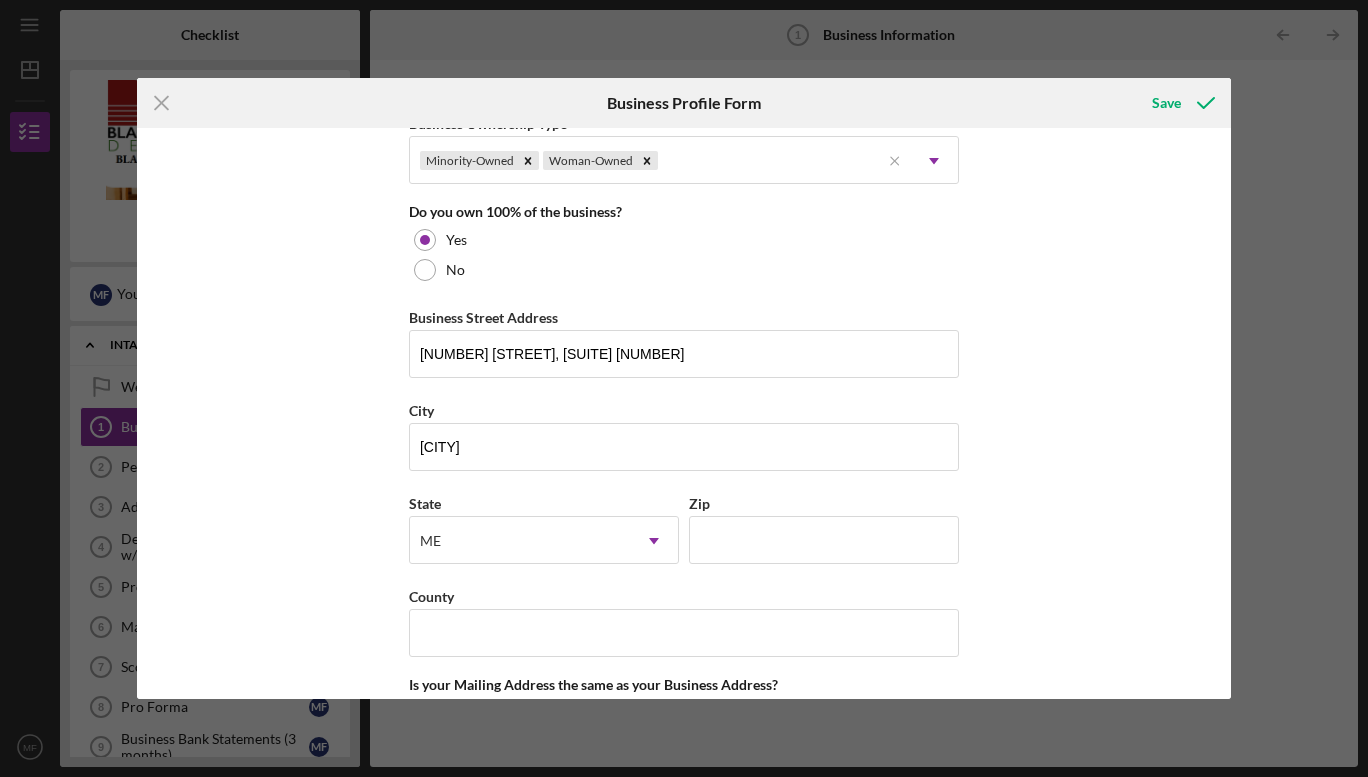 scroll, scrollTop: 1027, scrollLeft: 0, axis: vertical 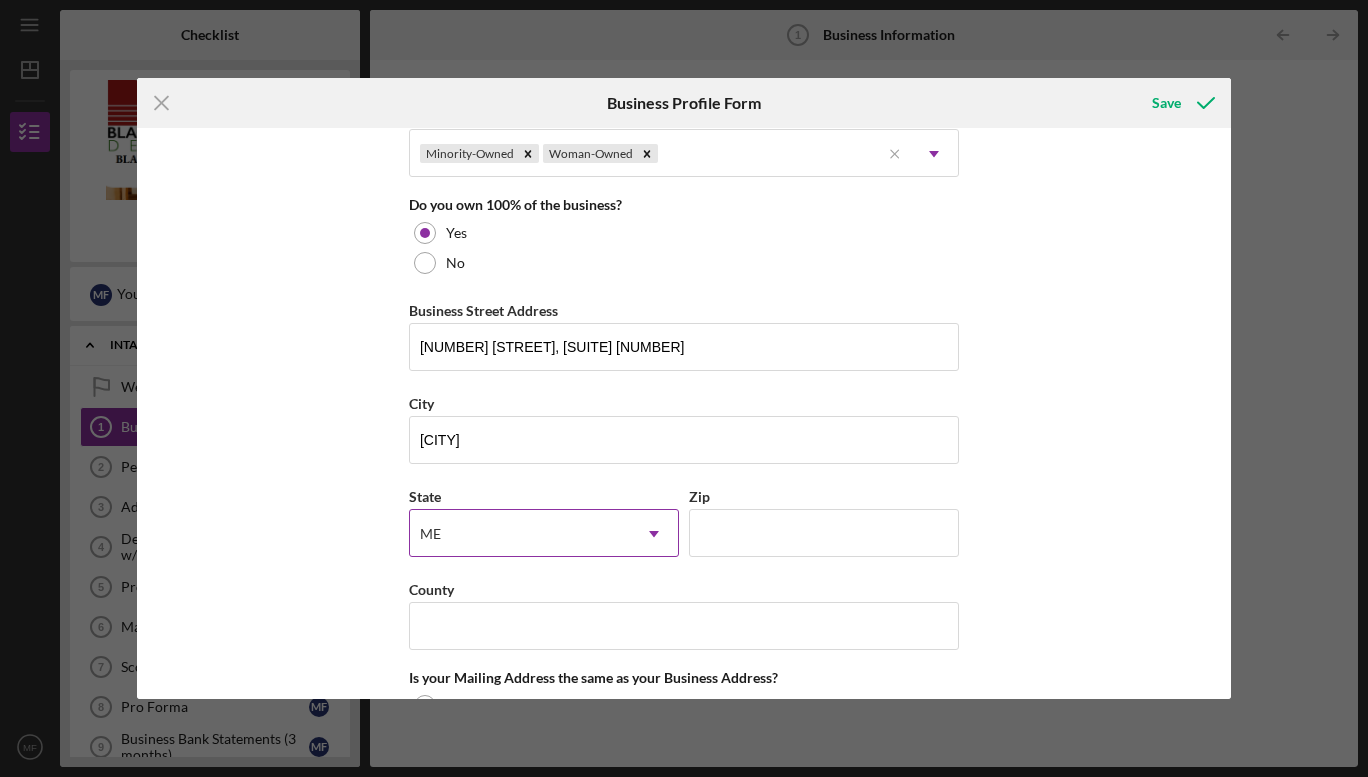 click on "ME" at bounding box center (520, 534) 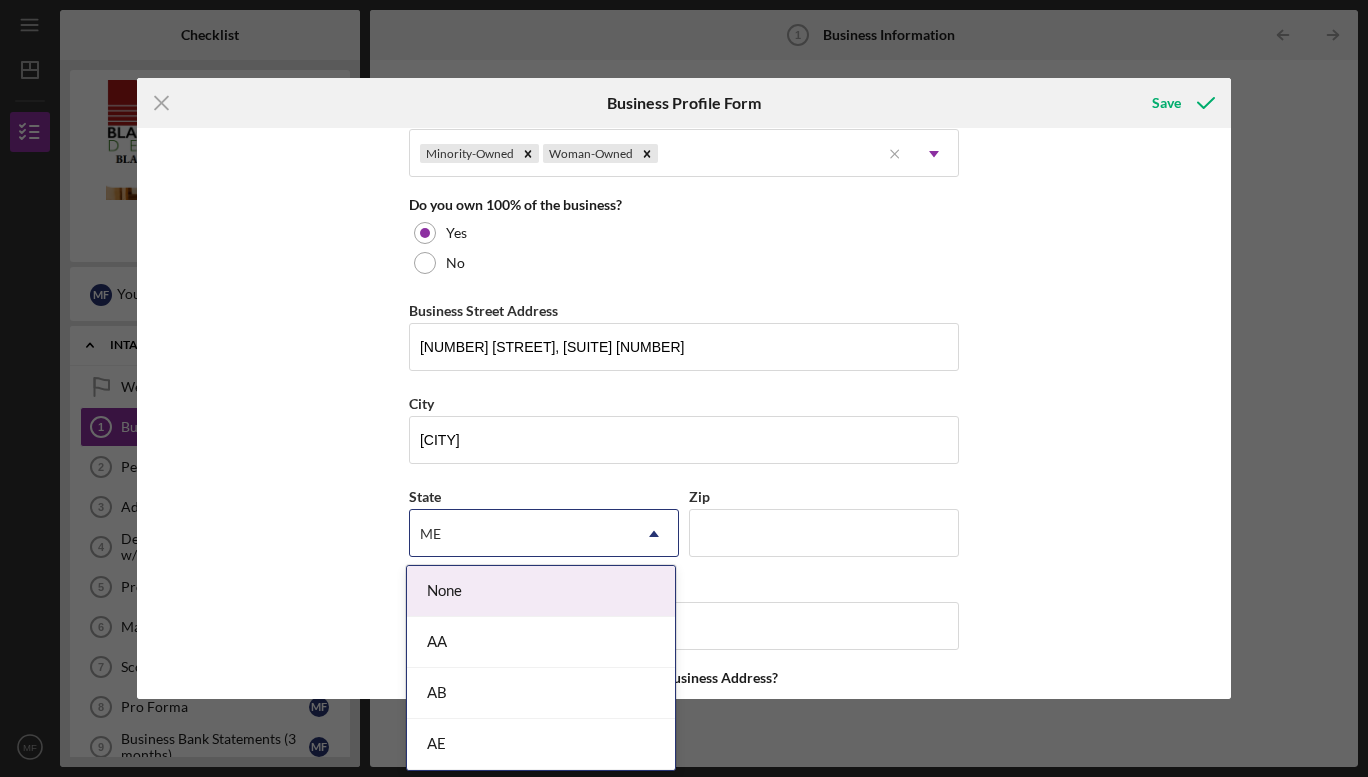 drag, startPoint x: 456, startPoint y: 538, endPoint x: 437, endPoint y: 535, distance: 19.235384 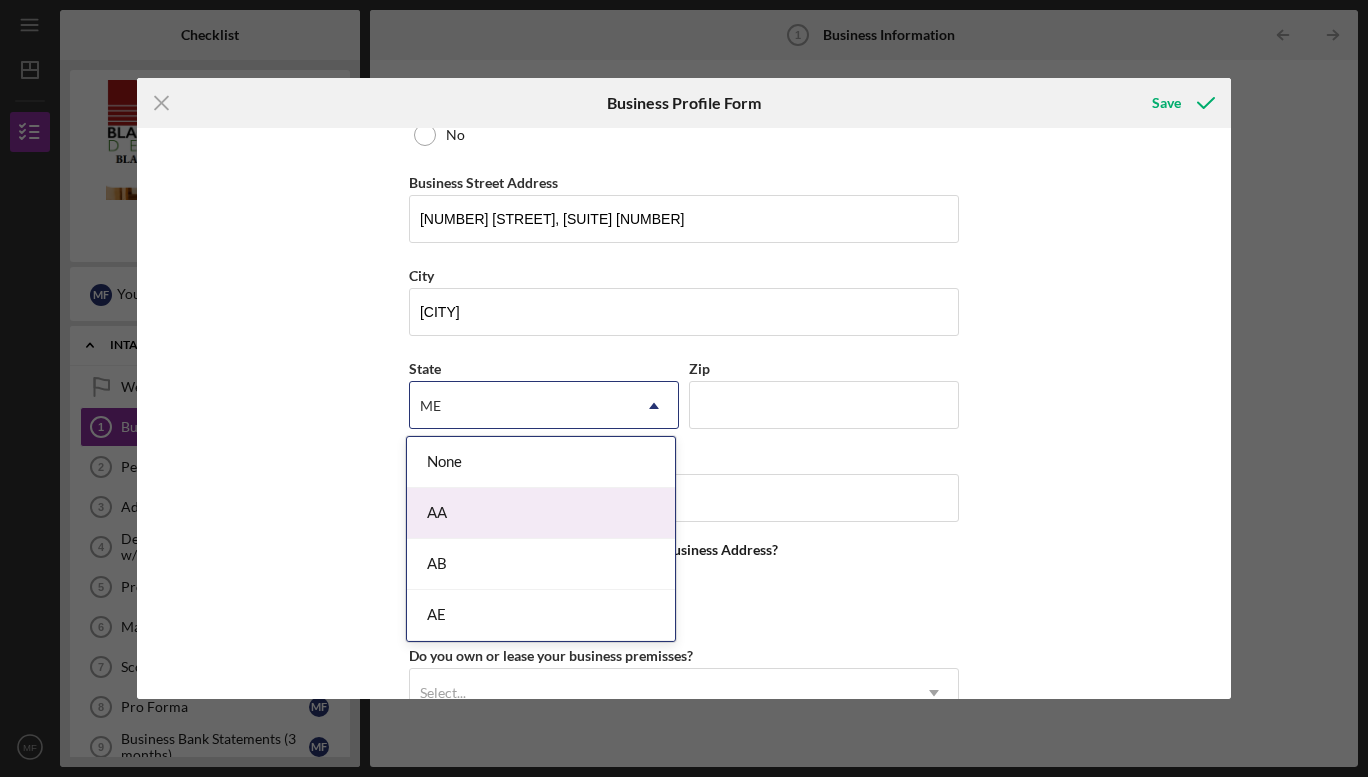 scroll, scrollTop: 1156, scrollLeft: 0, axis: vertical 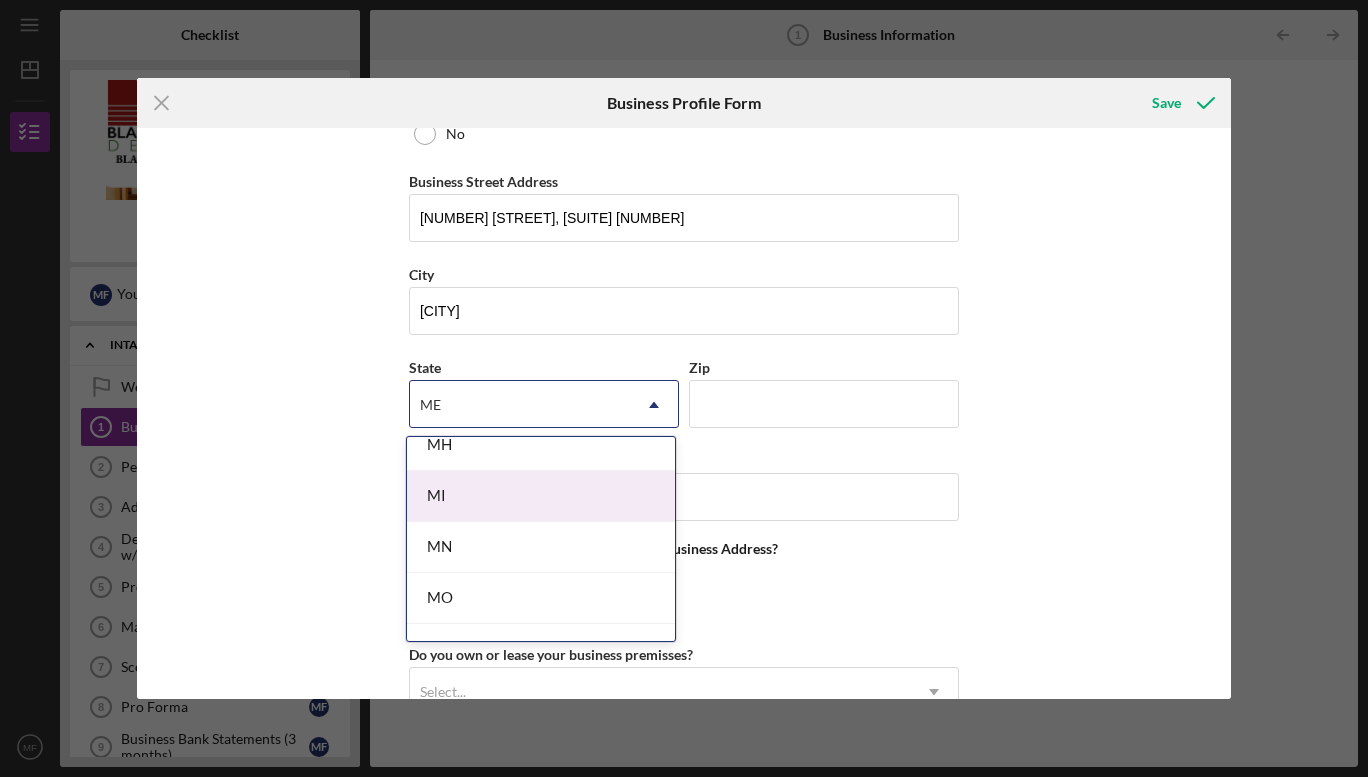 click on "MI" at bounding box center (541, 496) 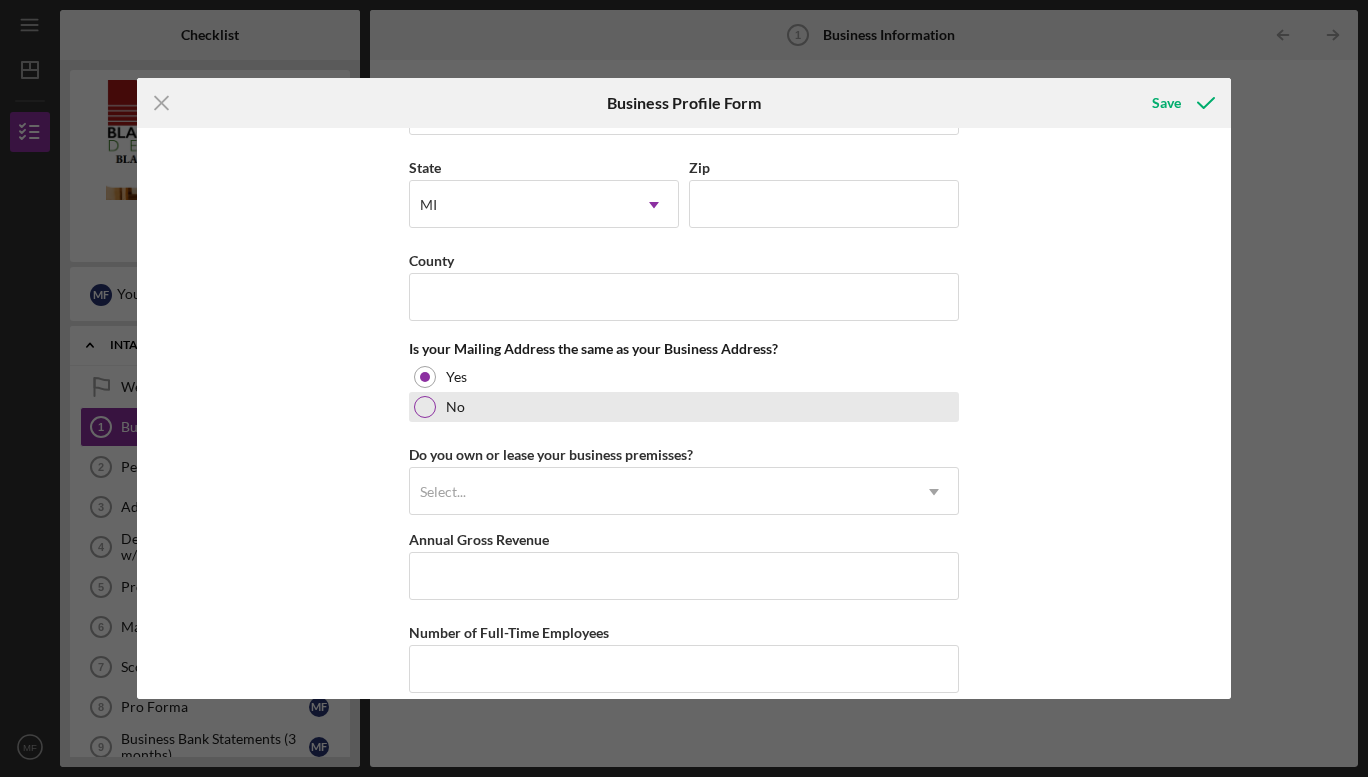 scroll, scrollTop: 1362, scrollLeft: 0, axis: vertical 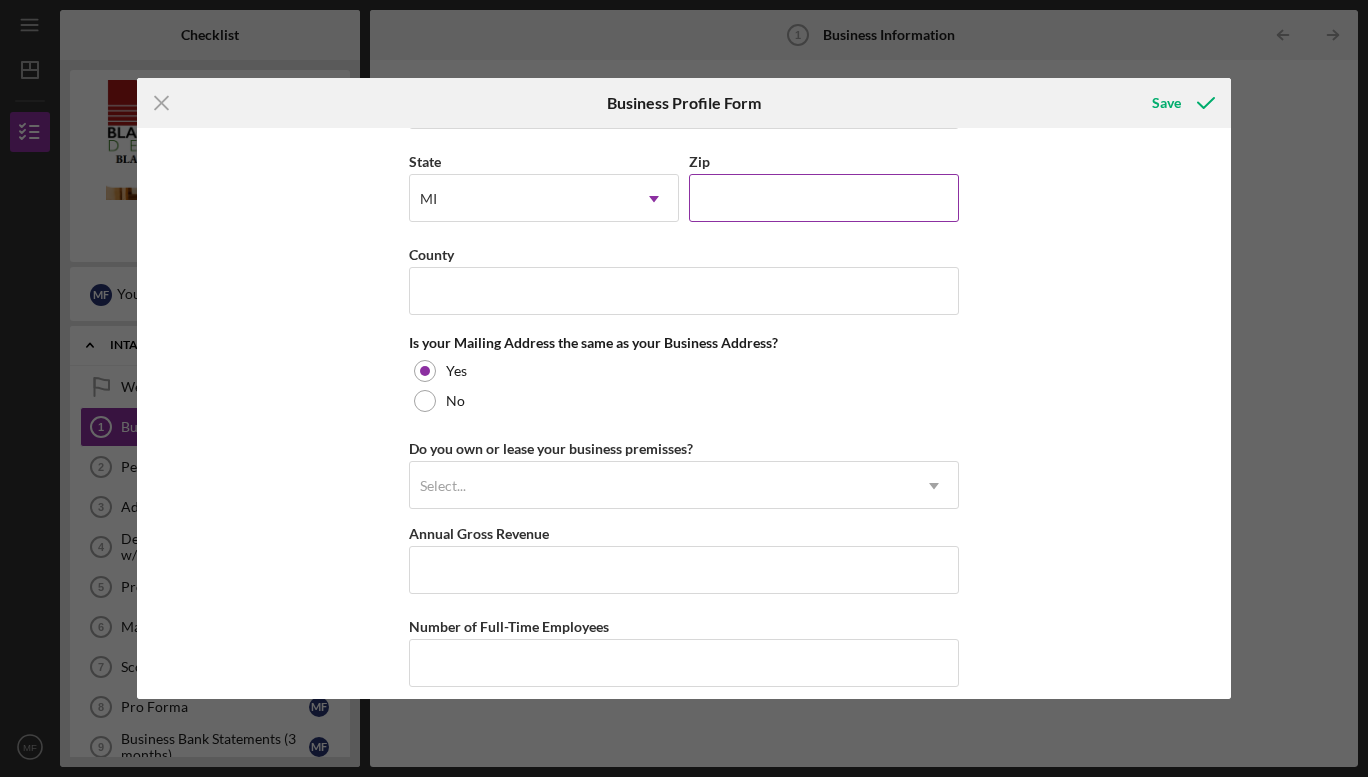 click on "Zip" at bounding box center (824, 198) 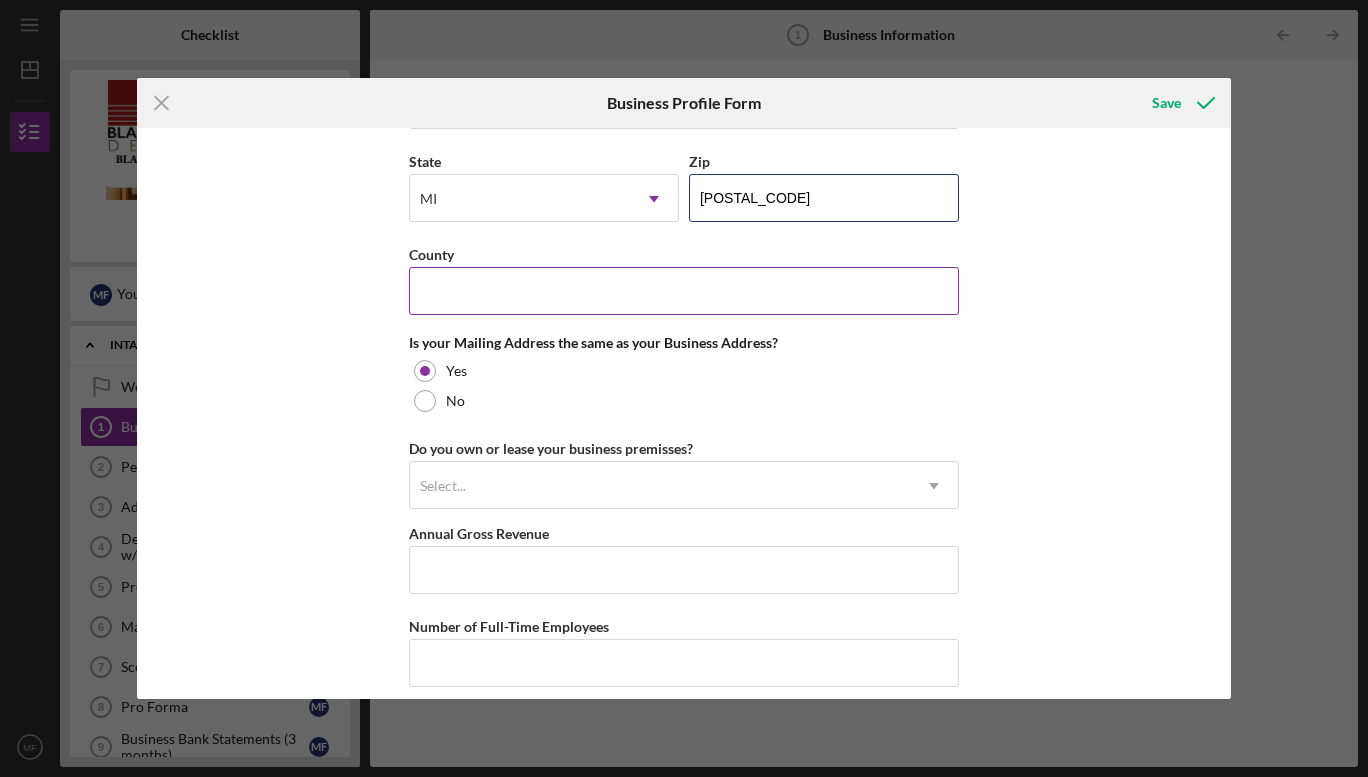 type on "[POSTAL_CODE]" 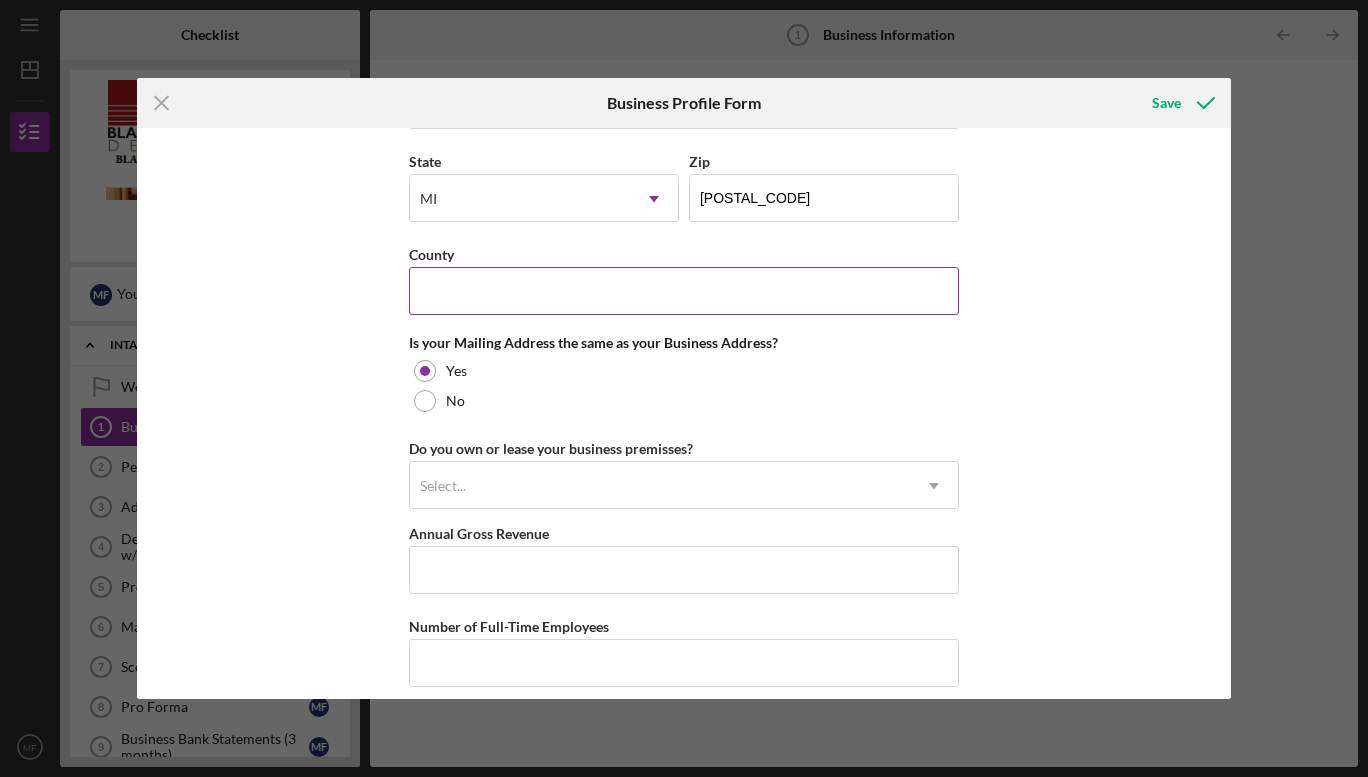 click on "County" at bounding box center [684, 291] 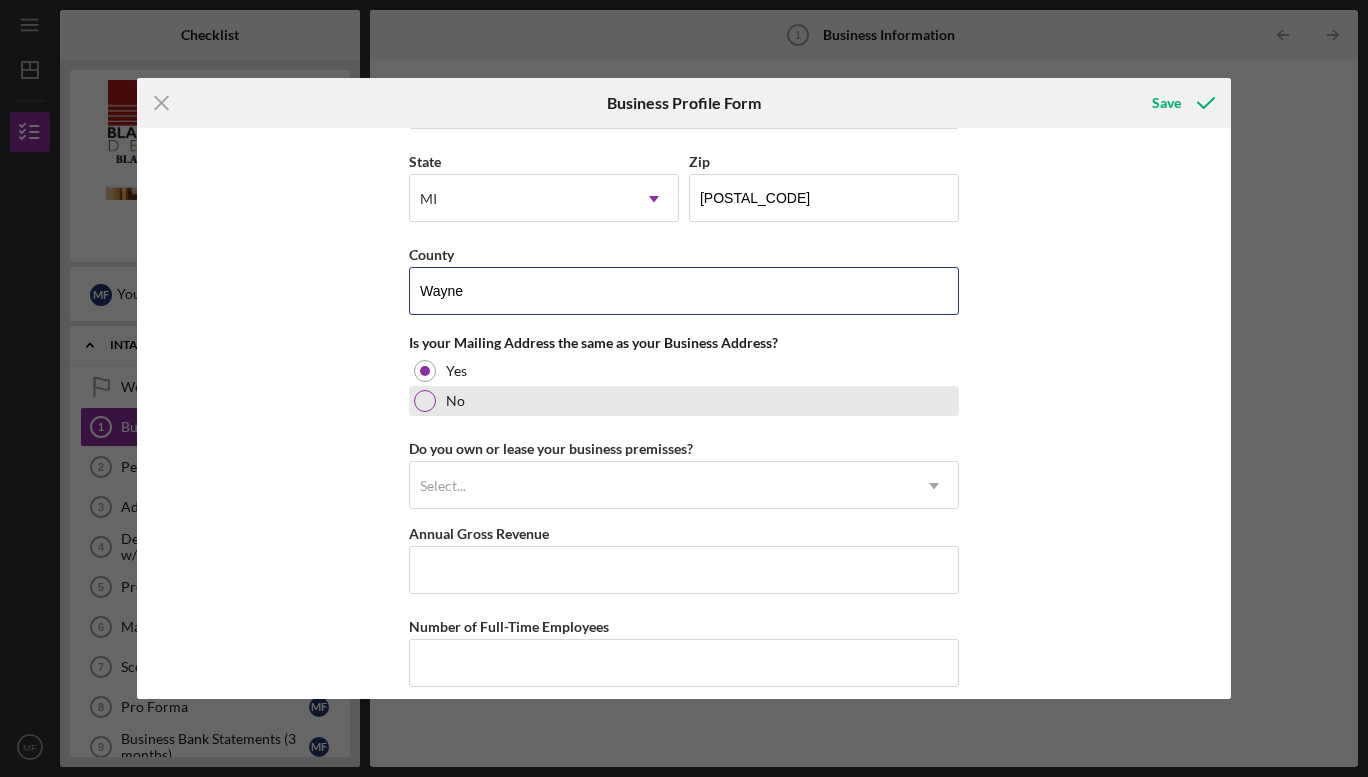 type on "Wayne" 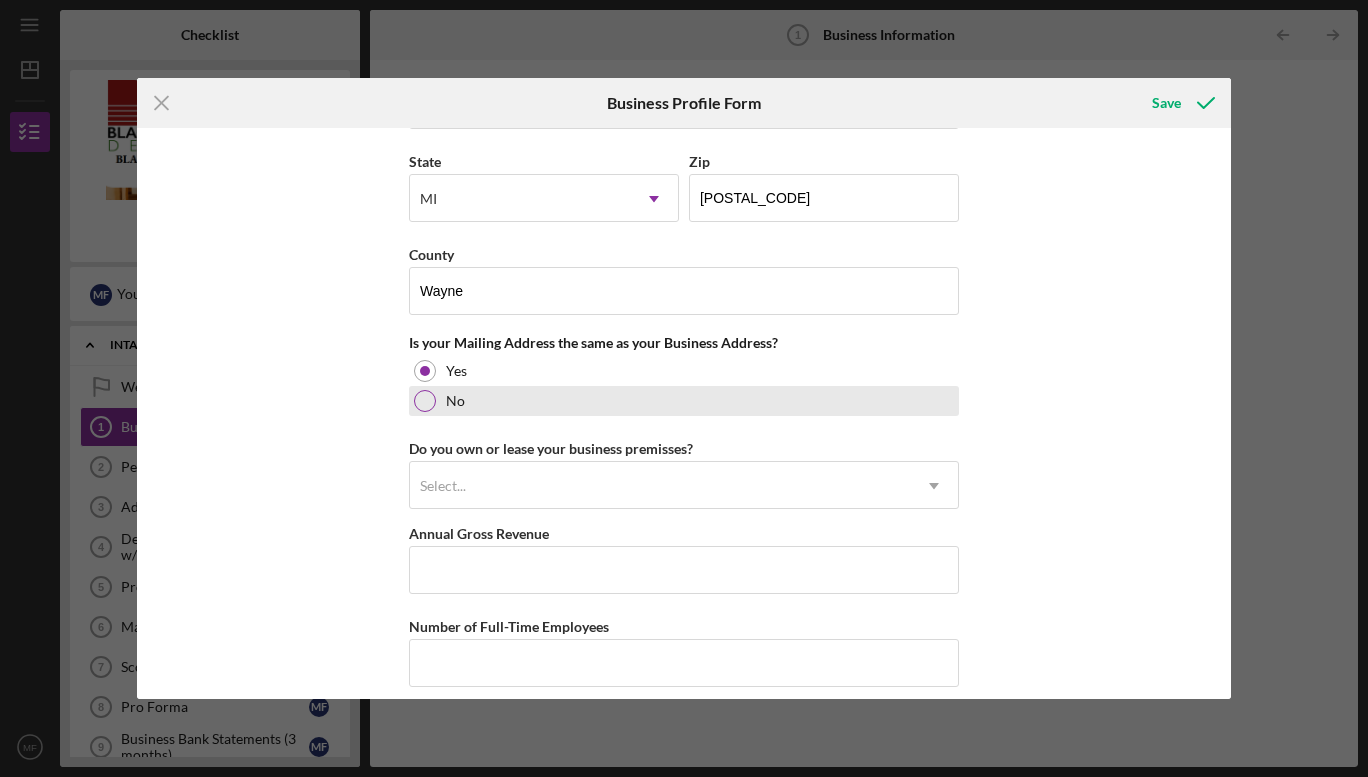 click at bounding box center (425, 401) 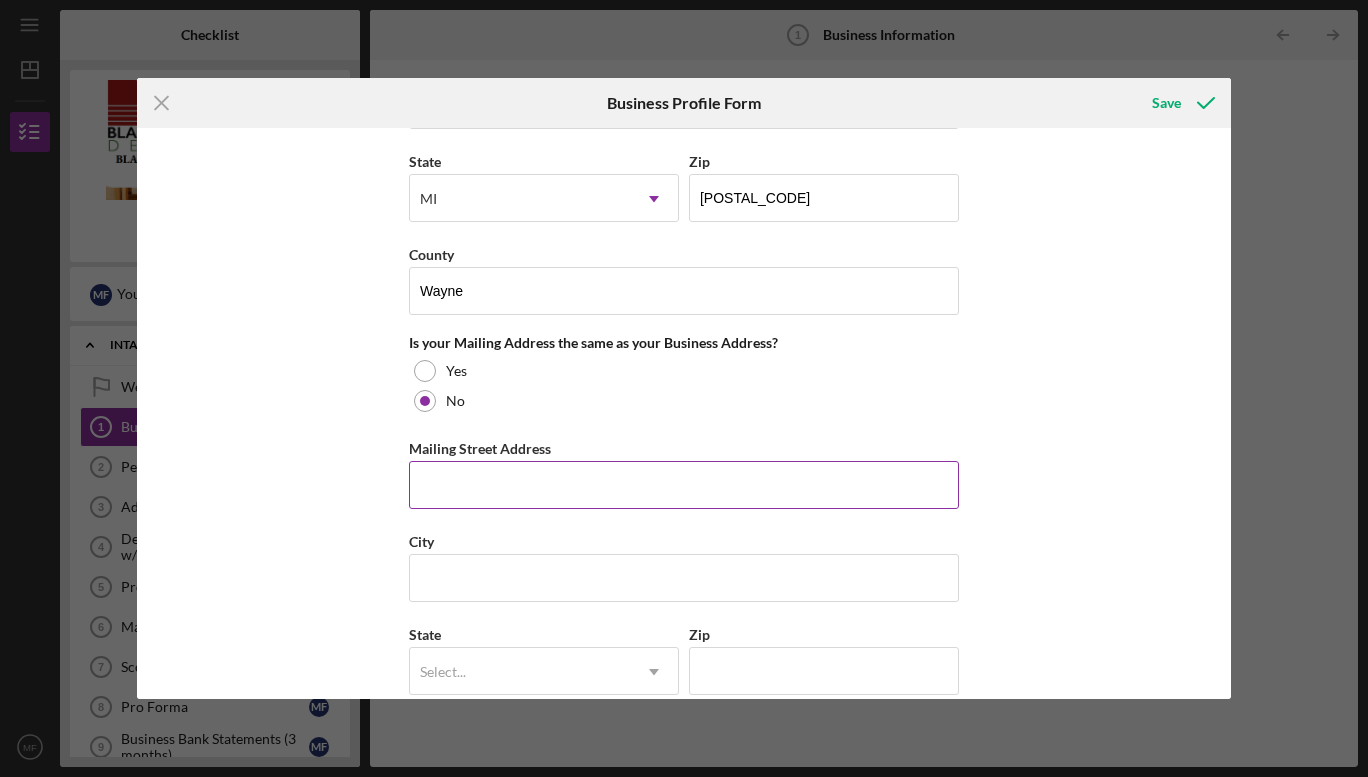 click on "Mailing Street Address" at bounding box center [684, 485] 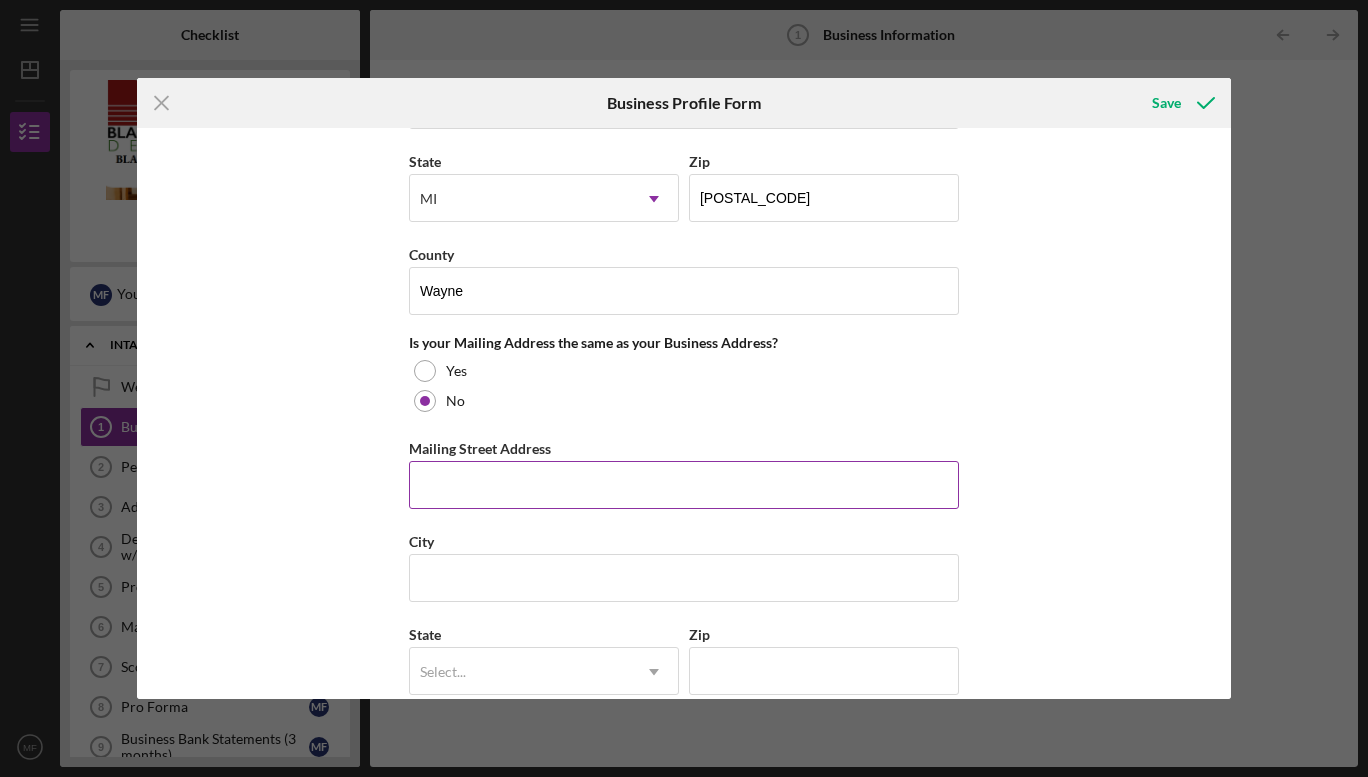 type on "[NUMBER] [STREET]" 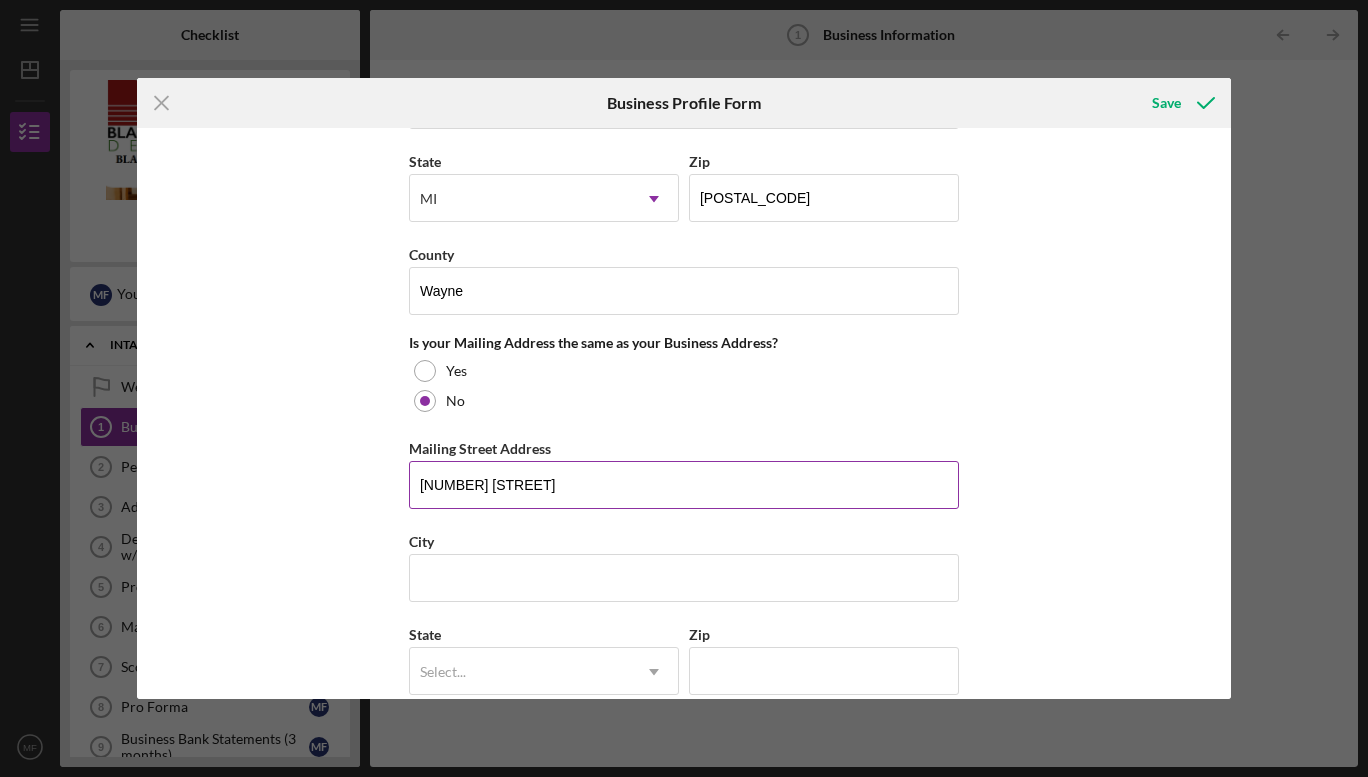 type on "MI" 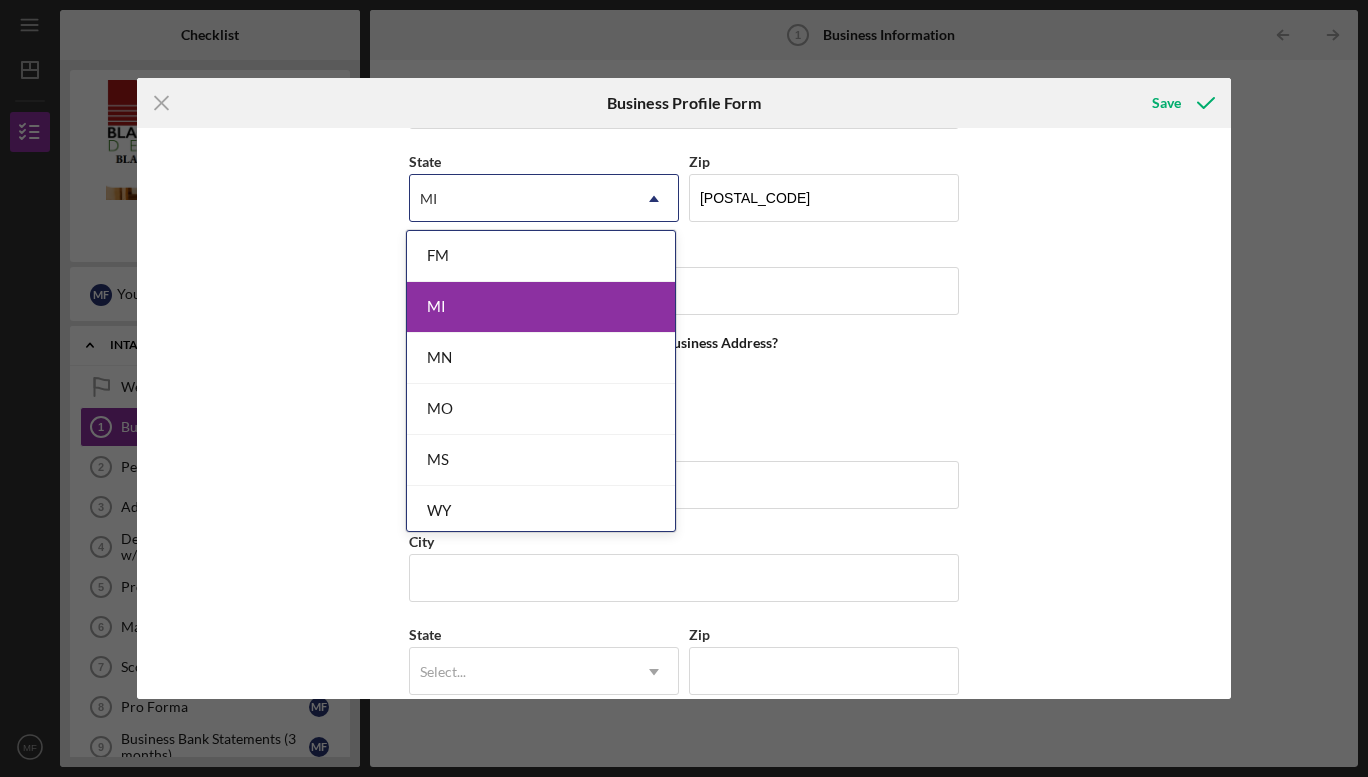 click on "MI" at bounding box center (541, 307) 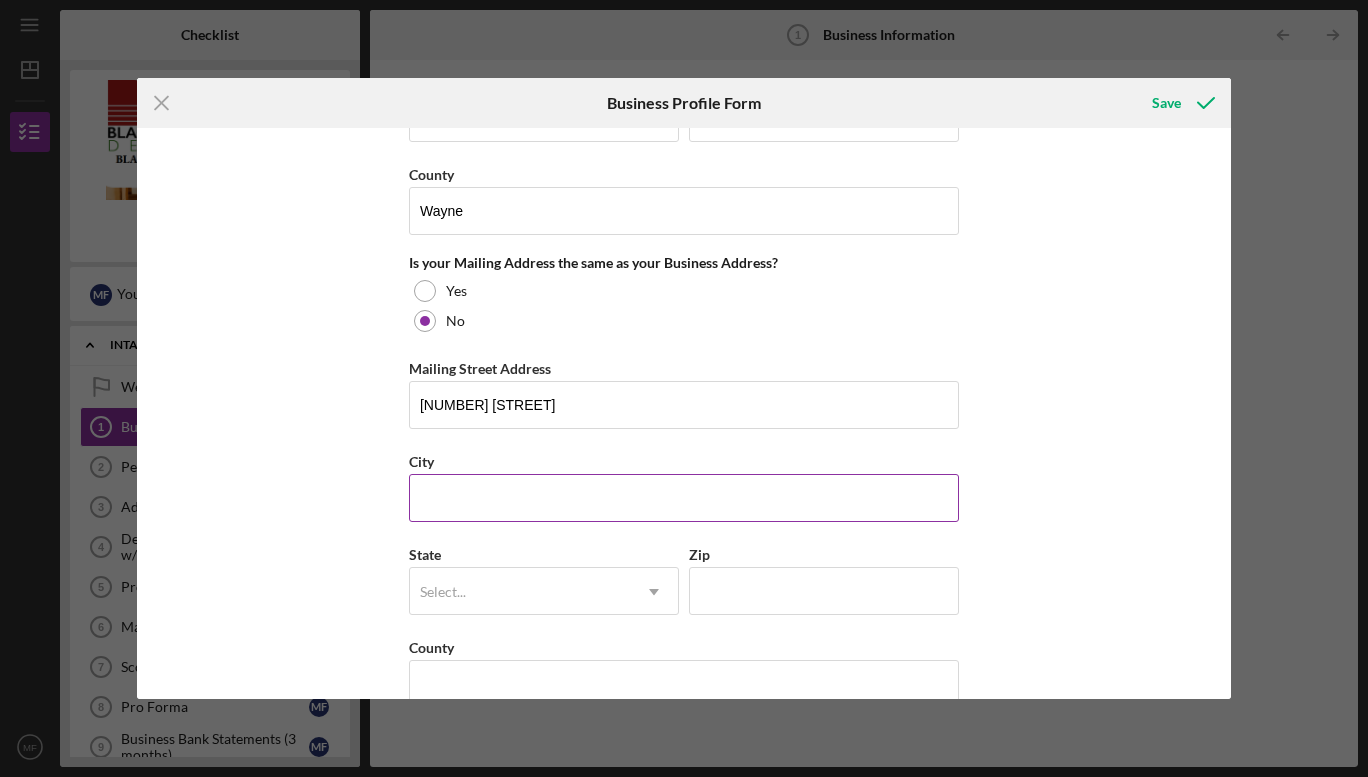 scroll, scrollTop: 1452, scrollLeft: 0, axis: vertical 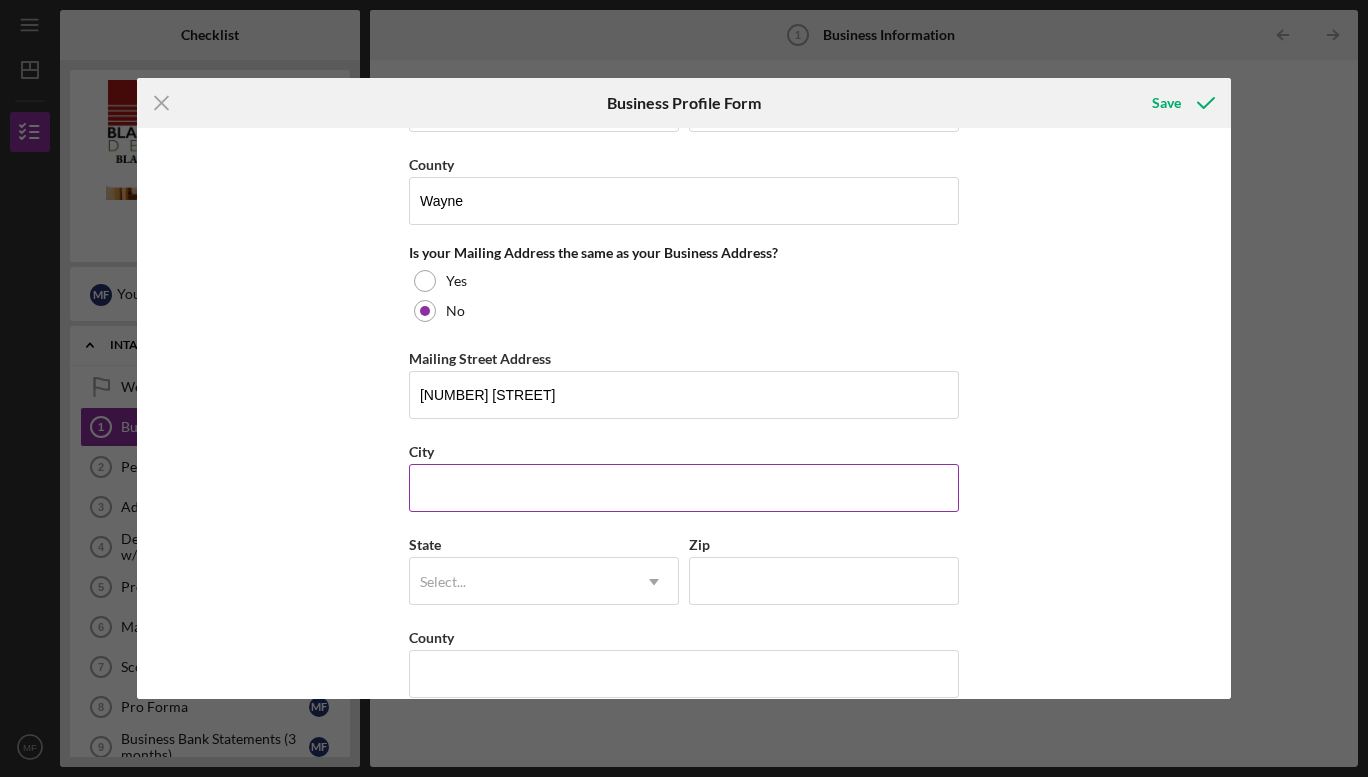 click on "City" at bounding box center (684, 488) 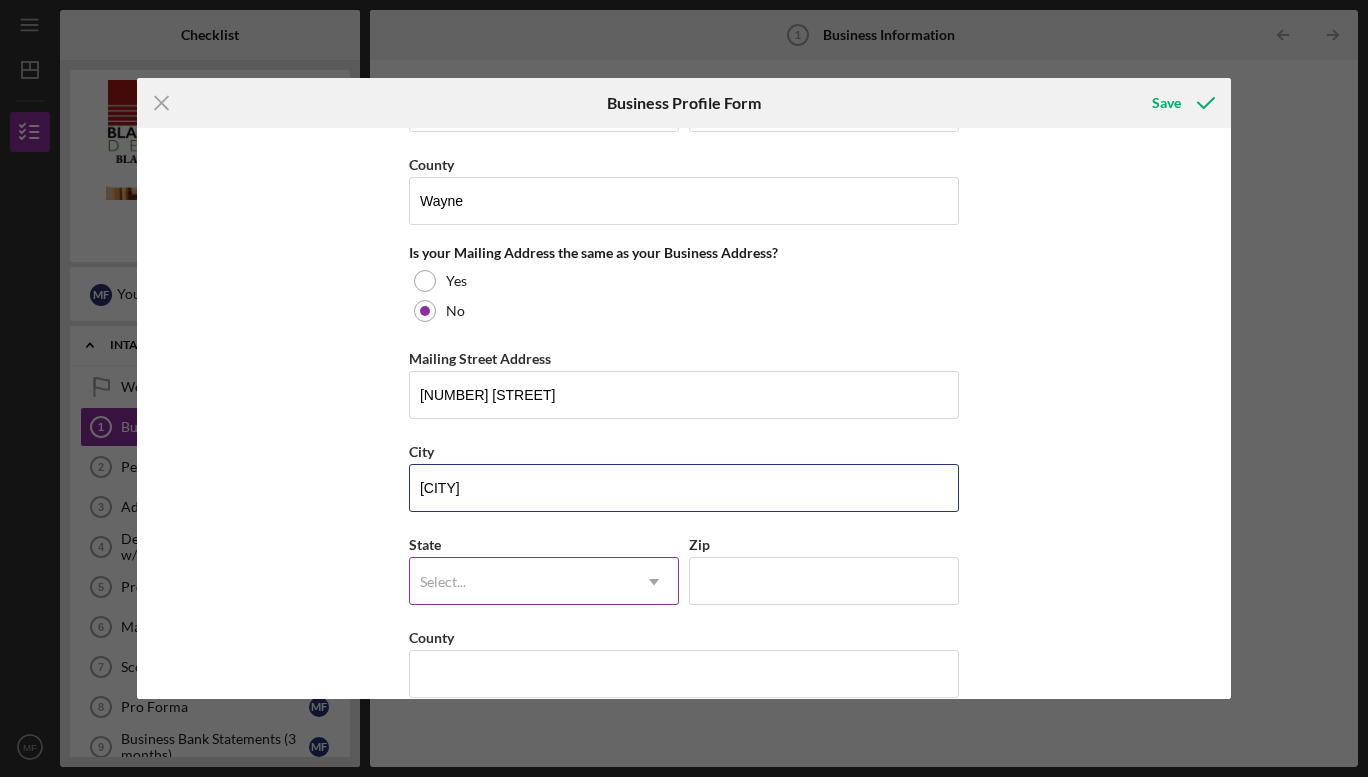 type on "[CITY]" 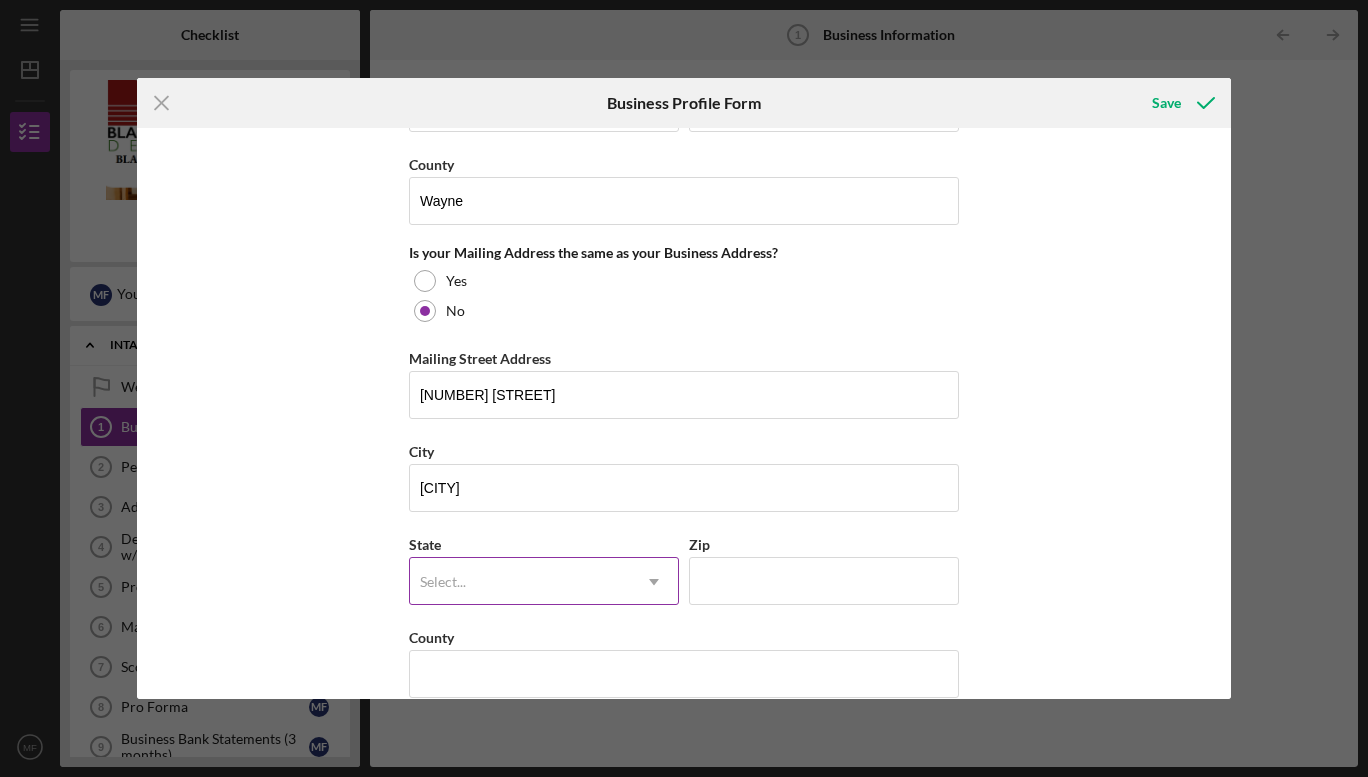 click on "Select..." at bounding box center [520, 582] 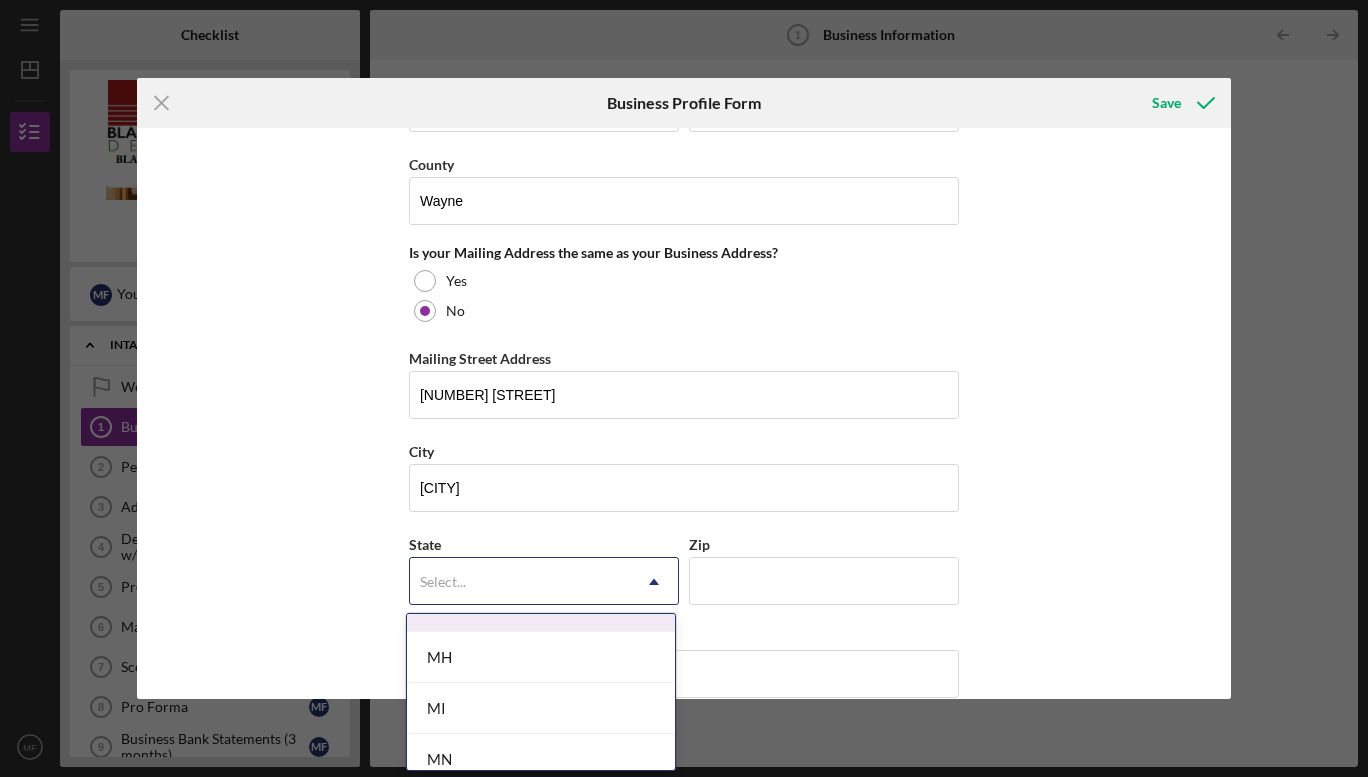 scroll, scrollTop: 1627, scrollLeft: 0, axis: vertical 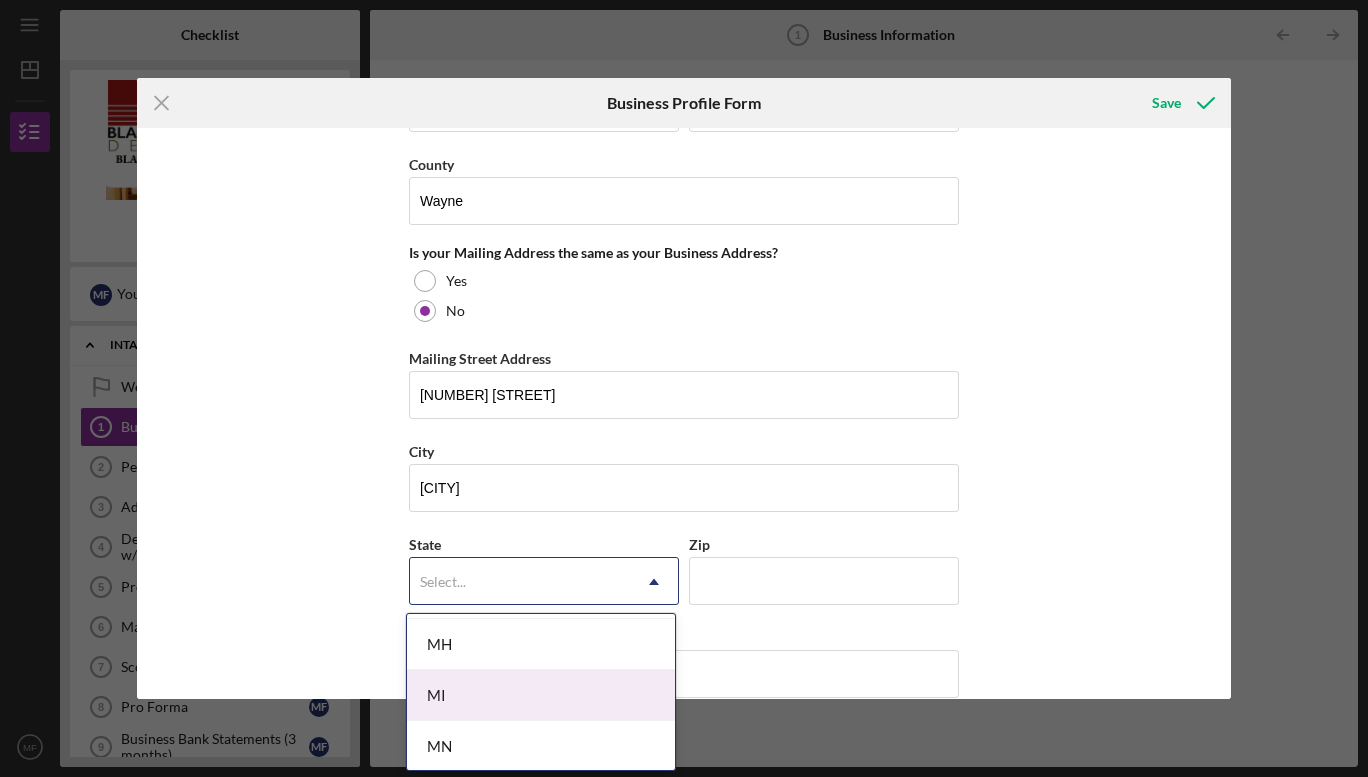 click on "MI" at bounding box center [541, 695] 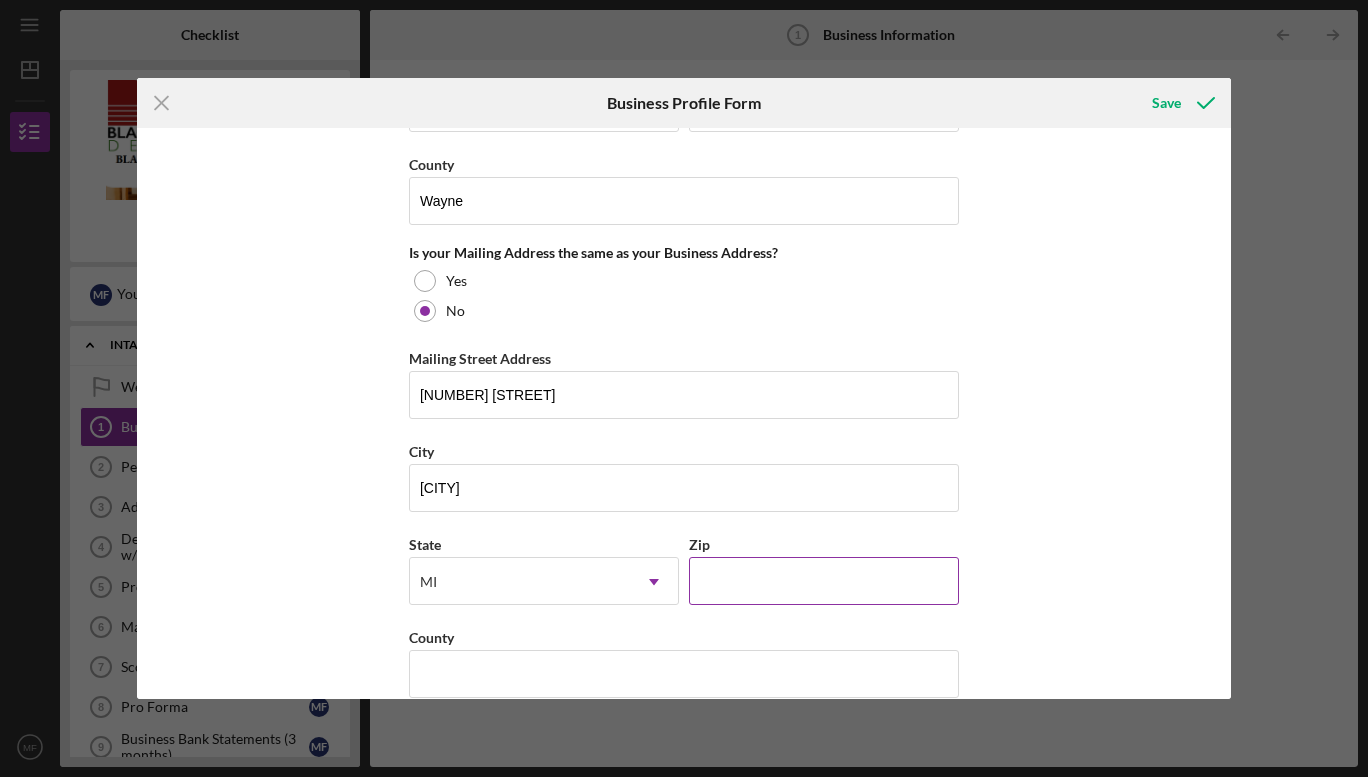 click on "Zip" at bounding box center [824, 581] 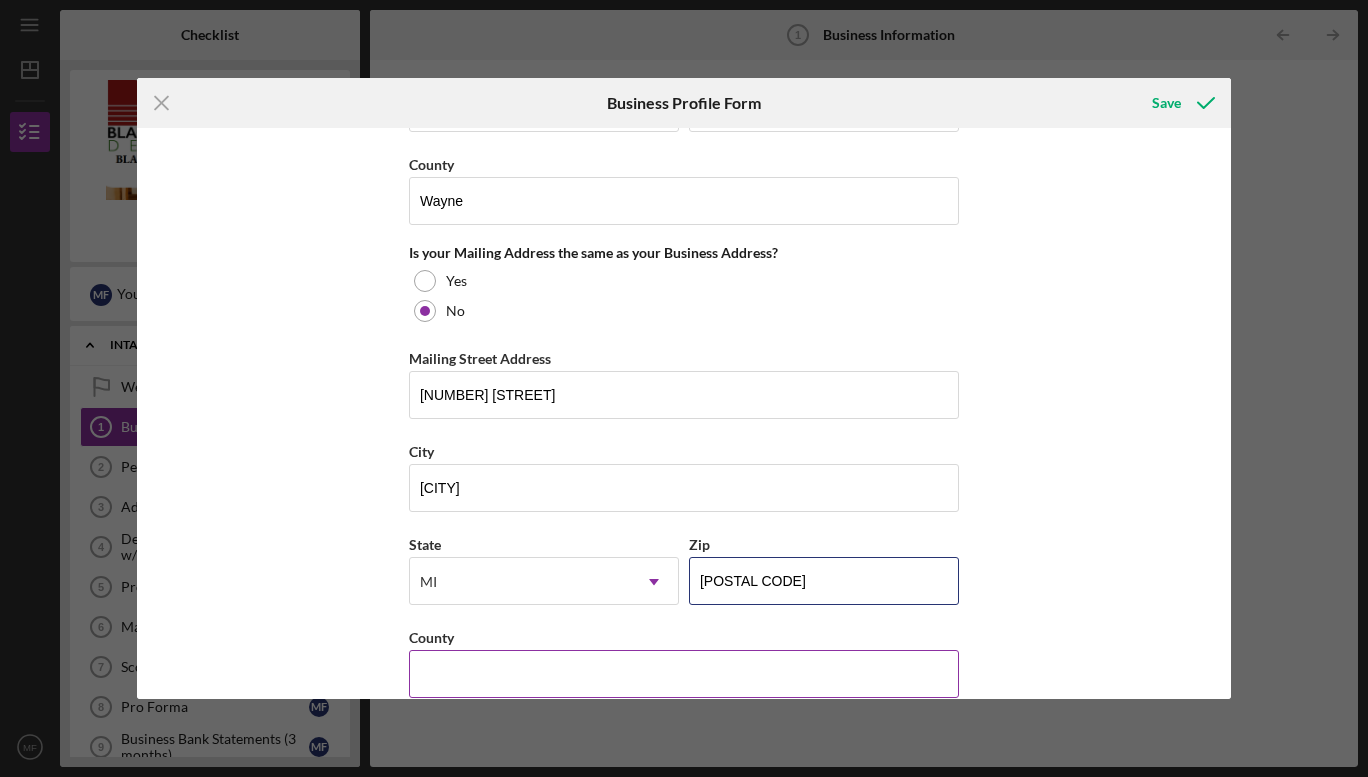 scroll, scrollTop: 1696, scrollLeft: 0, axis: vertical 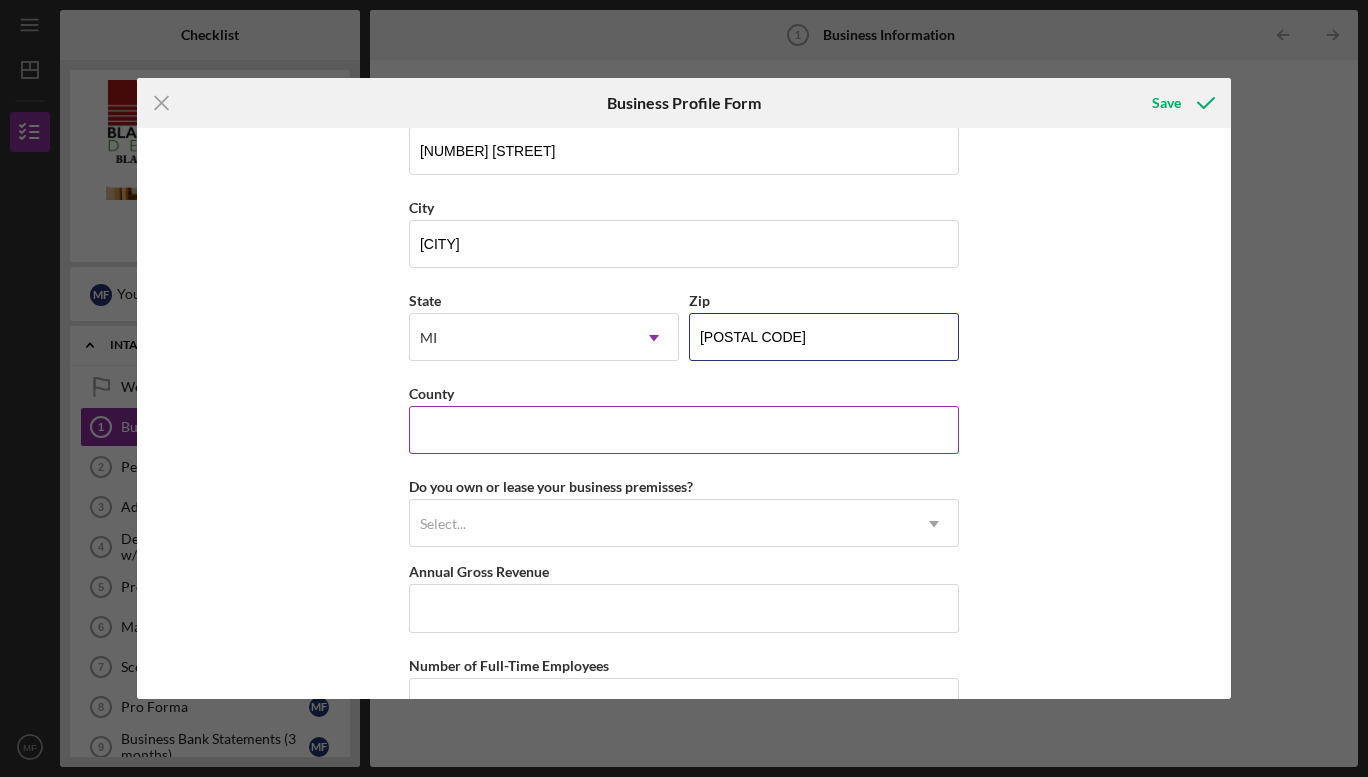 type on "[POSTAL CODE]" 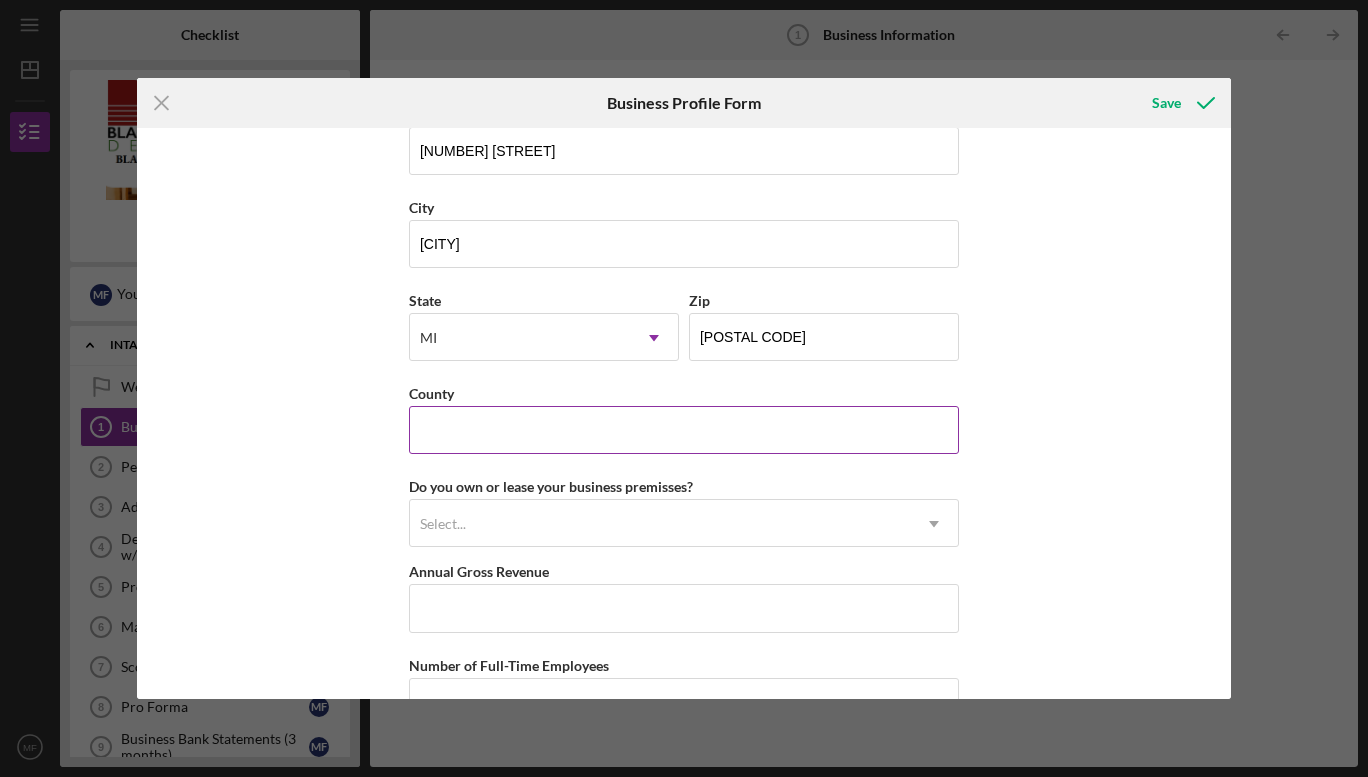 click on "County" at bounding box center (684, 430) 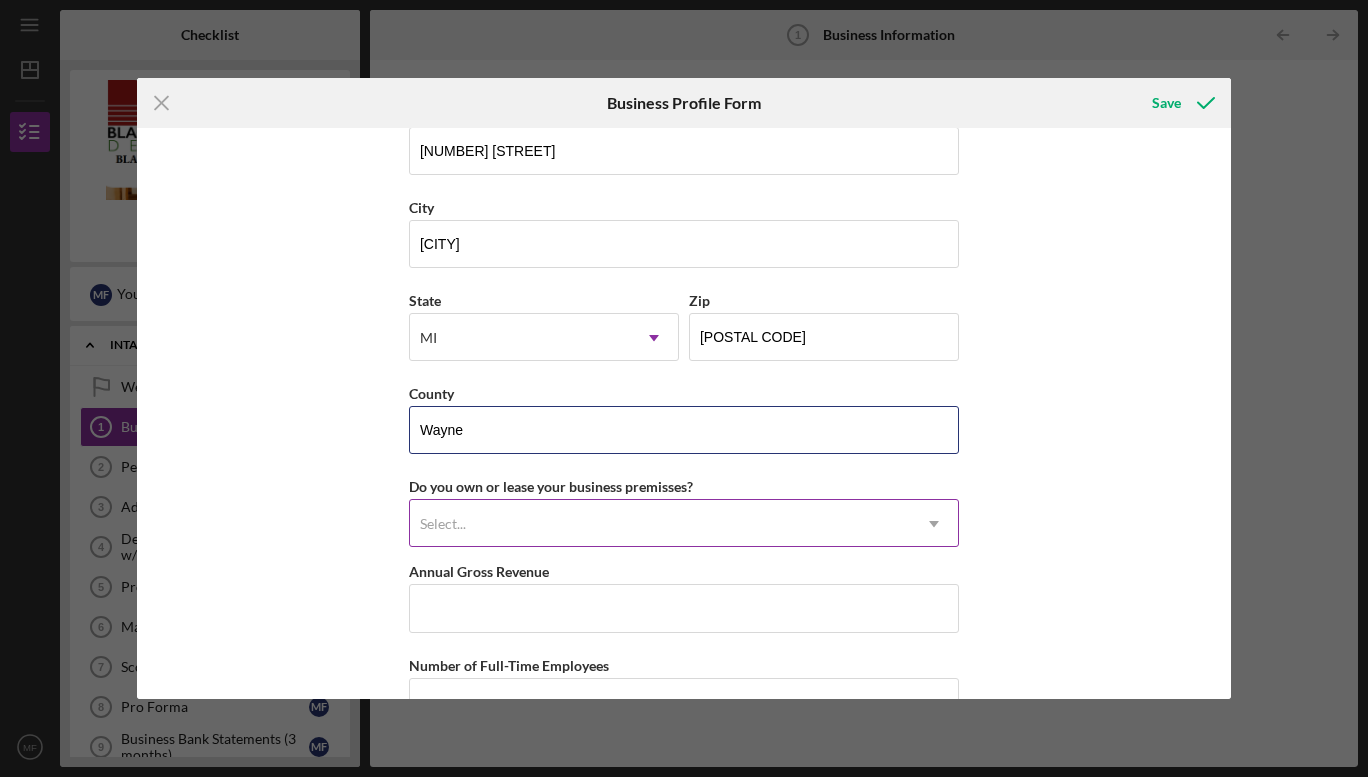 type on "Wayne" 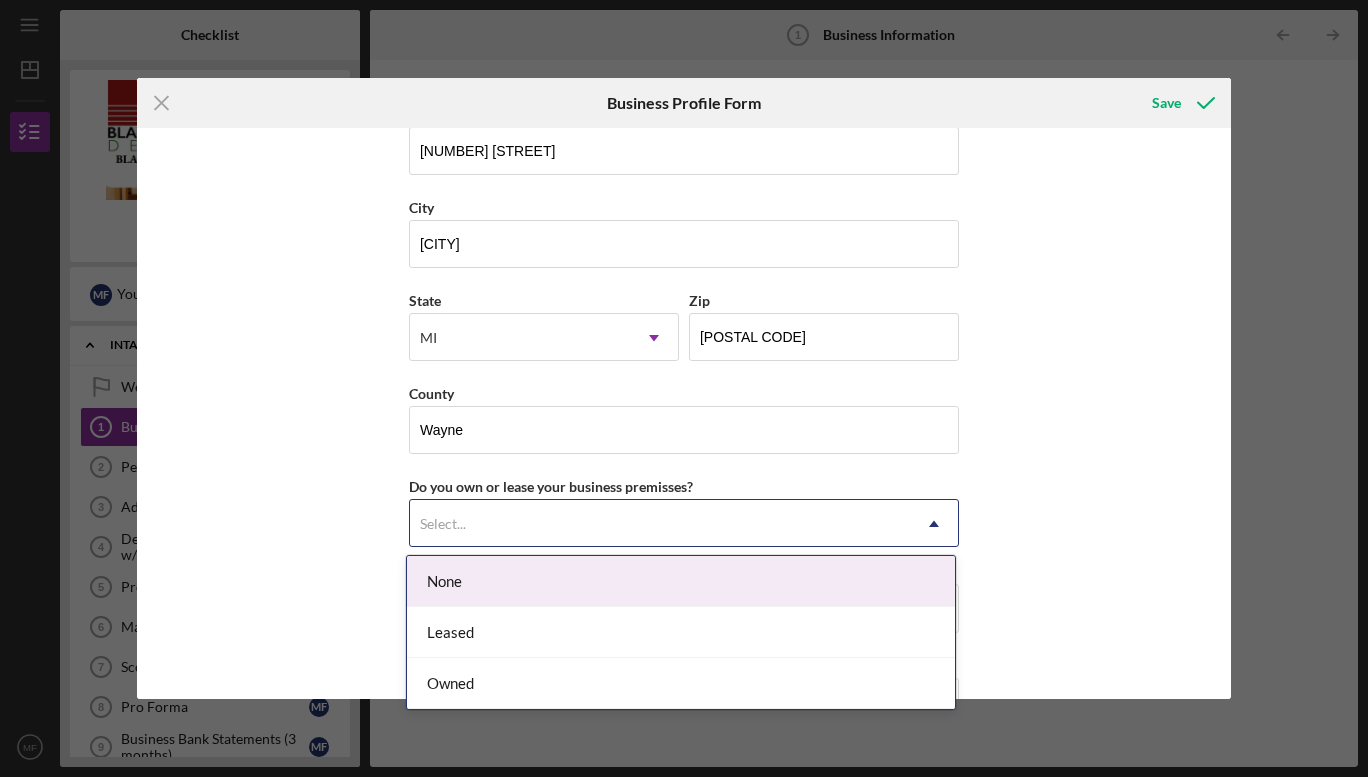 click on "Select..." at bounding box center [660, 524] 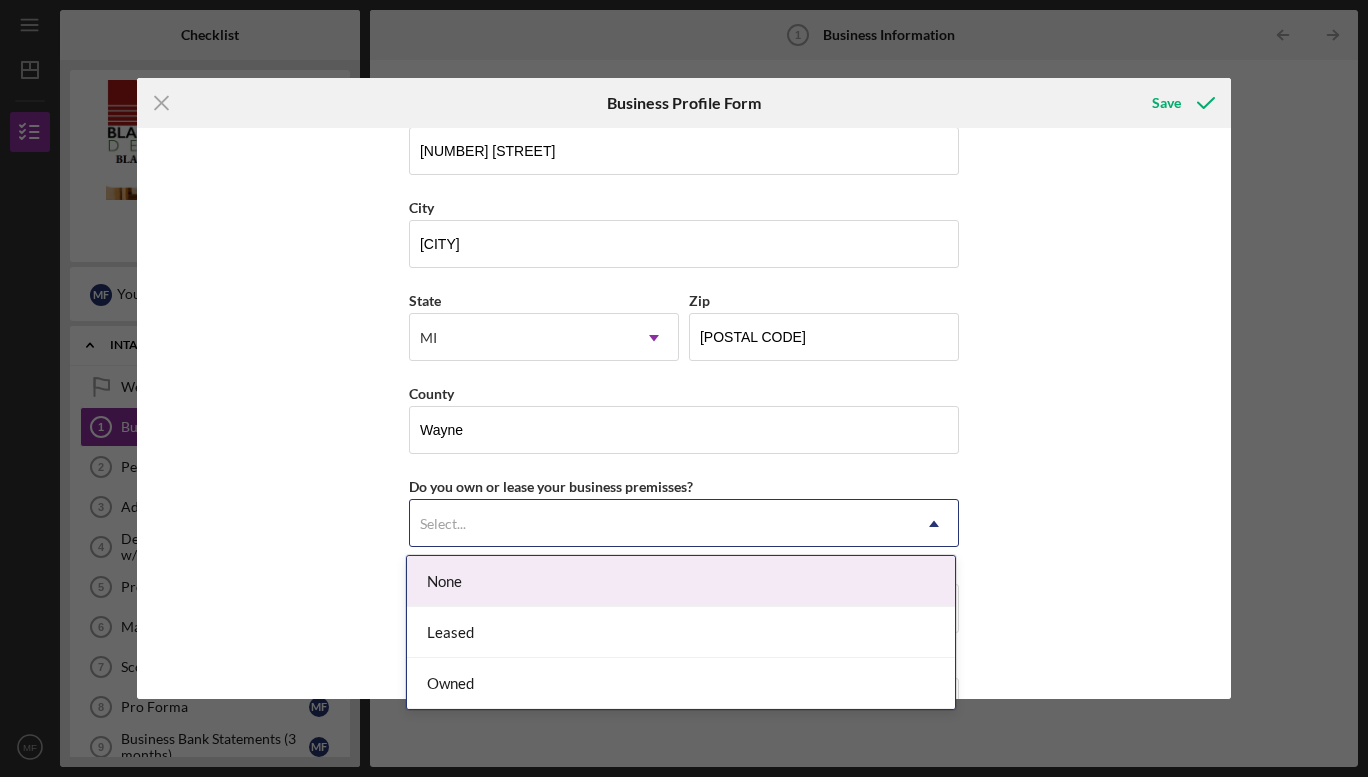 click on "None" at bounding box center (681, 581) 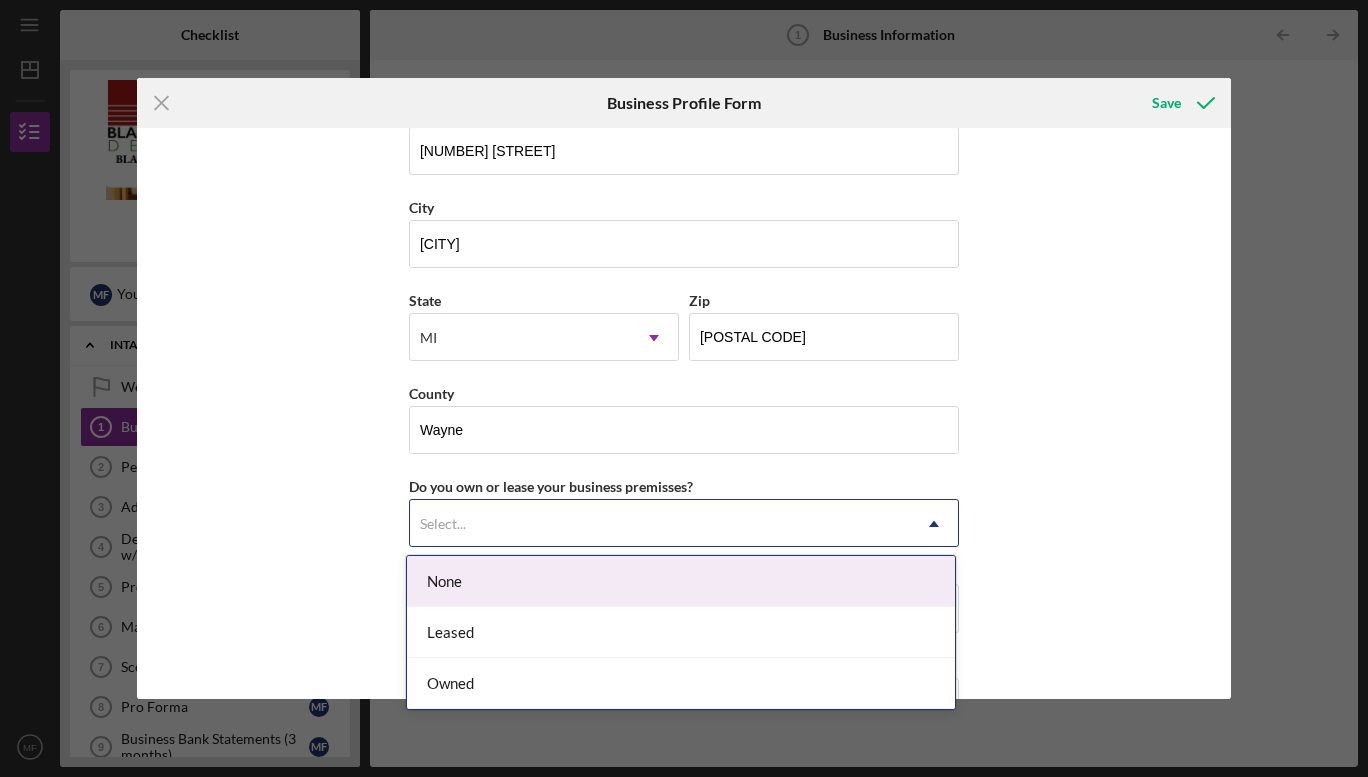 click on "Select..." at bounding box center [660, 524] 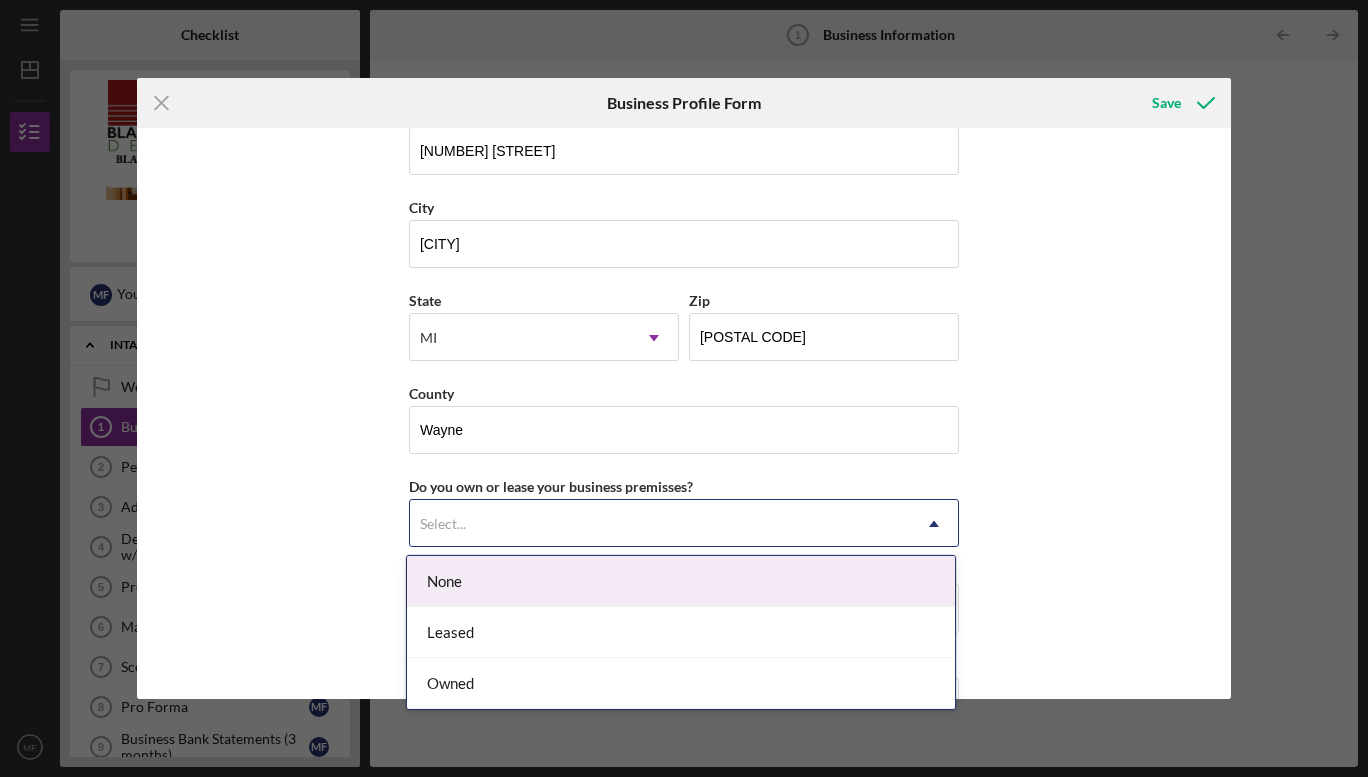 click on "Select..." at bounding box center [660, 524] 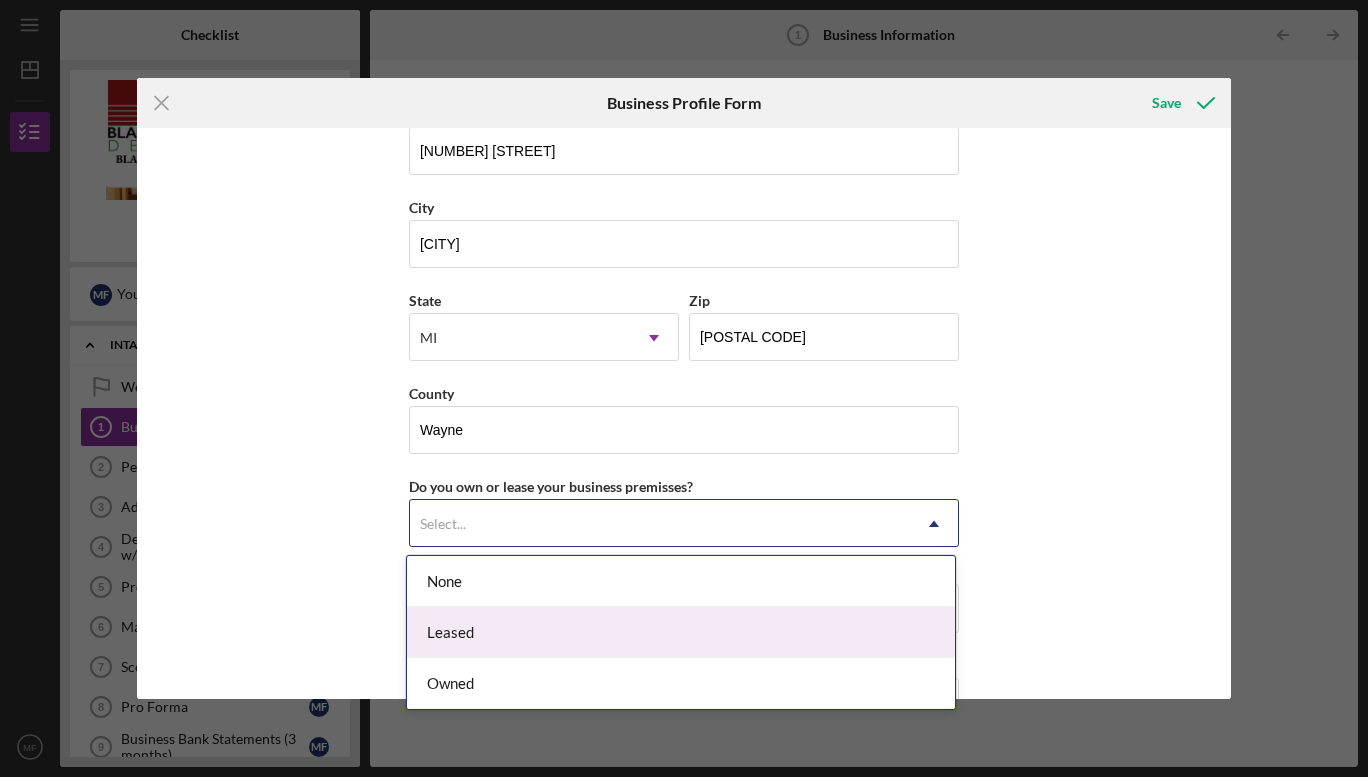 click on "Leased" at bounding box center [681, 632] 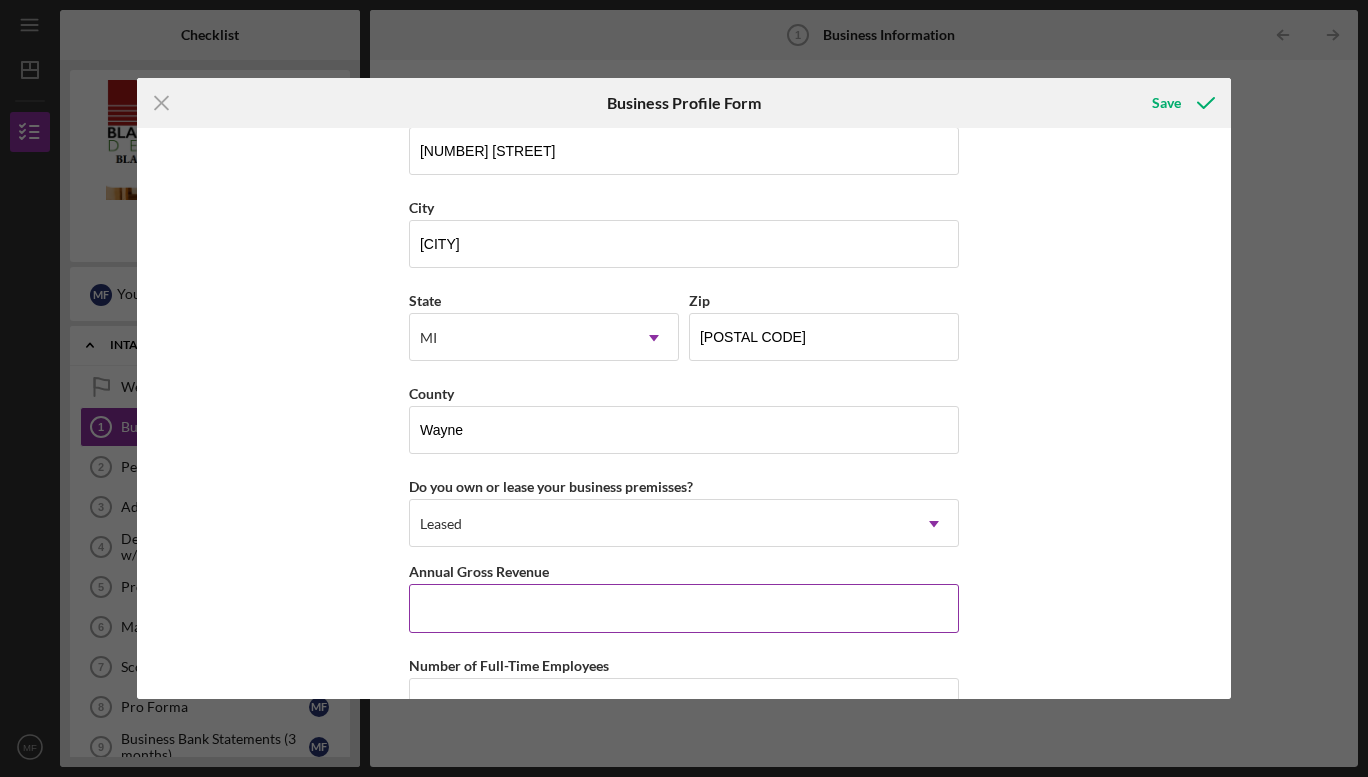 click on "Annual Gross Revenue" at bounding box center (684, 608) 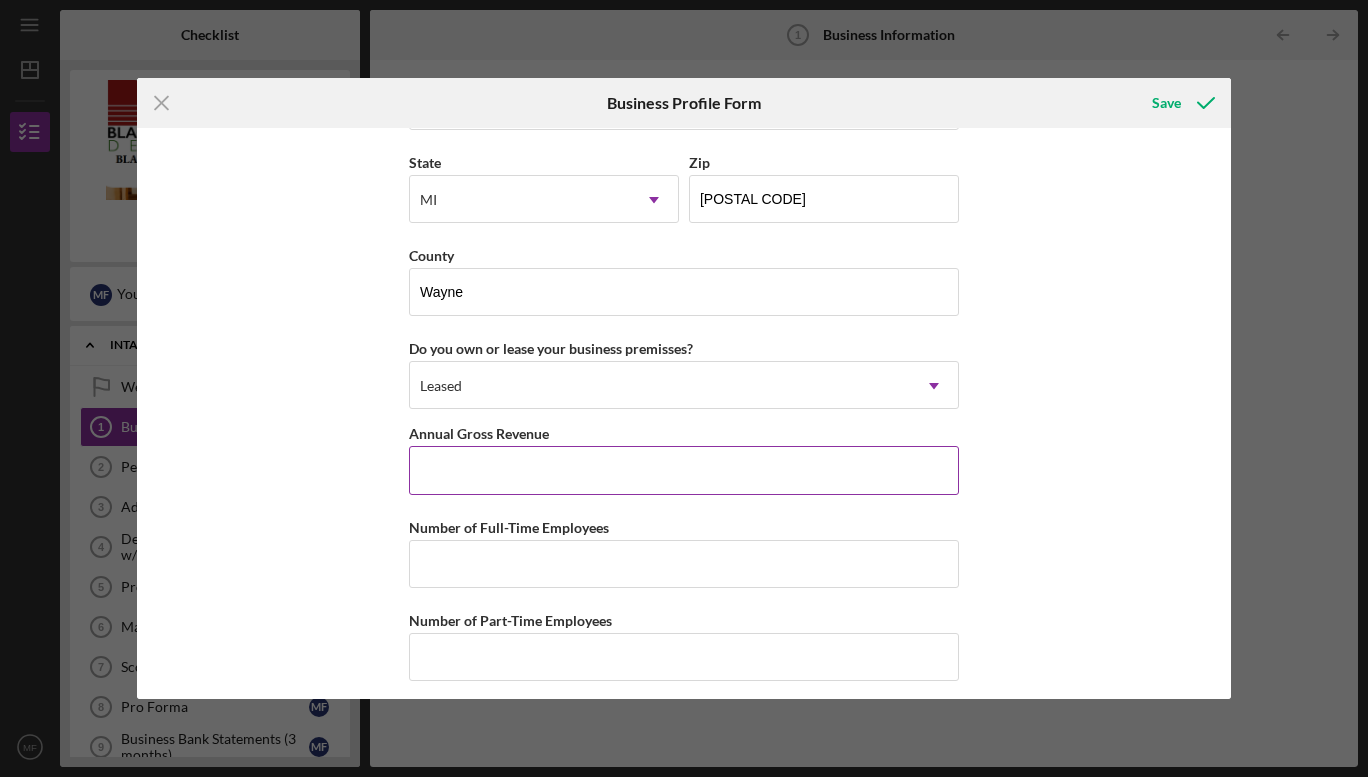 scroll, scrollTop: 1845, scrollLeft: 0, axis: vertical 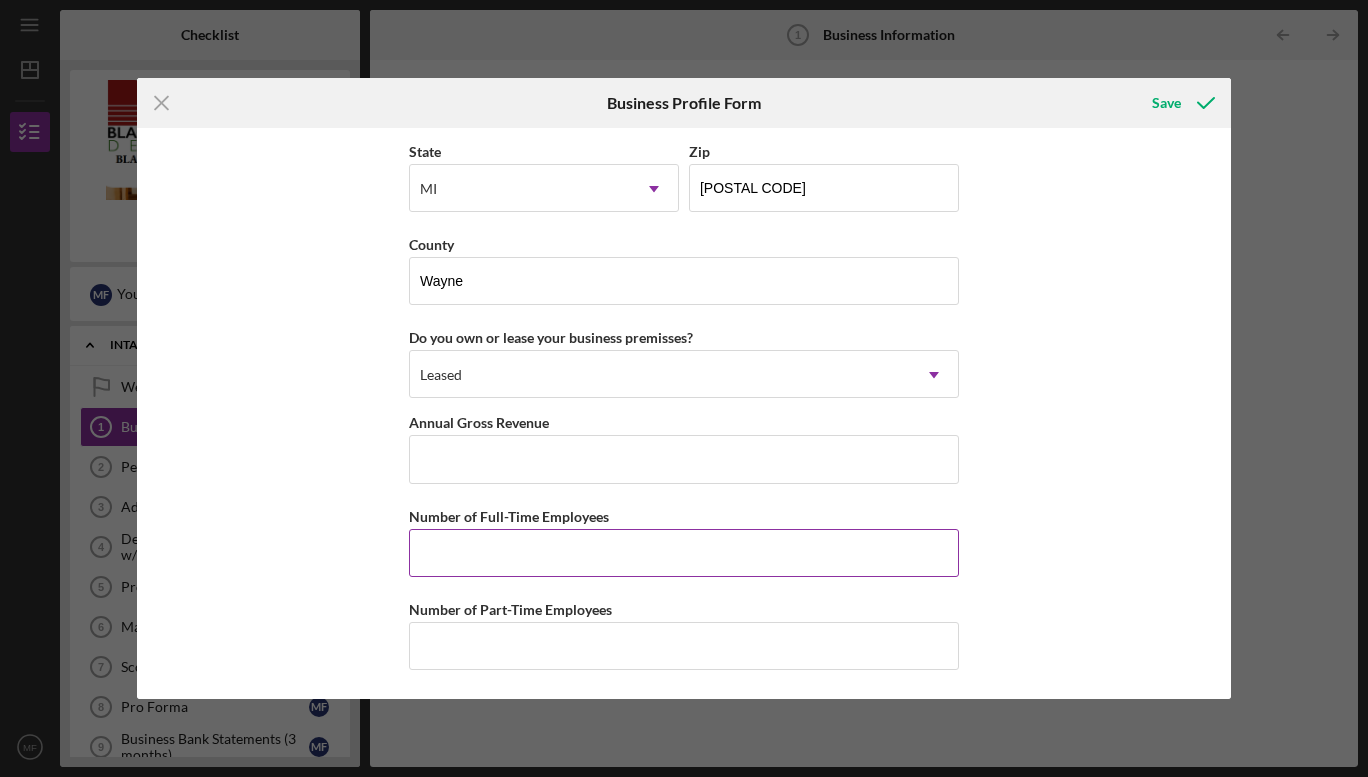 click on "Number of Full-Time Employees" at bounding box center (684, 553) 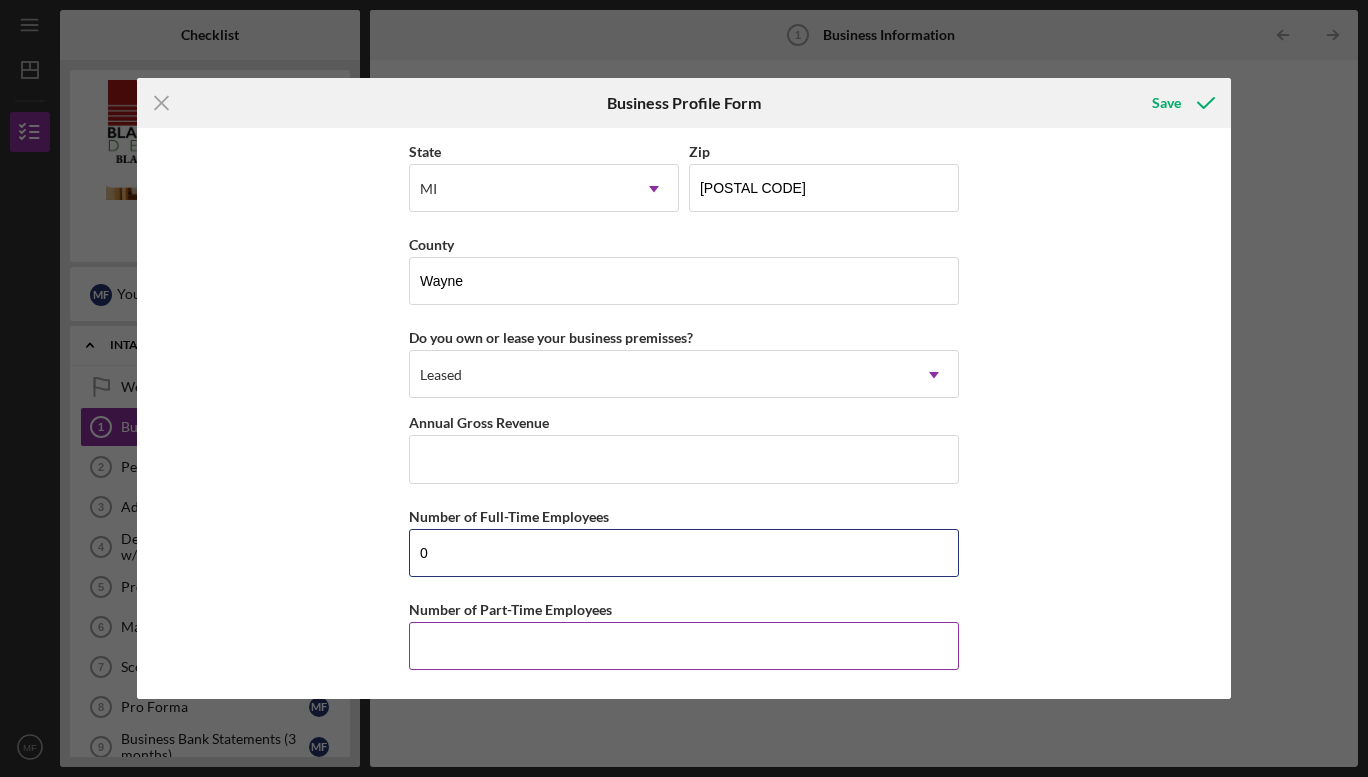 type on "0" 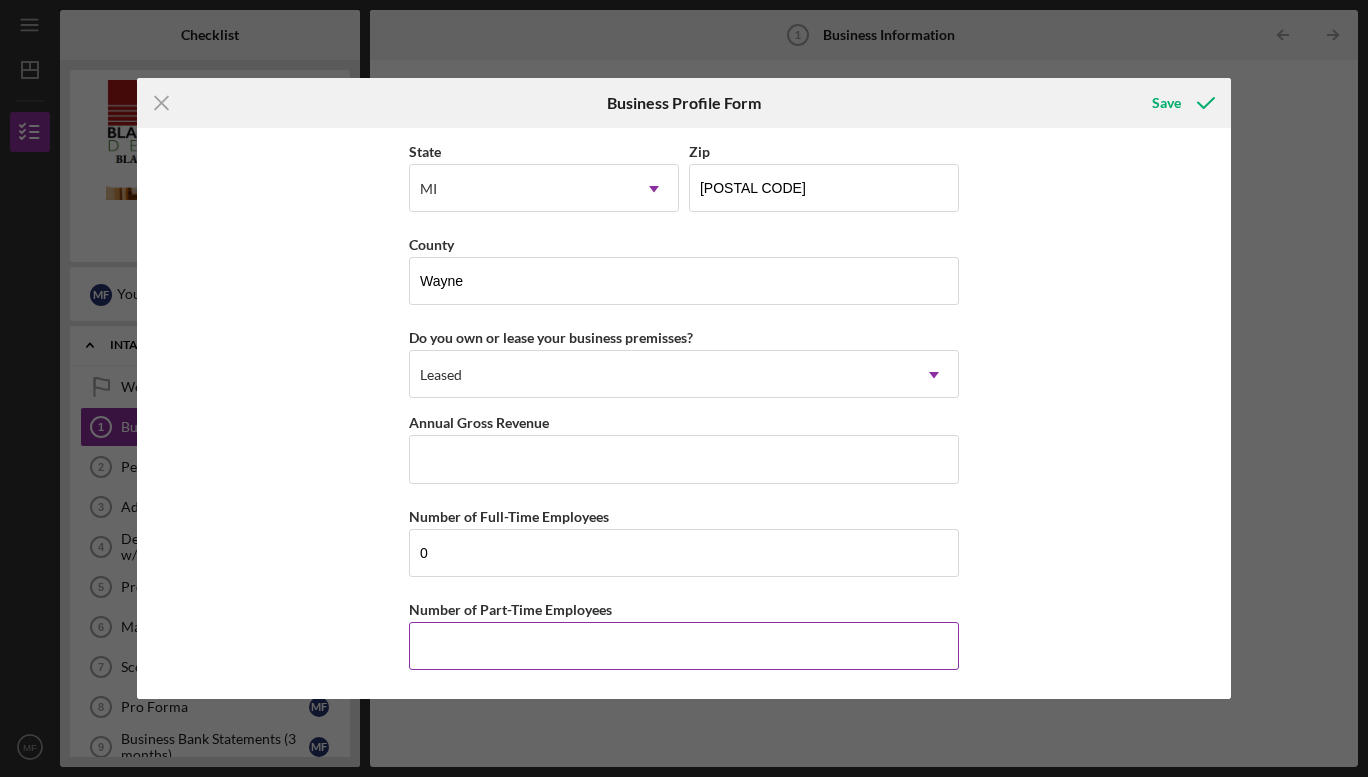 click on "Number of Part-Time Employees" at bounding box center (684, 646) 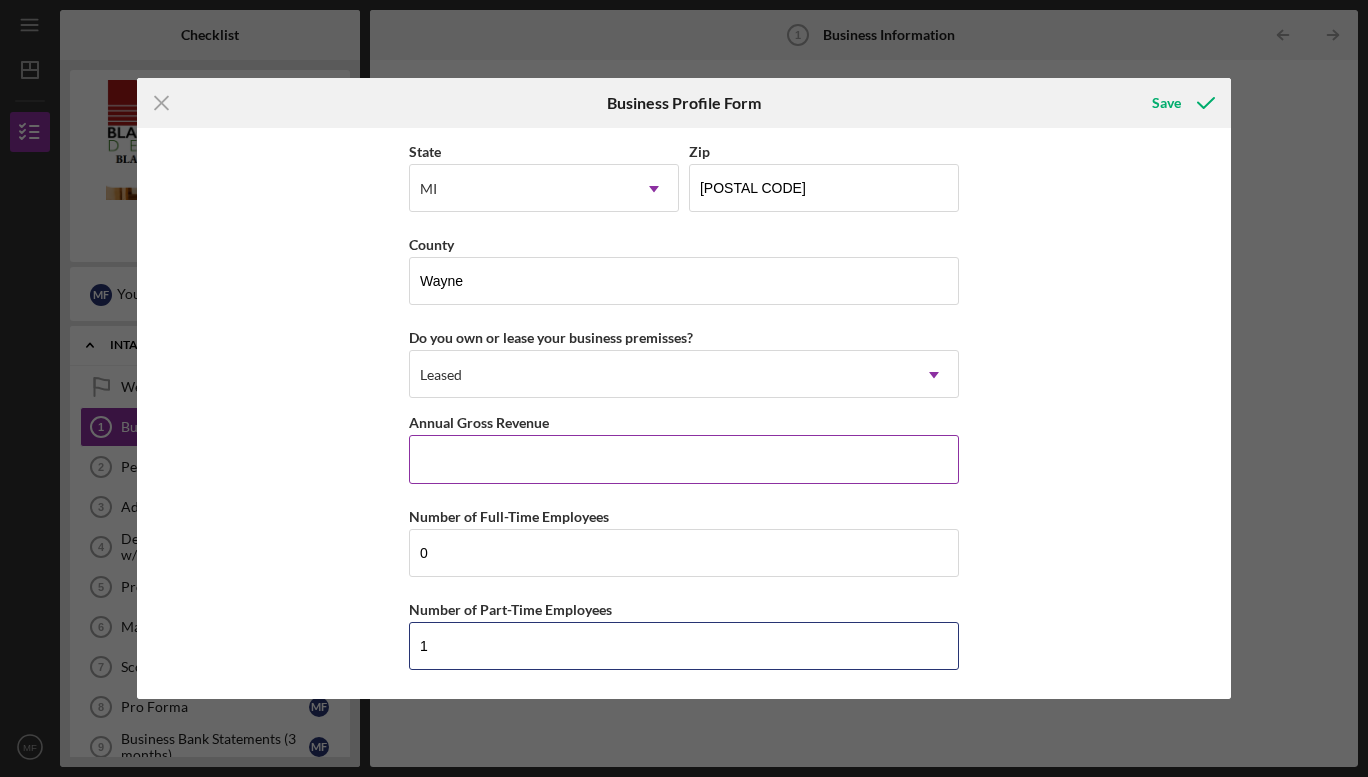 type on "1" 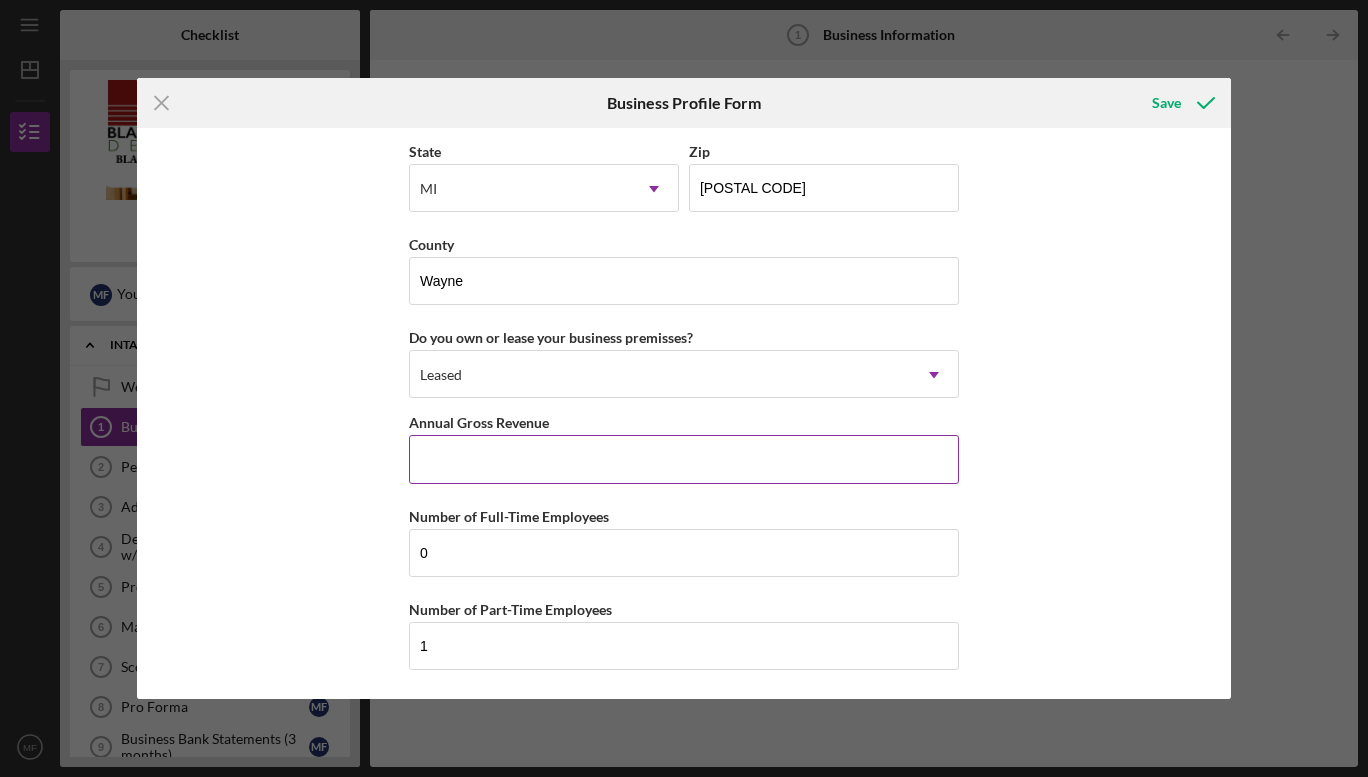 click on "Annual Gross Revenue" at bounding box center (684, 459) 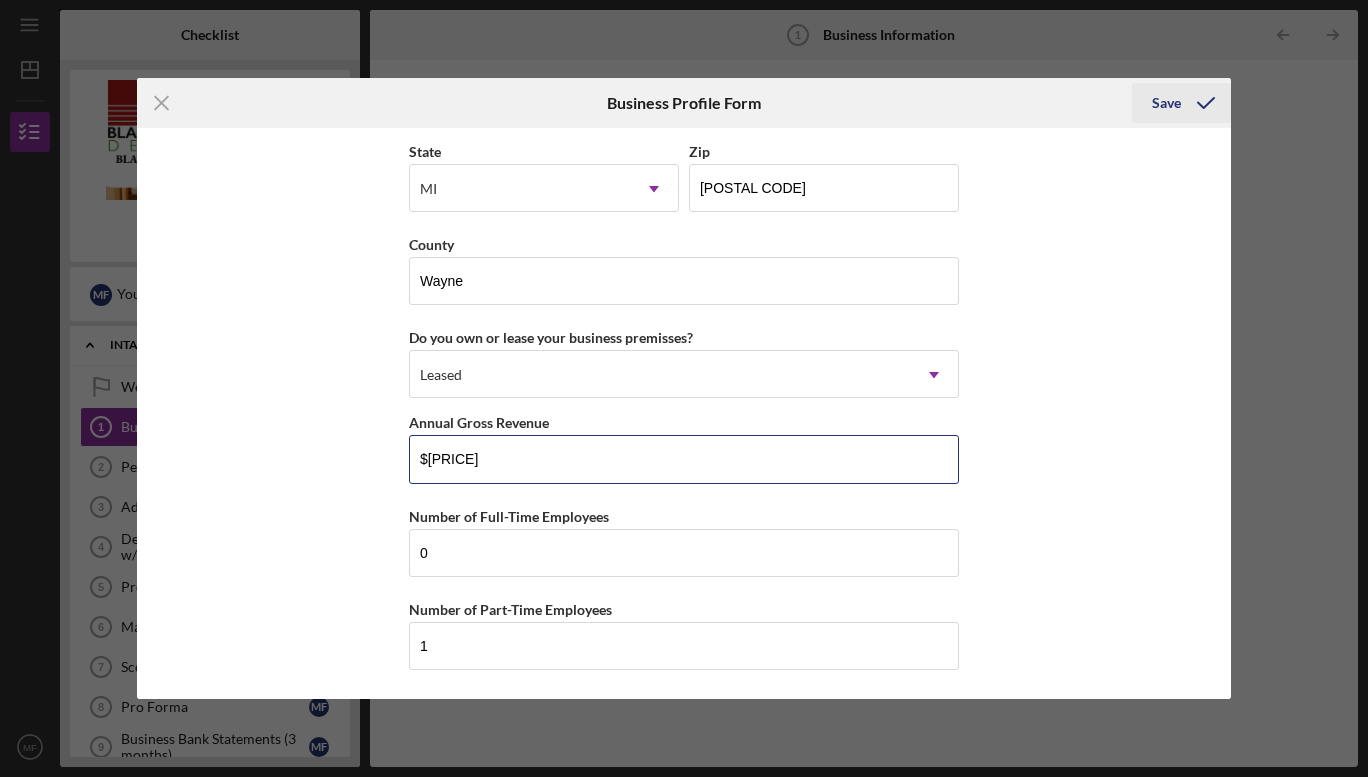 type on "$[PRICE]" 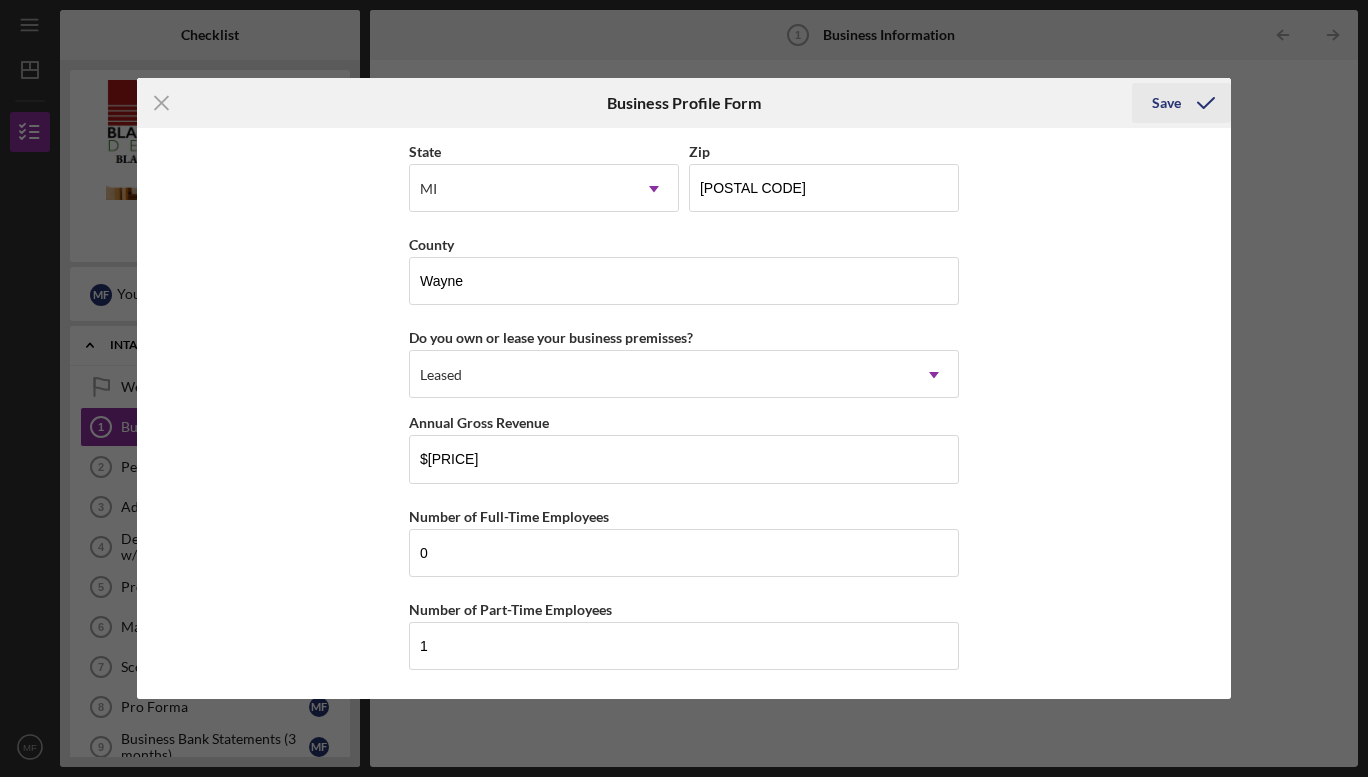 click on "Save" at bounding box center [1166, 103] 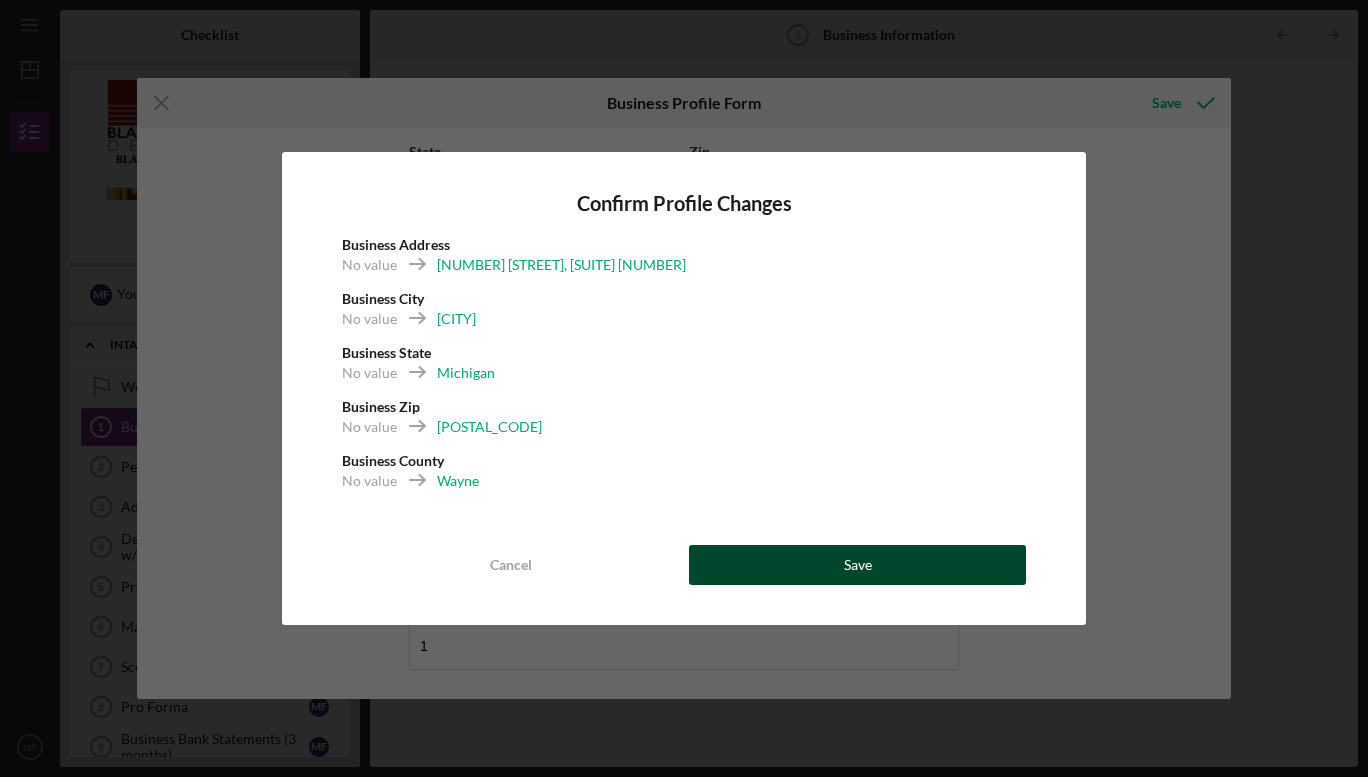 click on "Save" at bounding box center [857, 565] 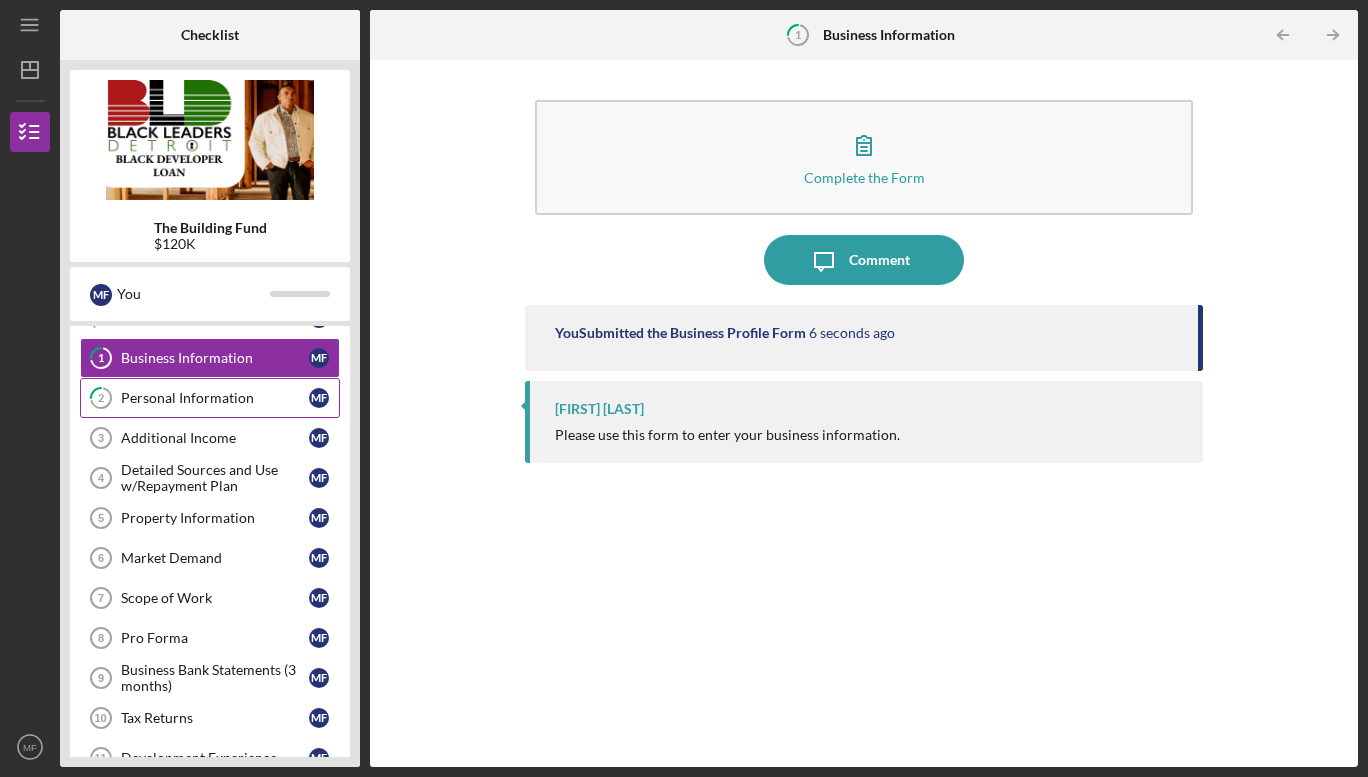 scroll, scrollTop: 67, scrollLeft: 0, axis: vertical 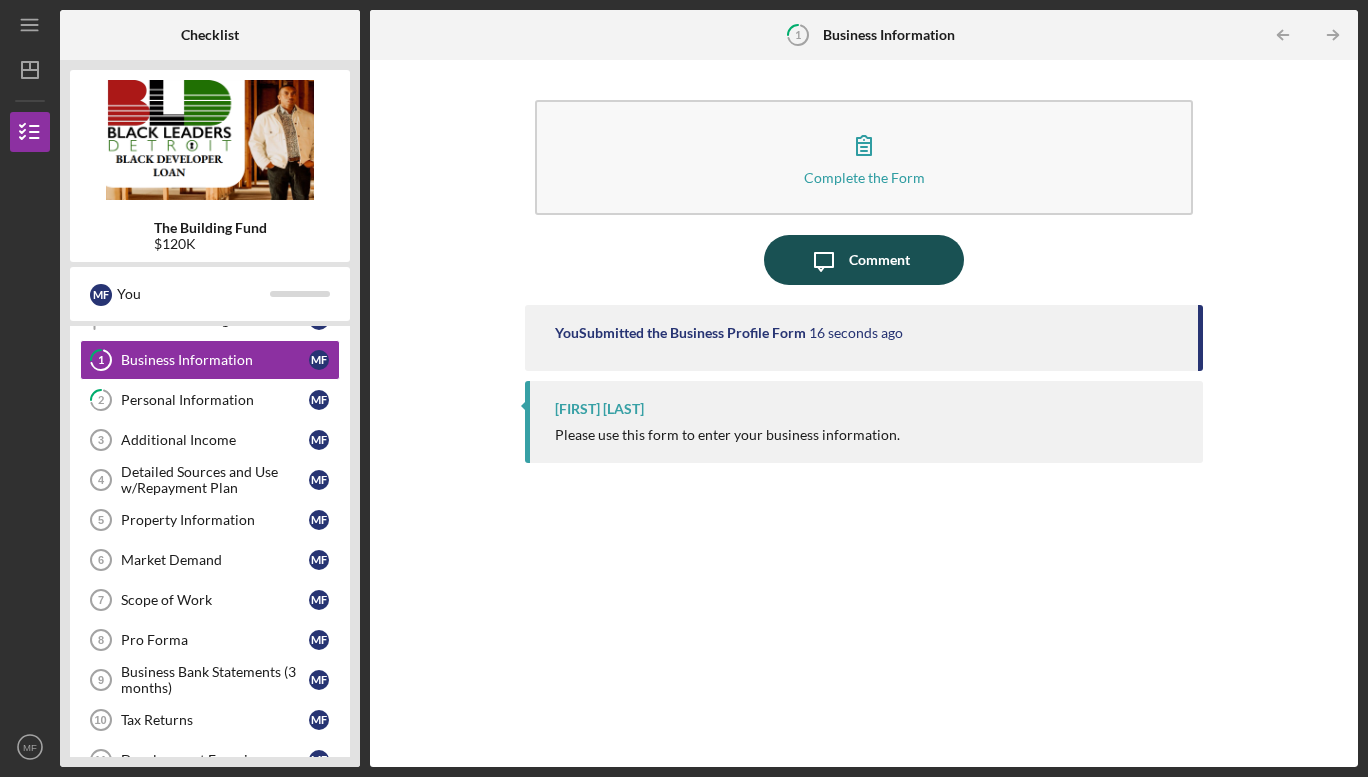 click on "Icon/Message Comment" at bounding box center [864, 260] 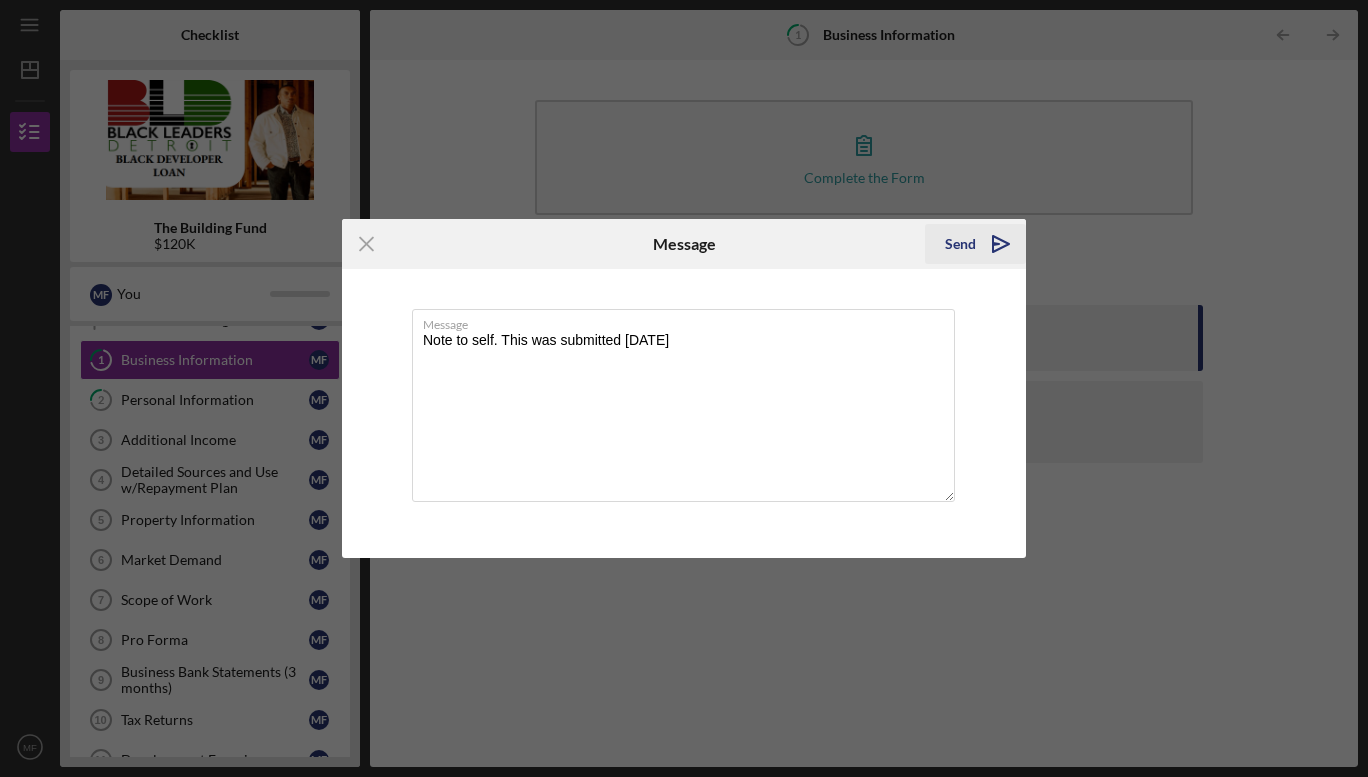 type on "Note to self. This was submitted [DATE]" 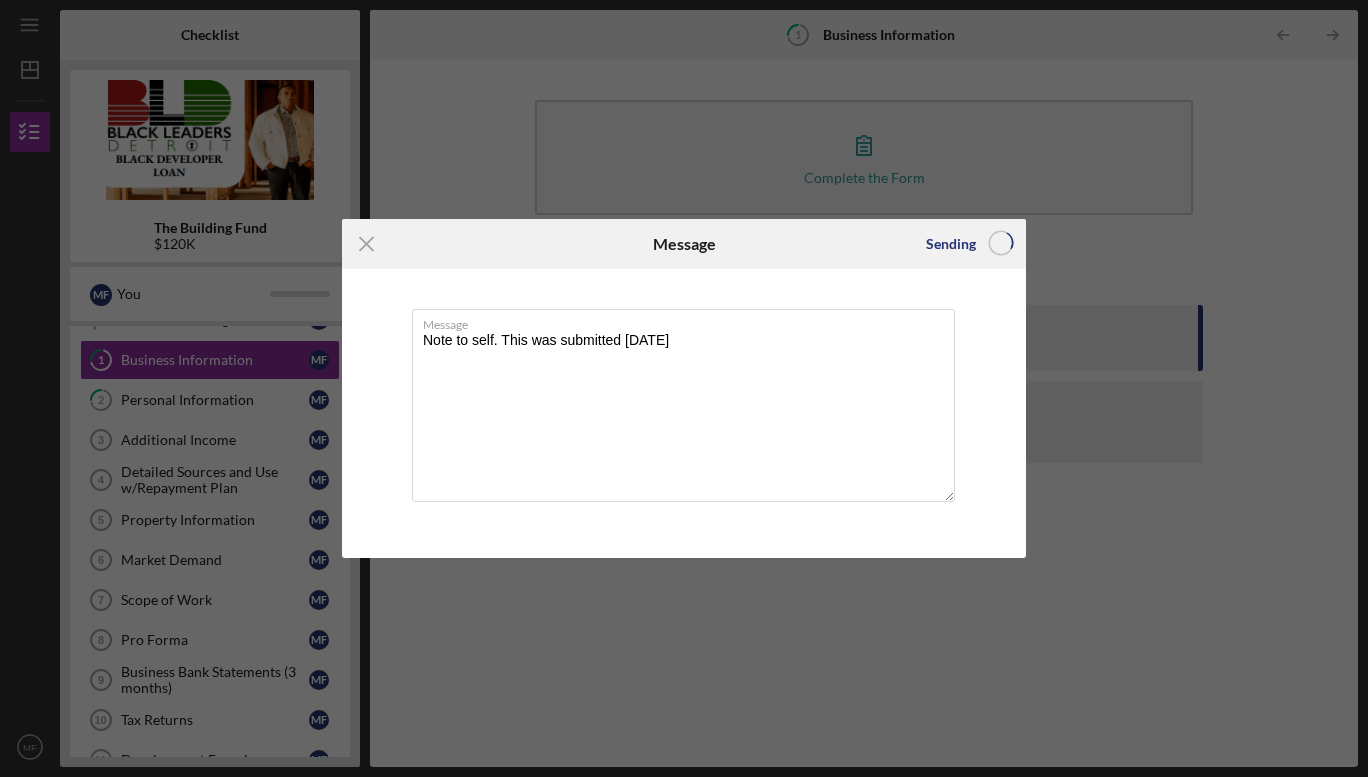 type 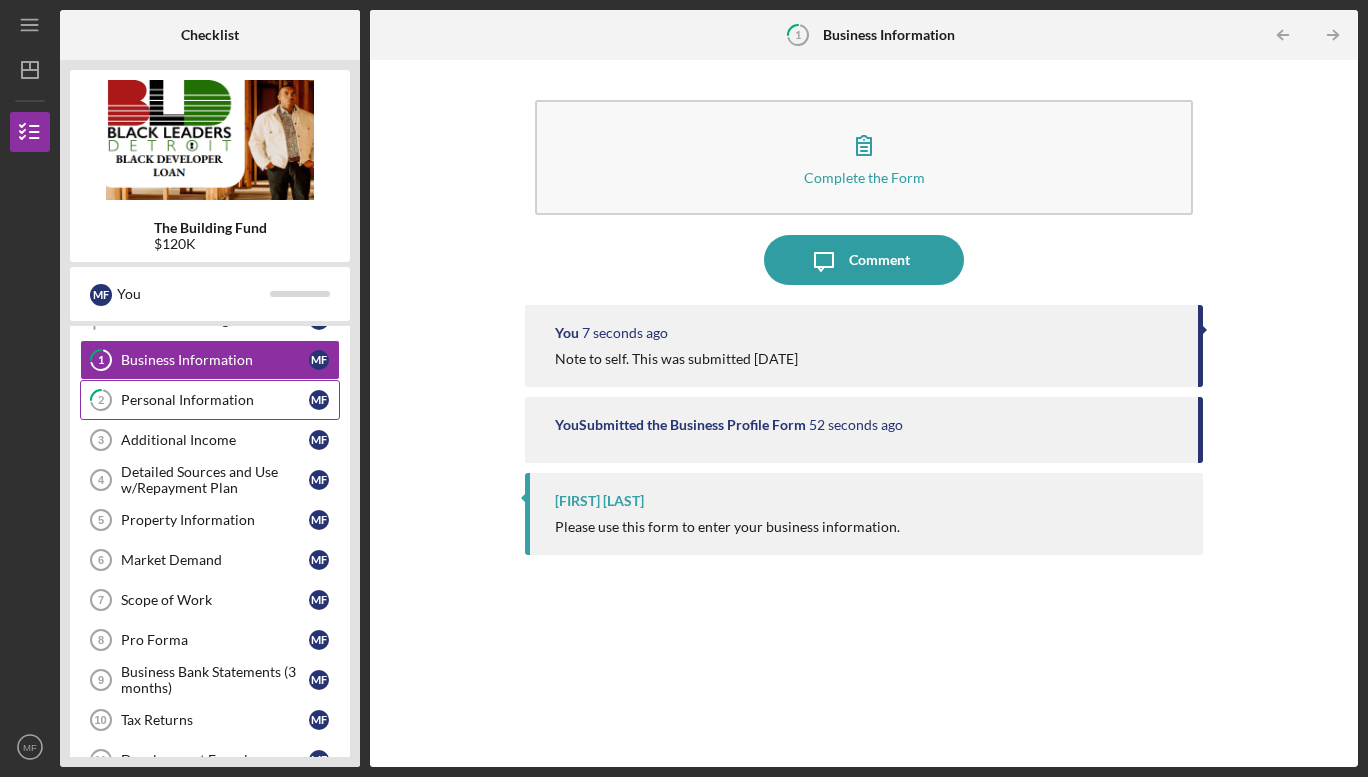 click on "Personal Information" at bounding box center (215, 400) 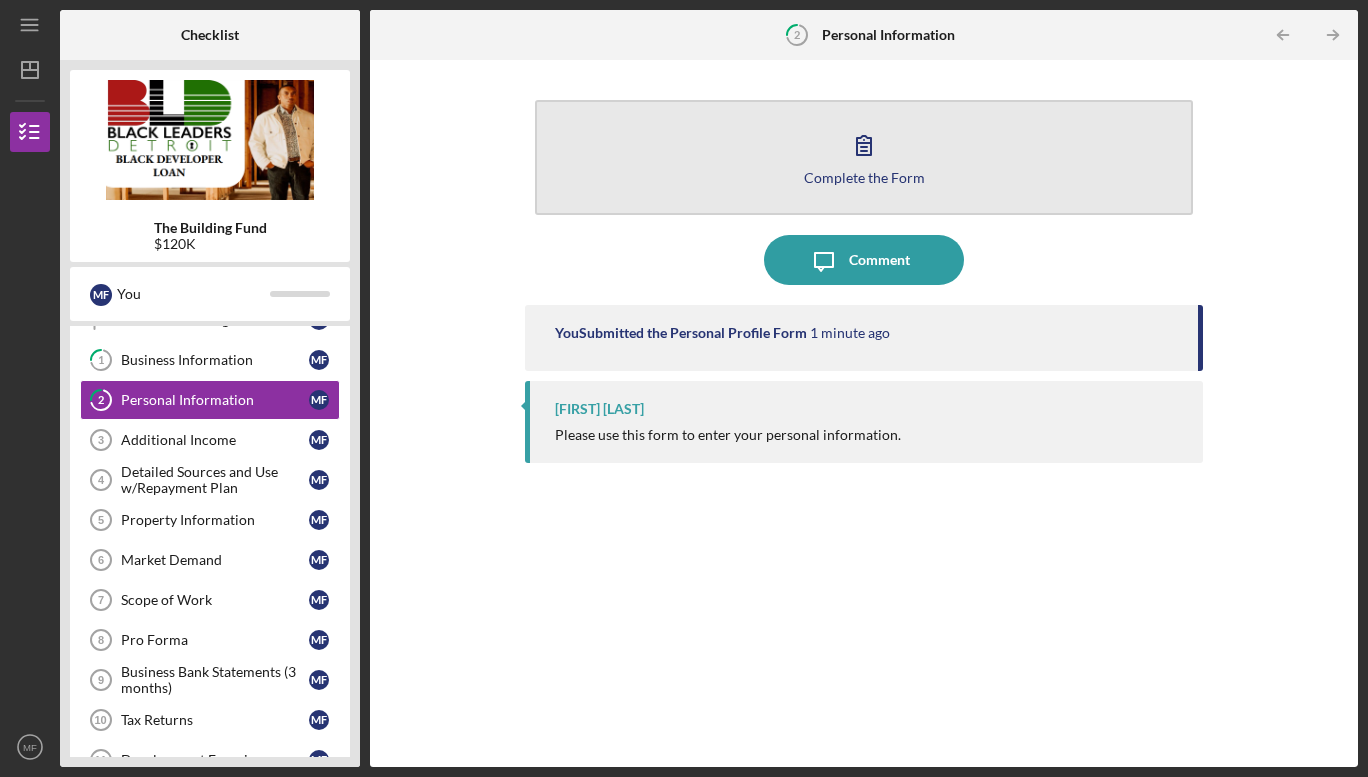 drag, startPoint x: 796, startPoint y: 155, endPoint x: 723, endPoint y: 171, distance: 74.73286 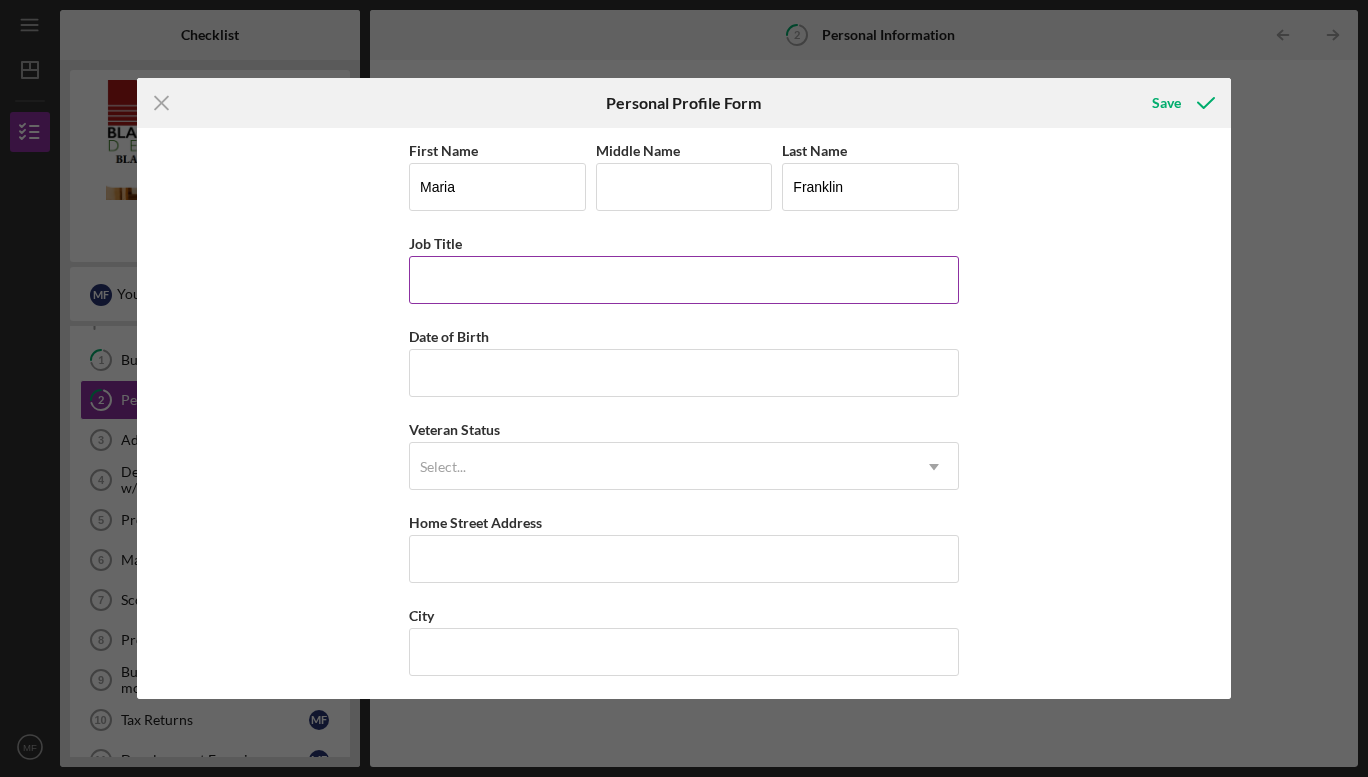 click on "Job Title" at bounding box center [684, 280] 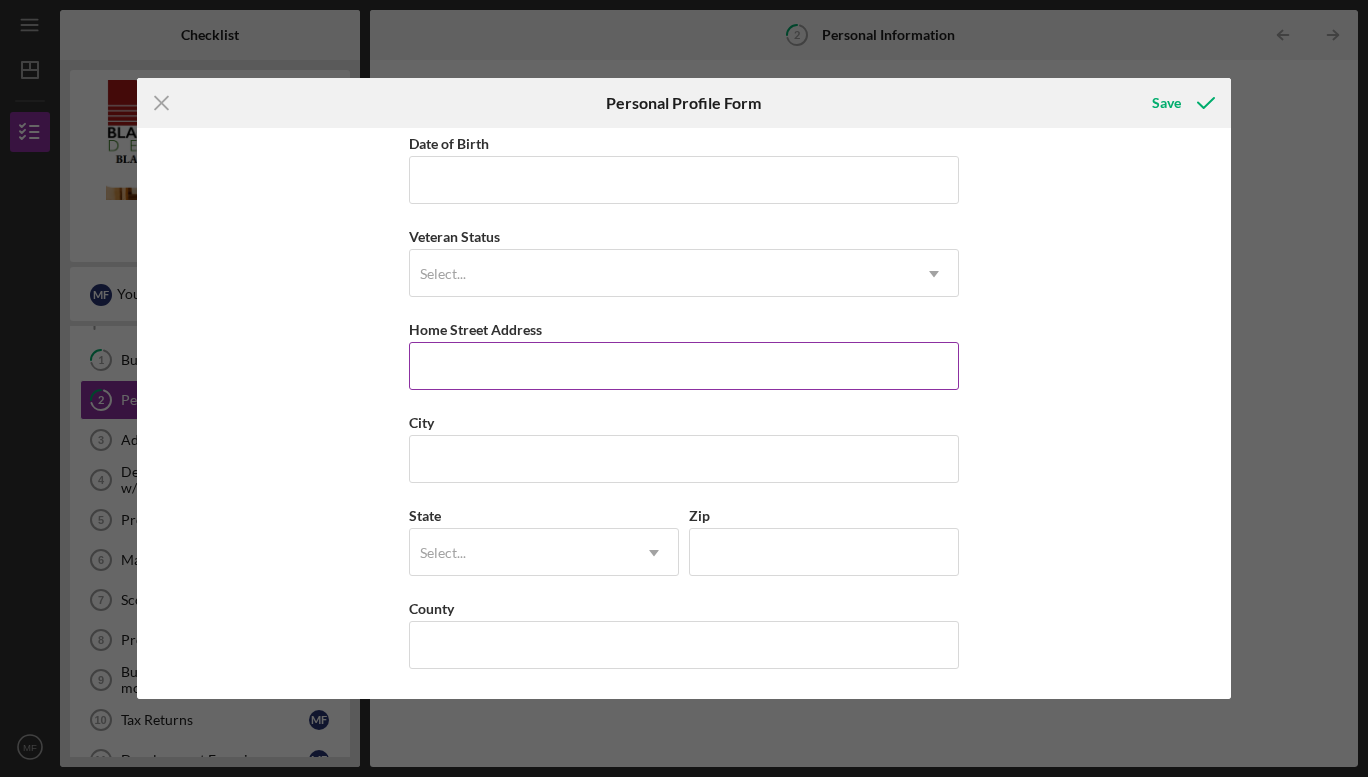 scroll, scrollTop: 0, scrollLeft: 0, axis: both 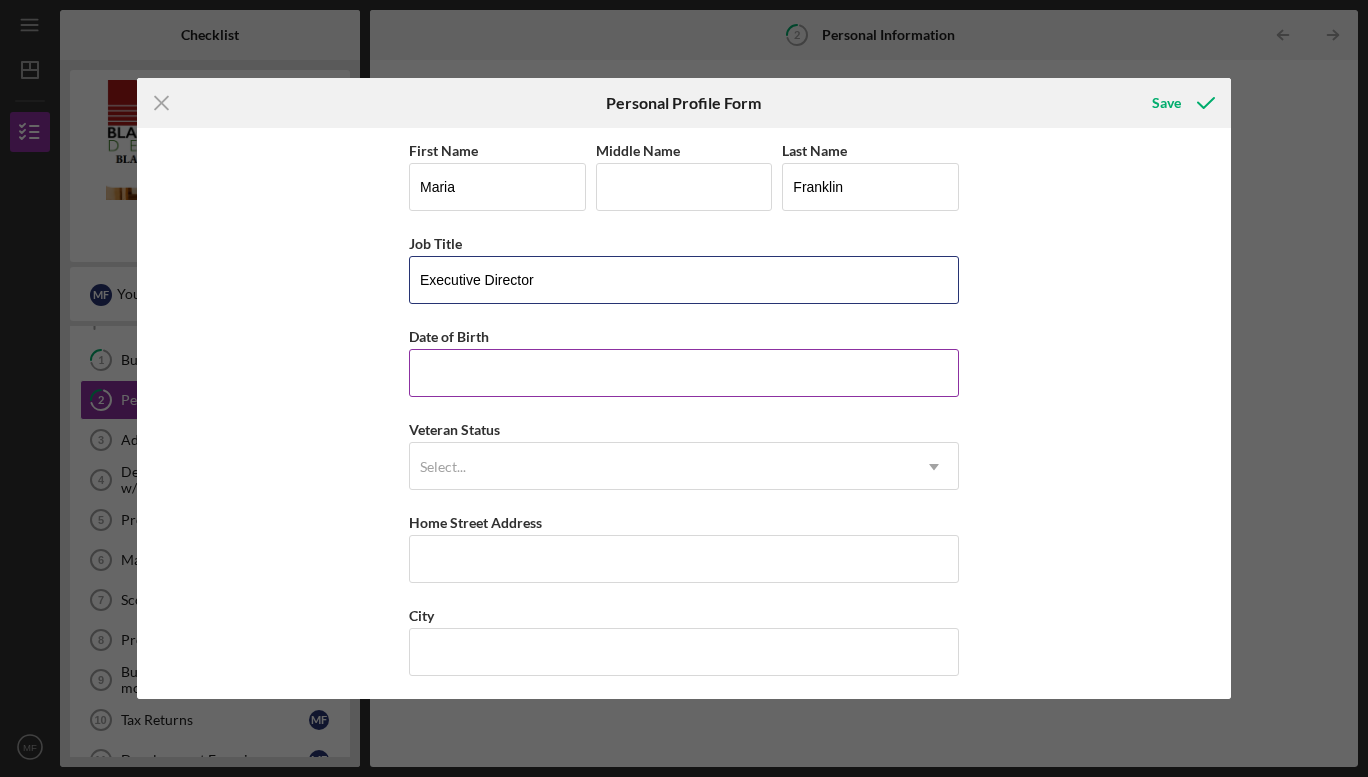 type on "Executive Director" 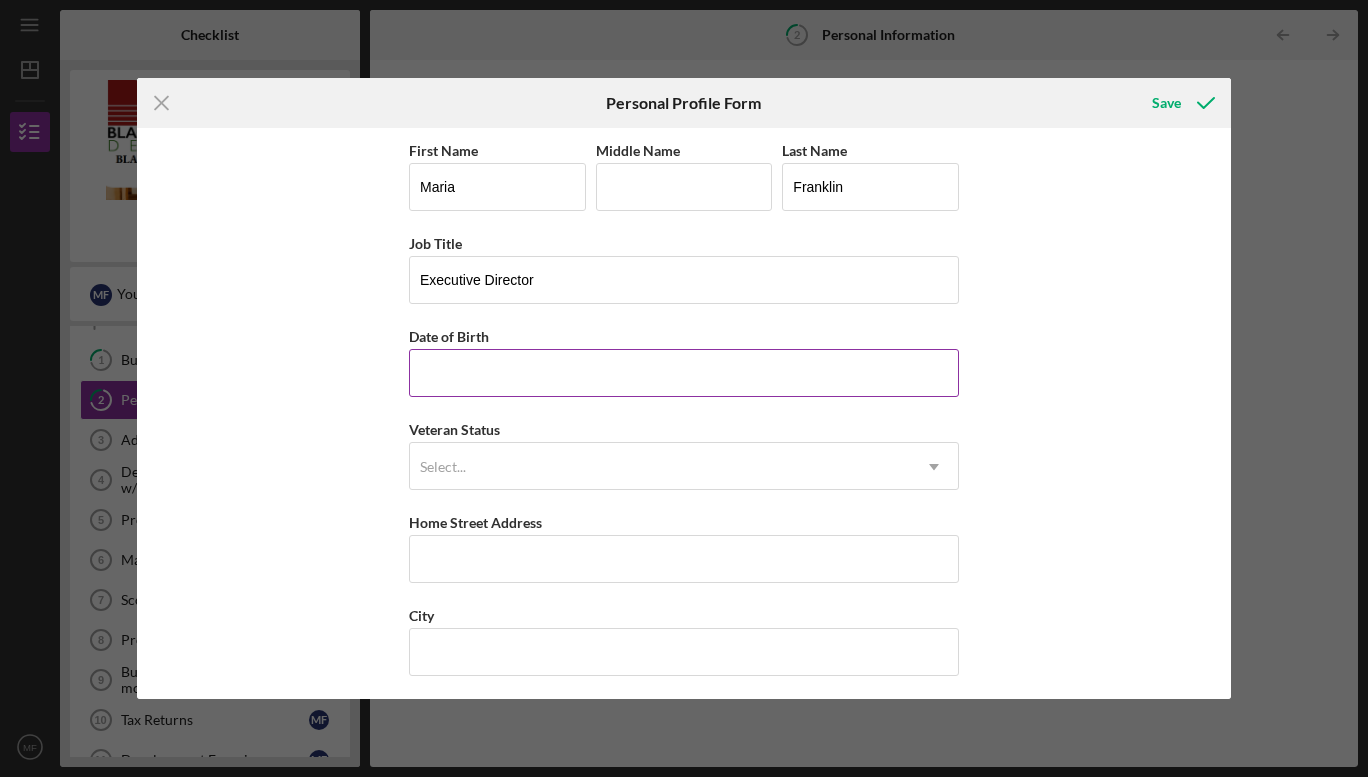 click on "Date of Birth" at bounding box center (684, 373) 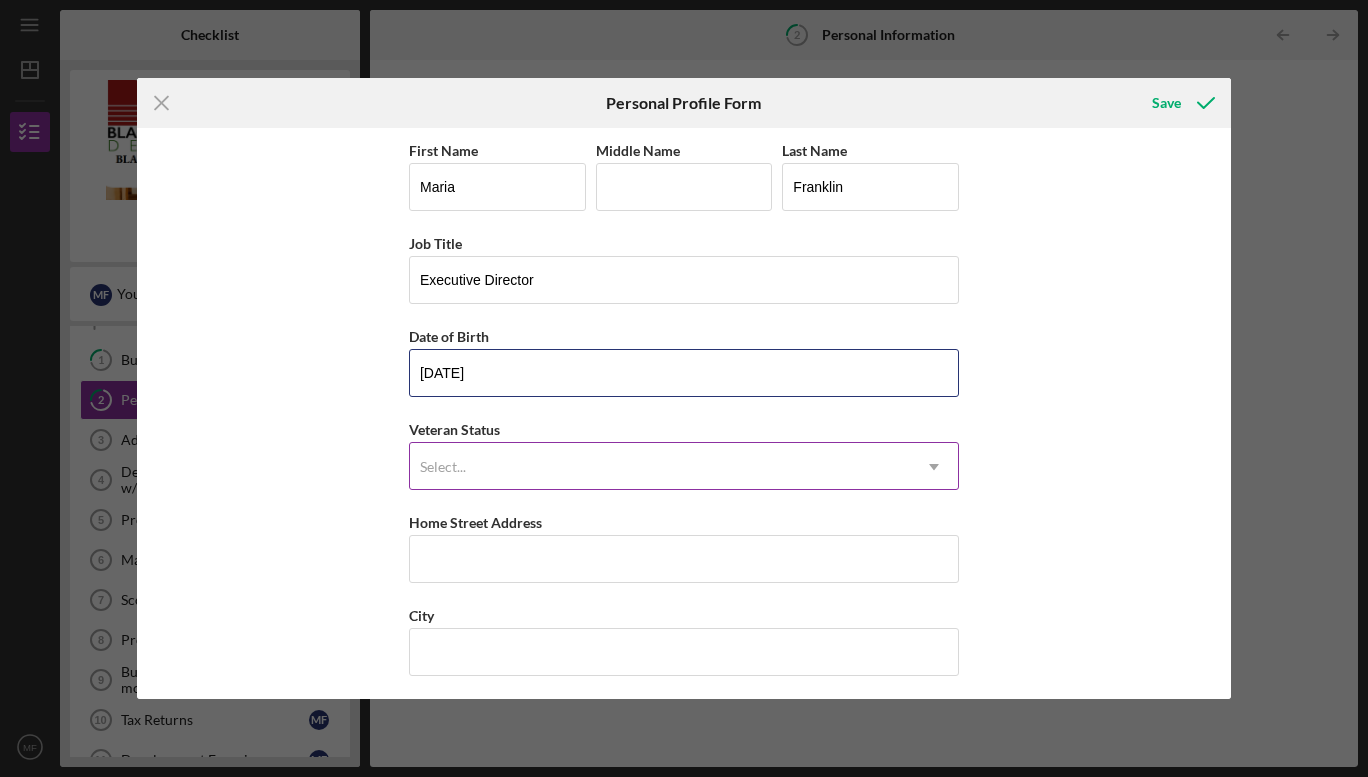 type on "[DATE]" 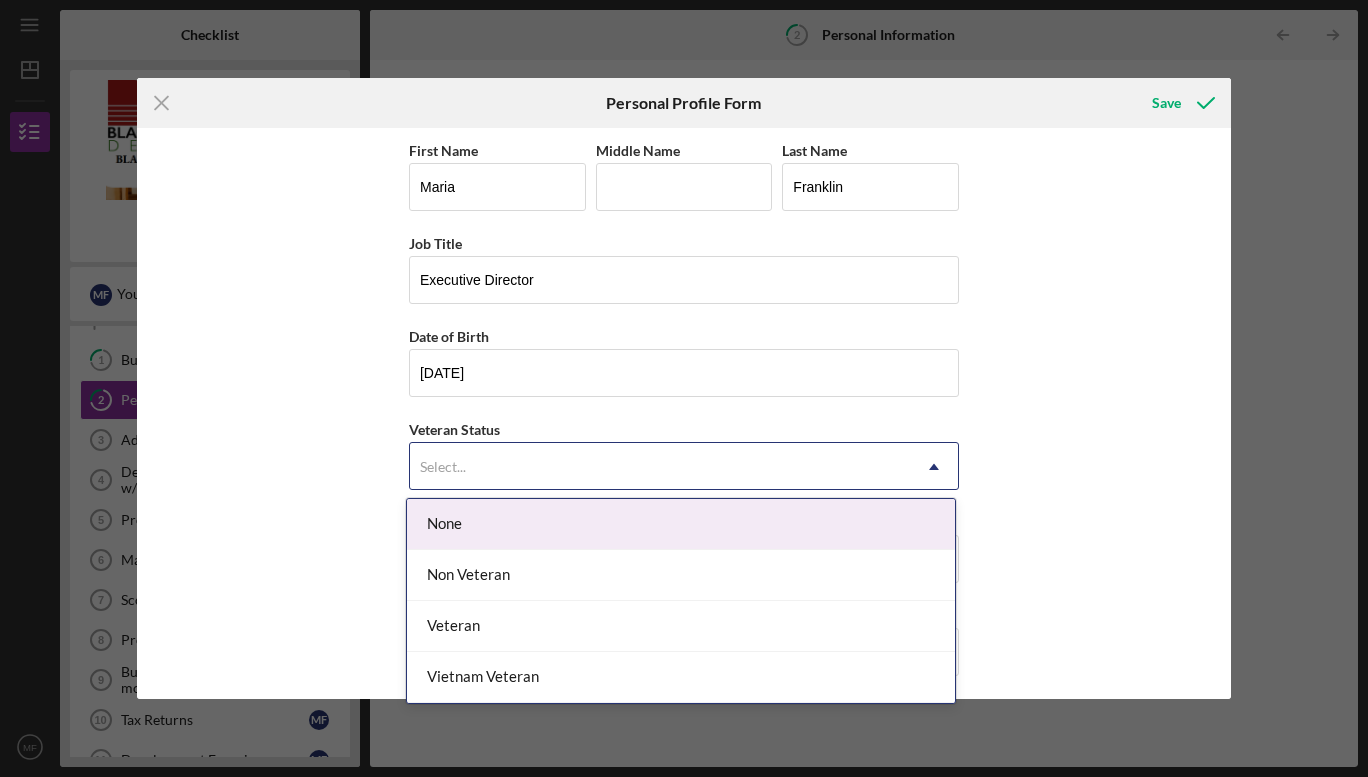 click on "Select..." at bounding box center [443, 467] 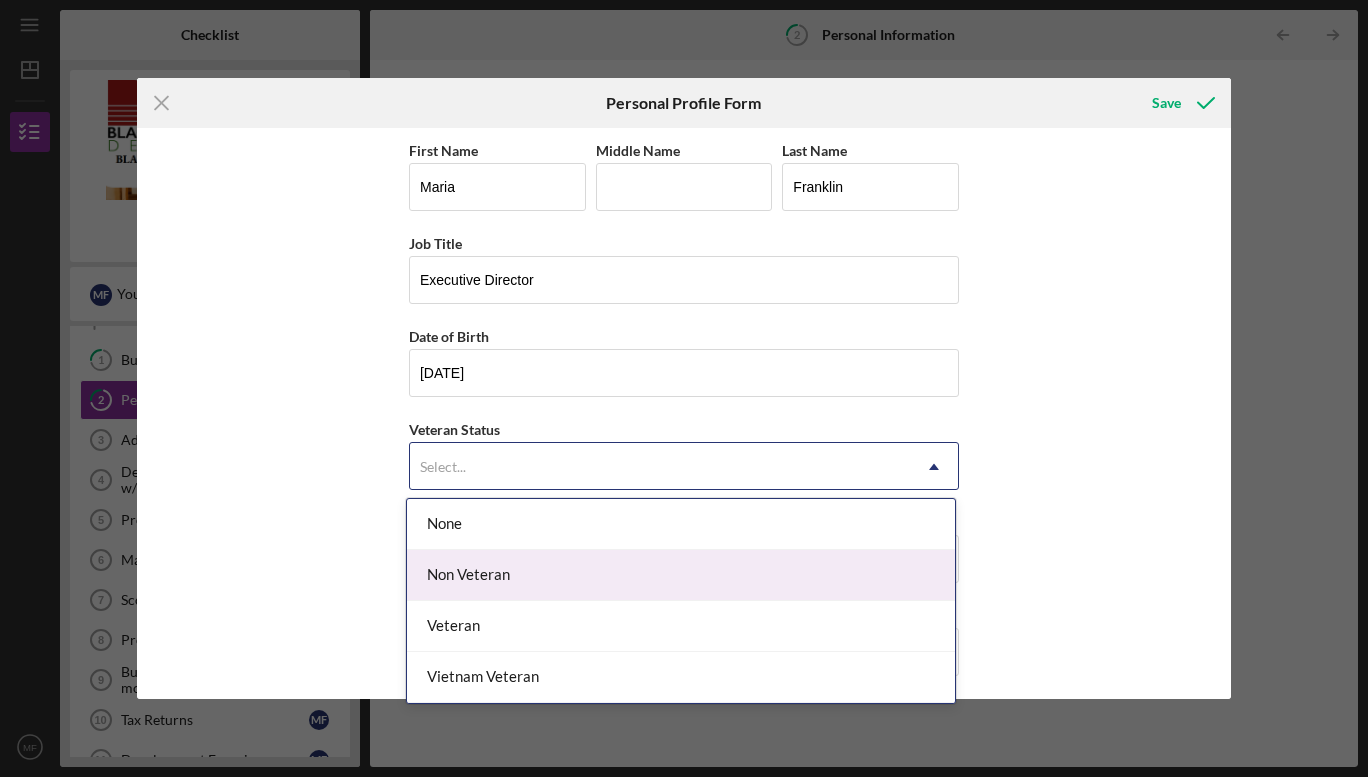 click on "Non Veteran" at bounding box center [681, 575] 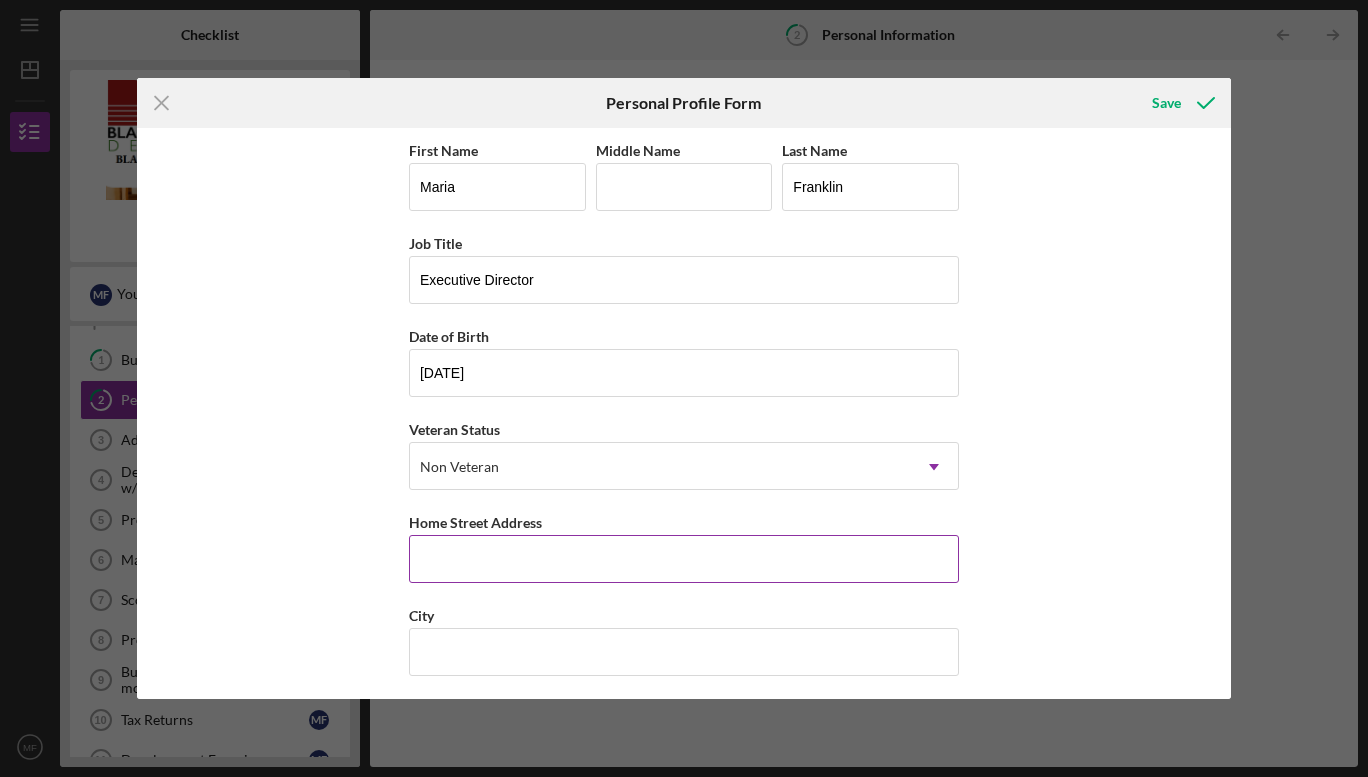 click on "Home Street Address" at bounding box center (684, 559) 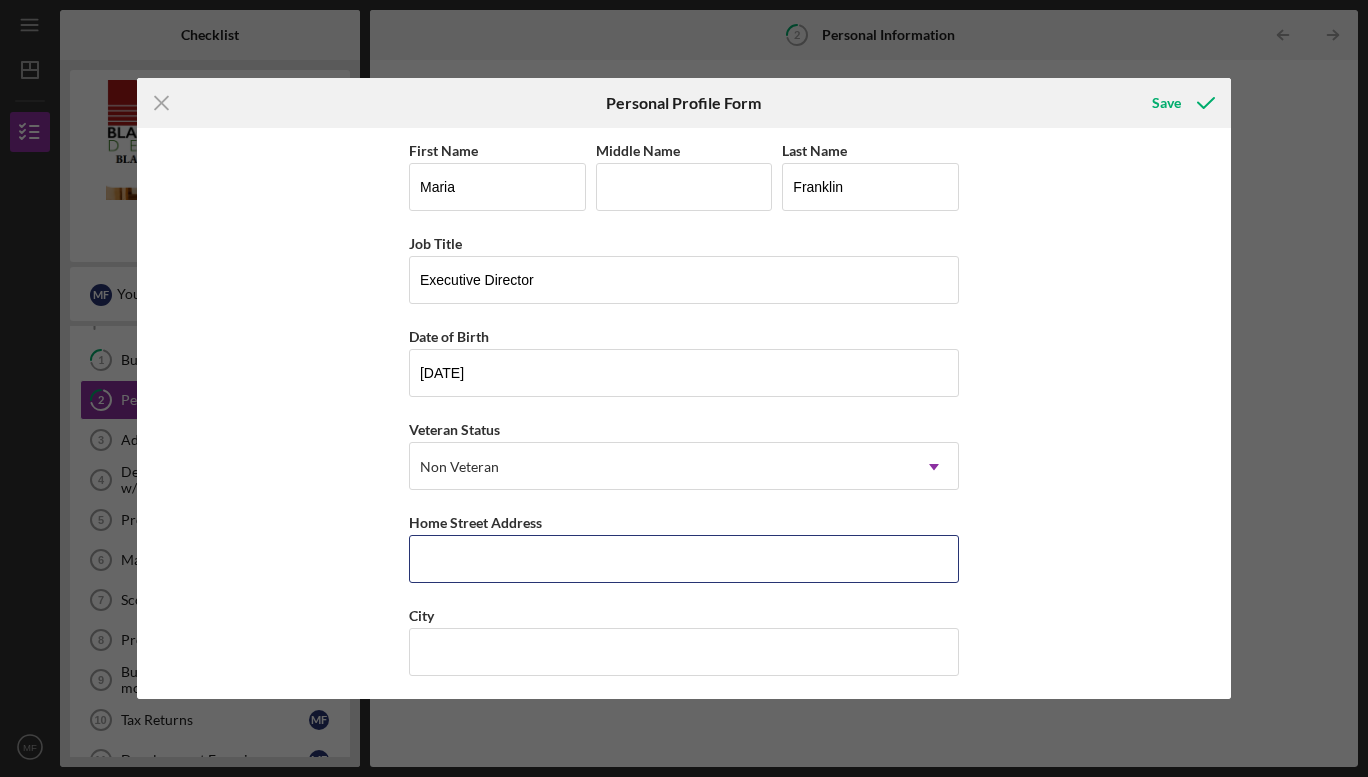 type on "[NUMBER] [STREET]" 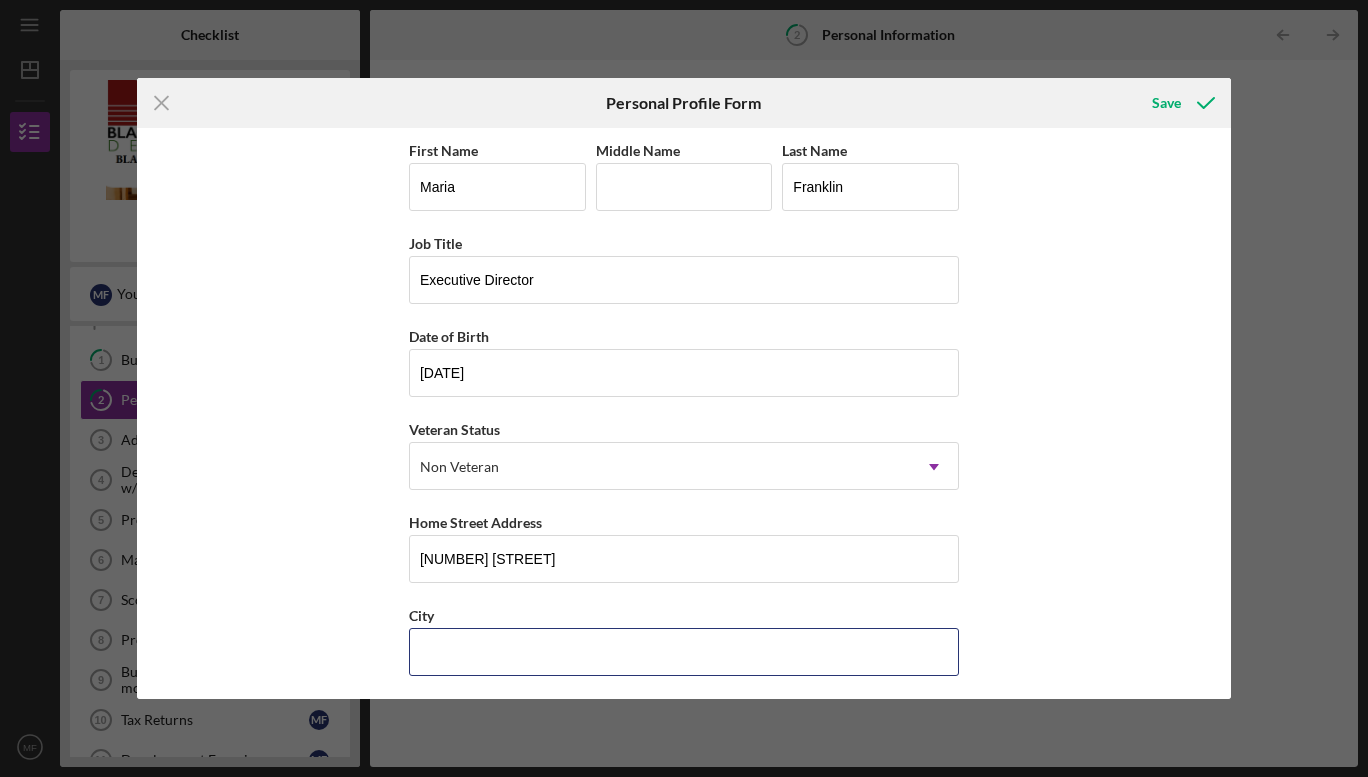 type on "[CITY]" 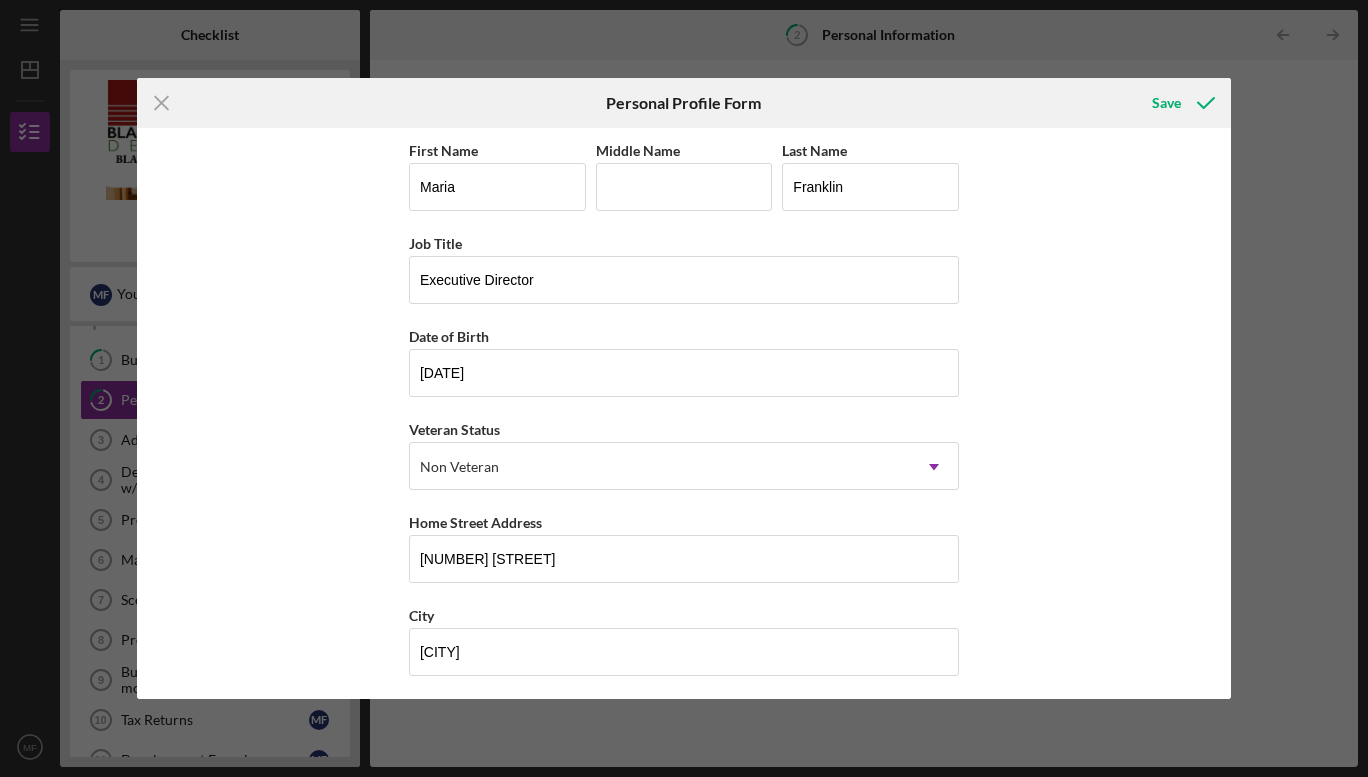 type on "[POSTAL CODE]" 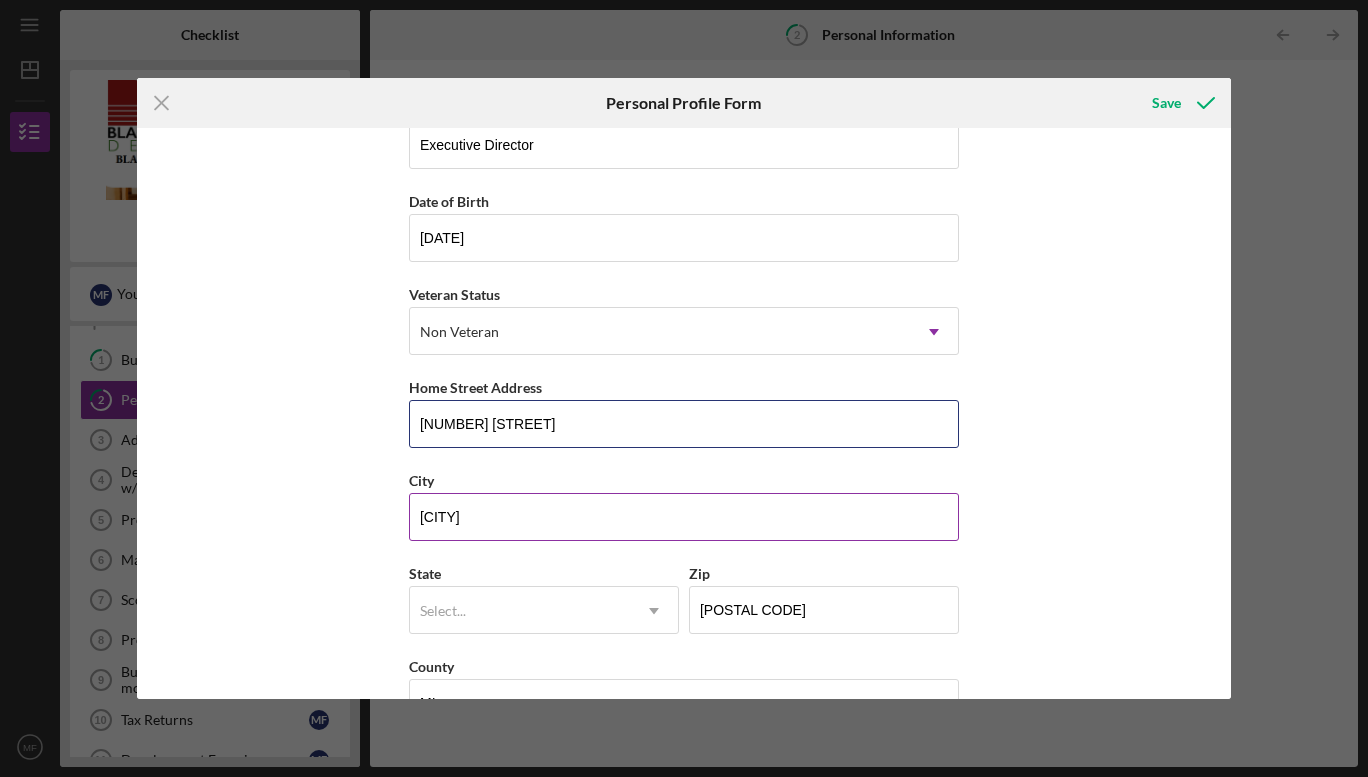 scroll, scrollTop: 193, scrollLeft: 0, axis: vertical 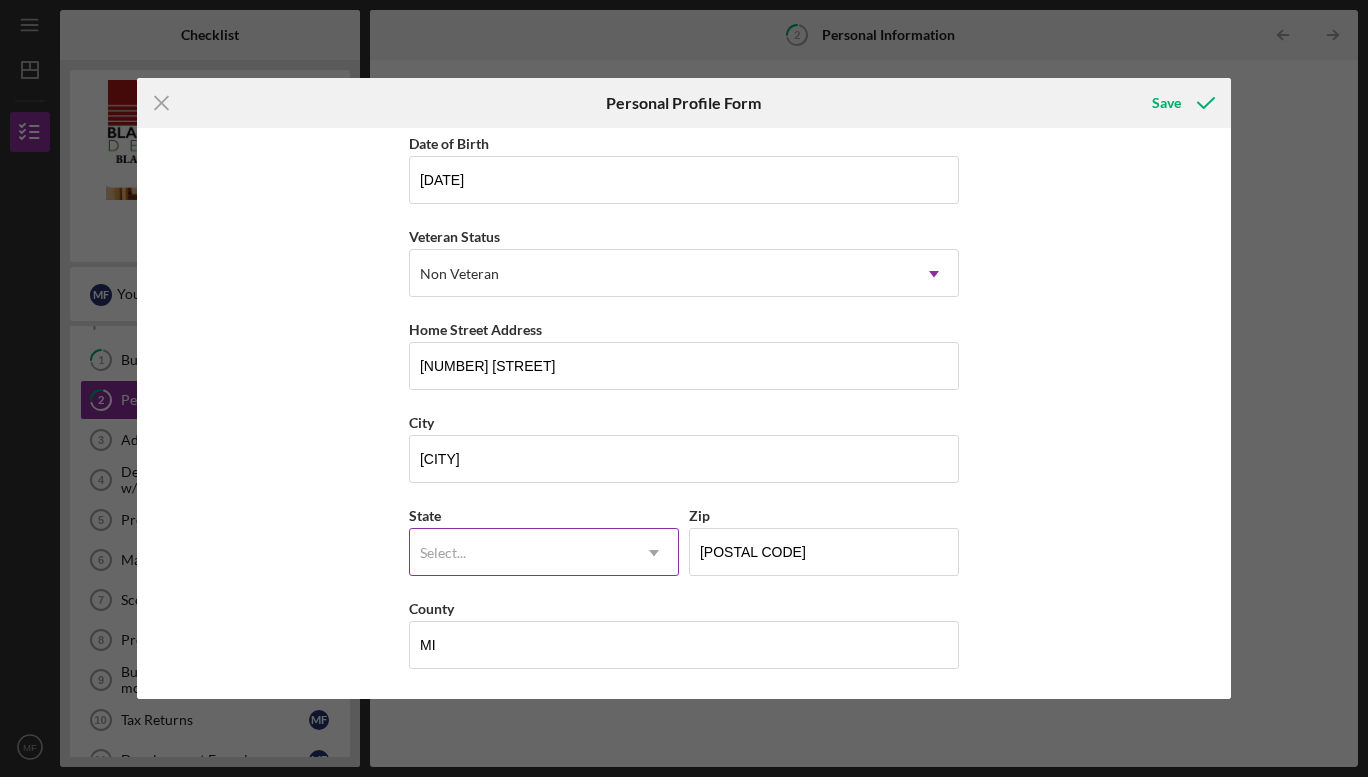 click on "Select..." at bounding box center (520, 553) 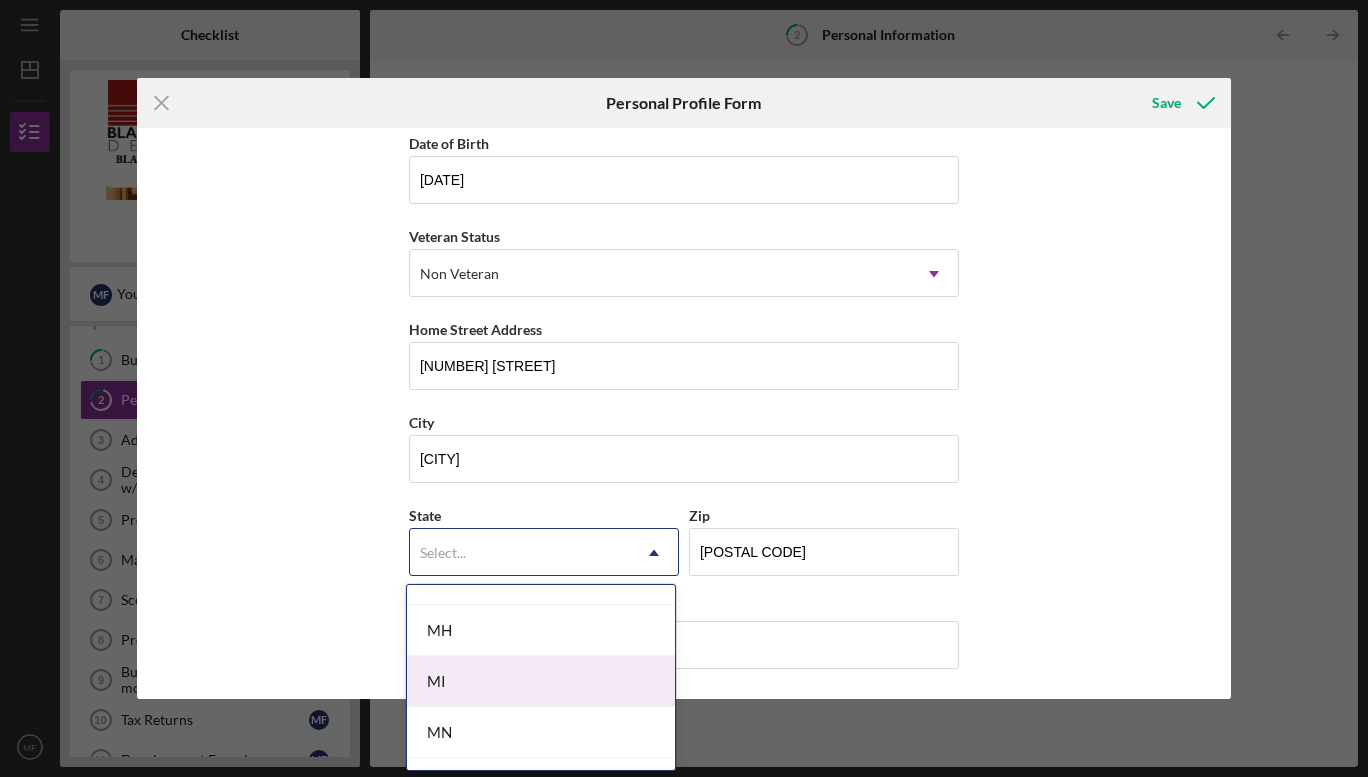 scroll, scrollTop: 1636, scrollLeft: 0, axis: vertical 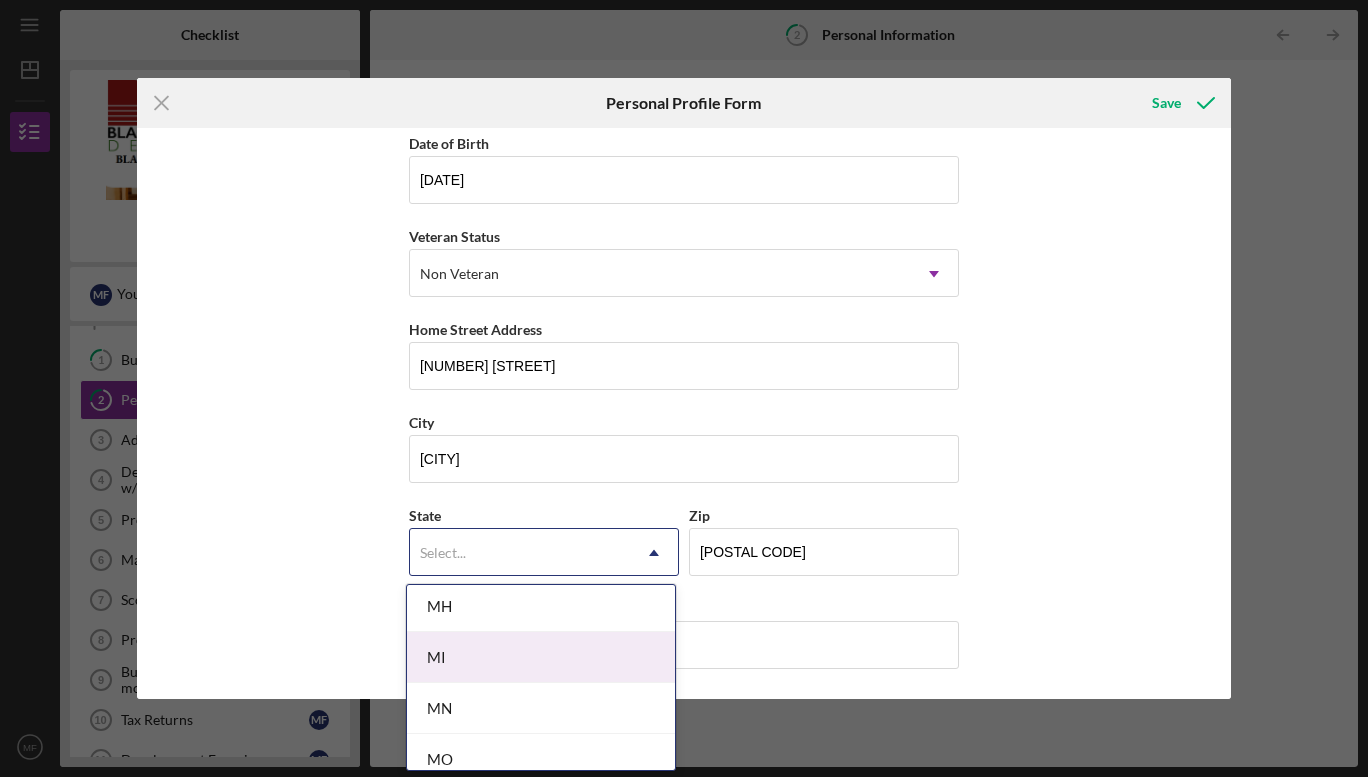 click on "MI" at bounding box center (541, 657) 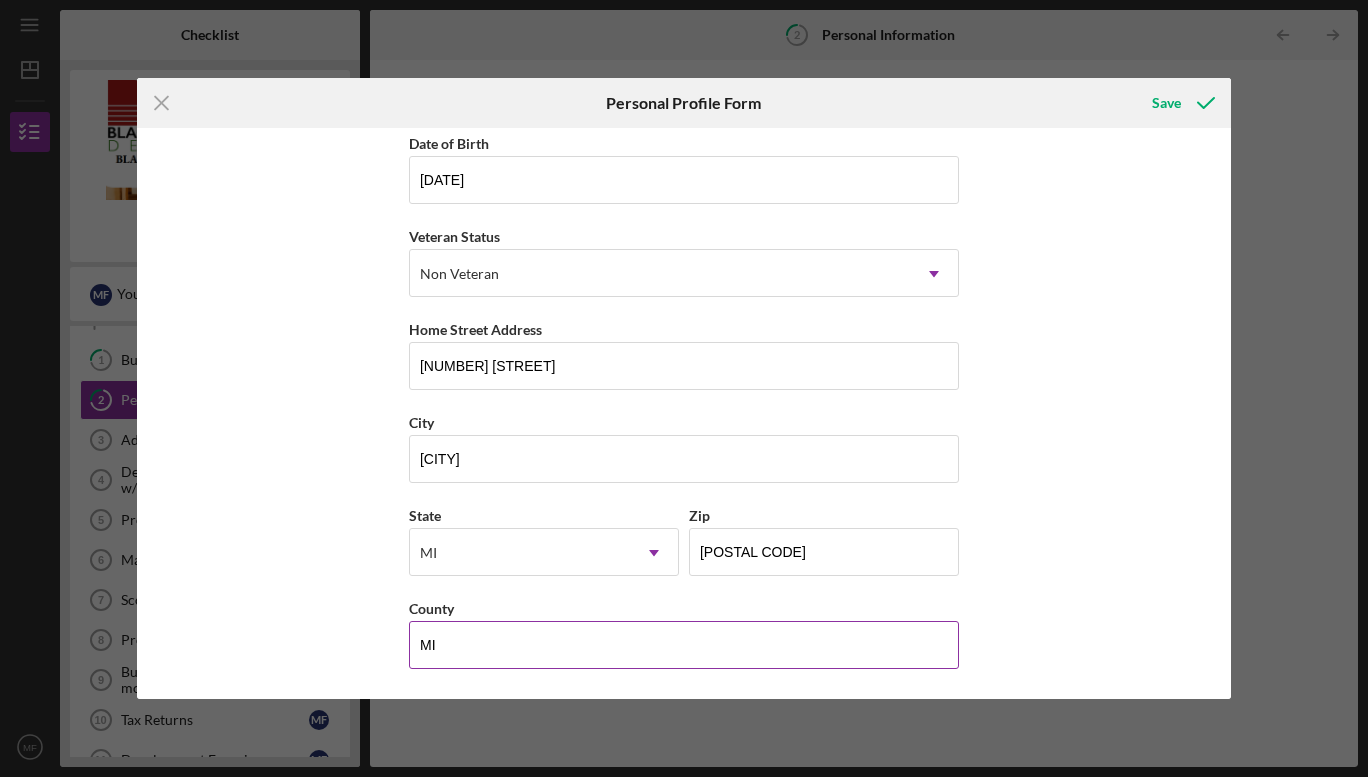 click on "MI" at bounding box center (684, 645) 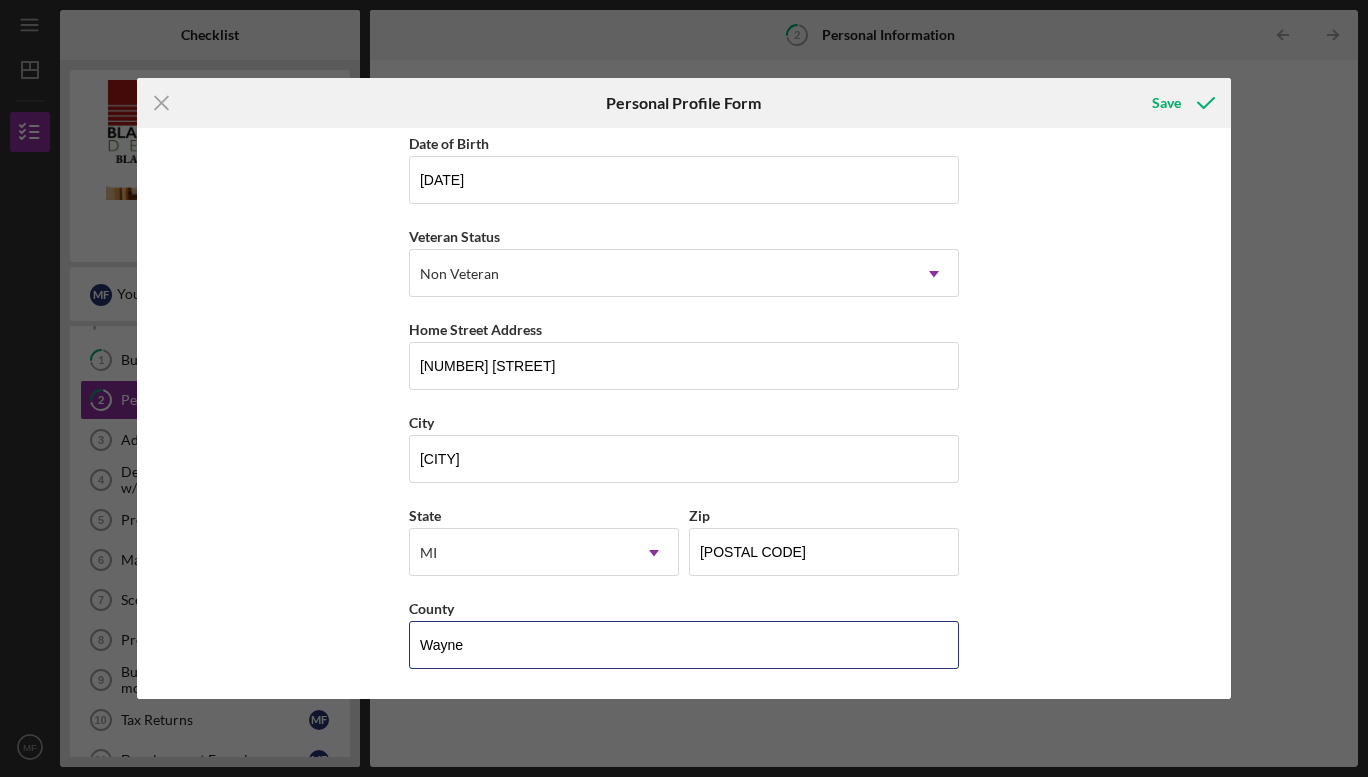 type on "Wayne" 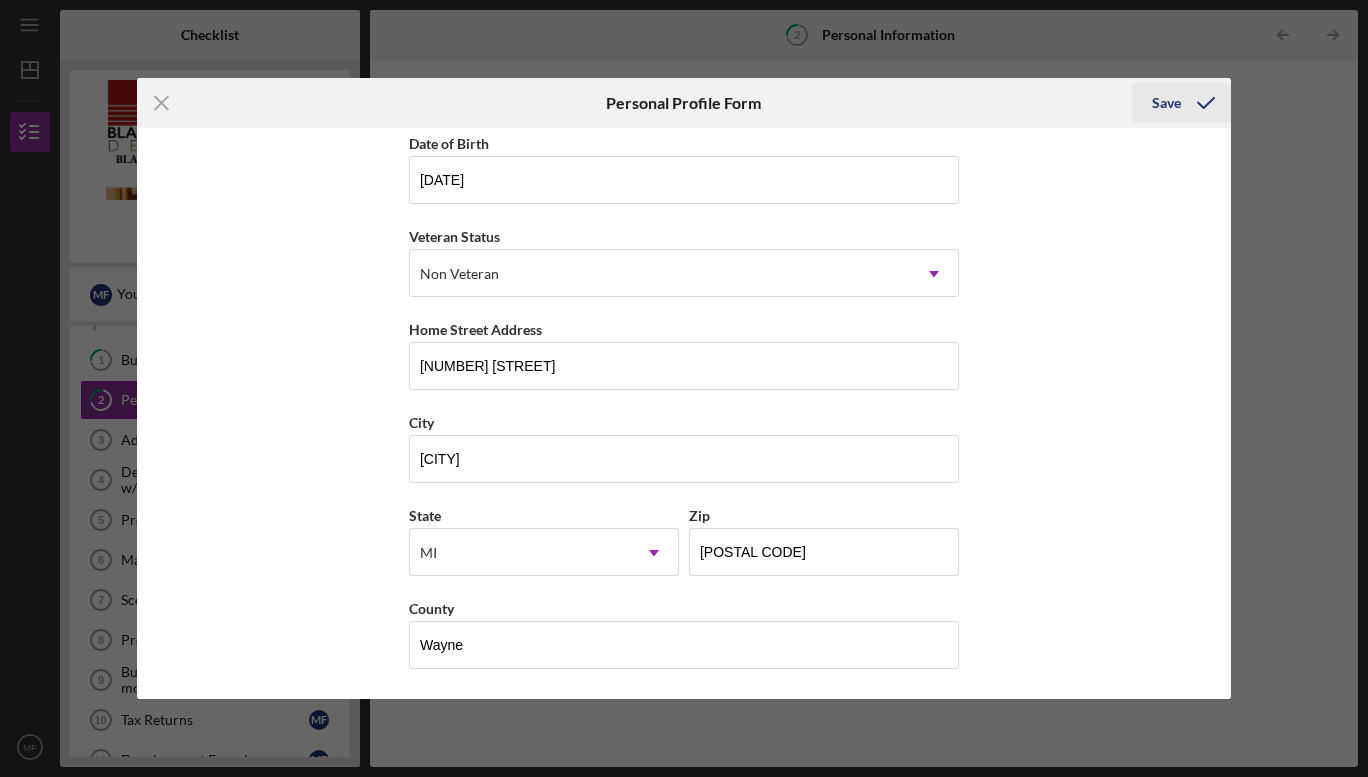 drag, startPoint x: 1093, startPoint y: 545, endPoint x: 1162, endPoint y: 106, distance: 444.38947 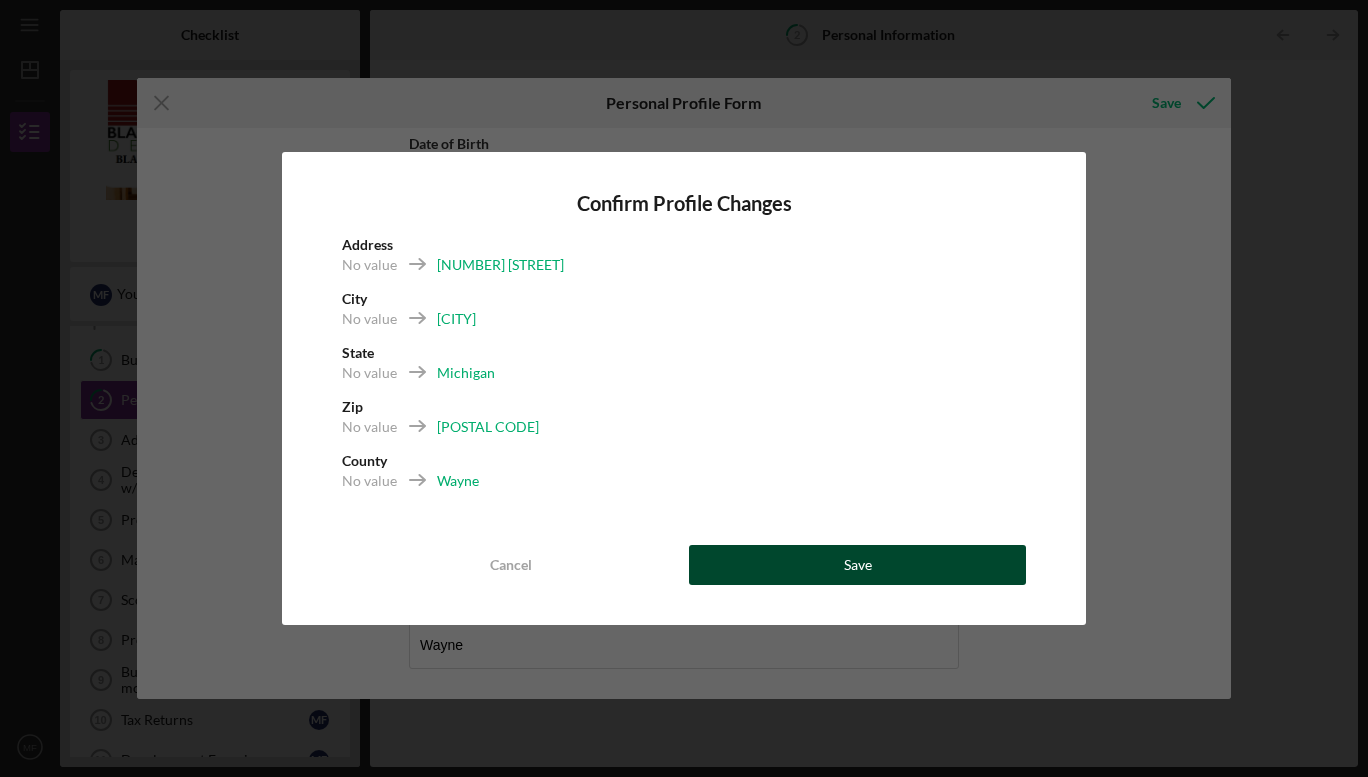 click on "Save" at bounding box center (858, 565) 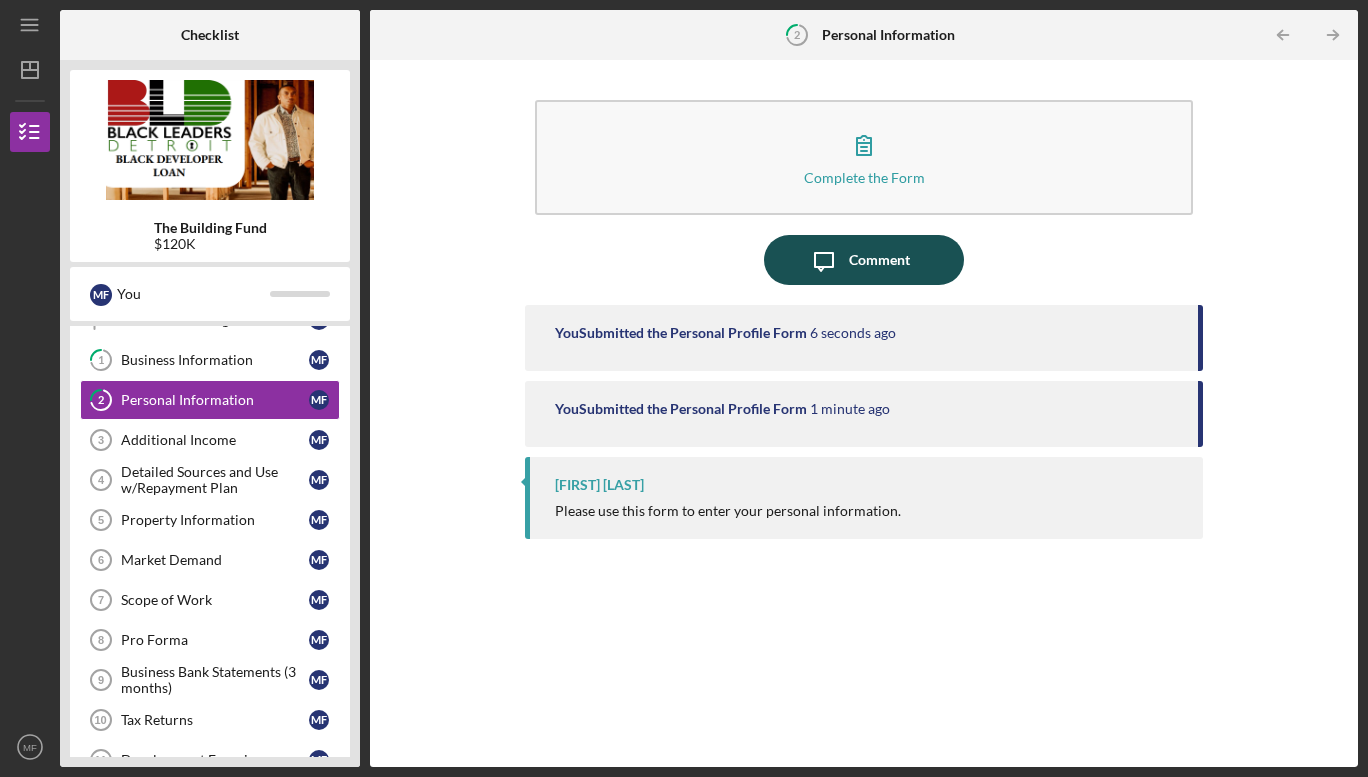 click on "Comment" at bounding box center (879, 260) 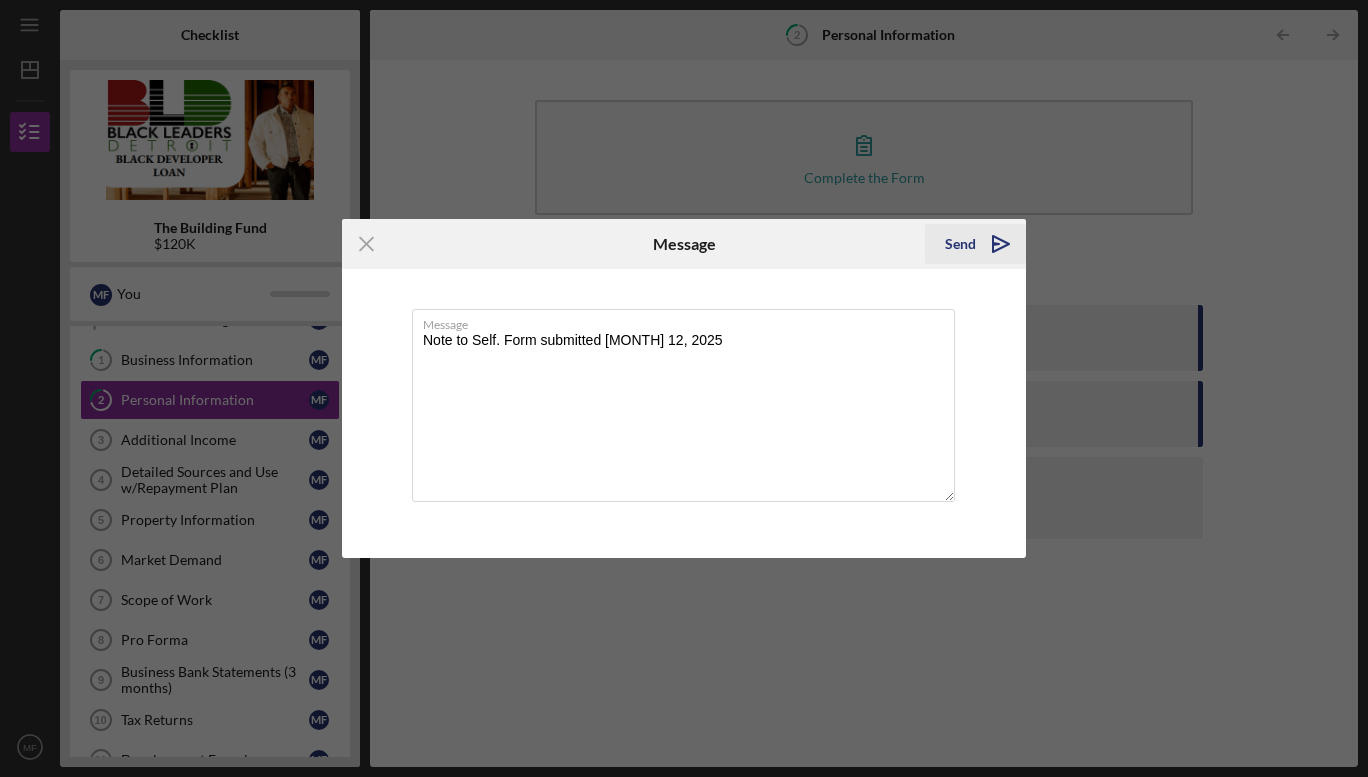 type on "Note to Self. Form submitted [MONTH] 12, 2025" 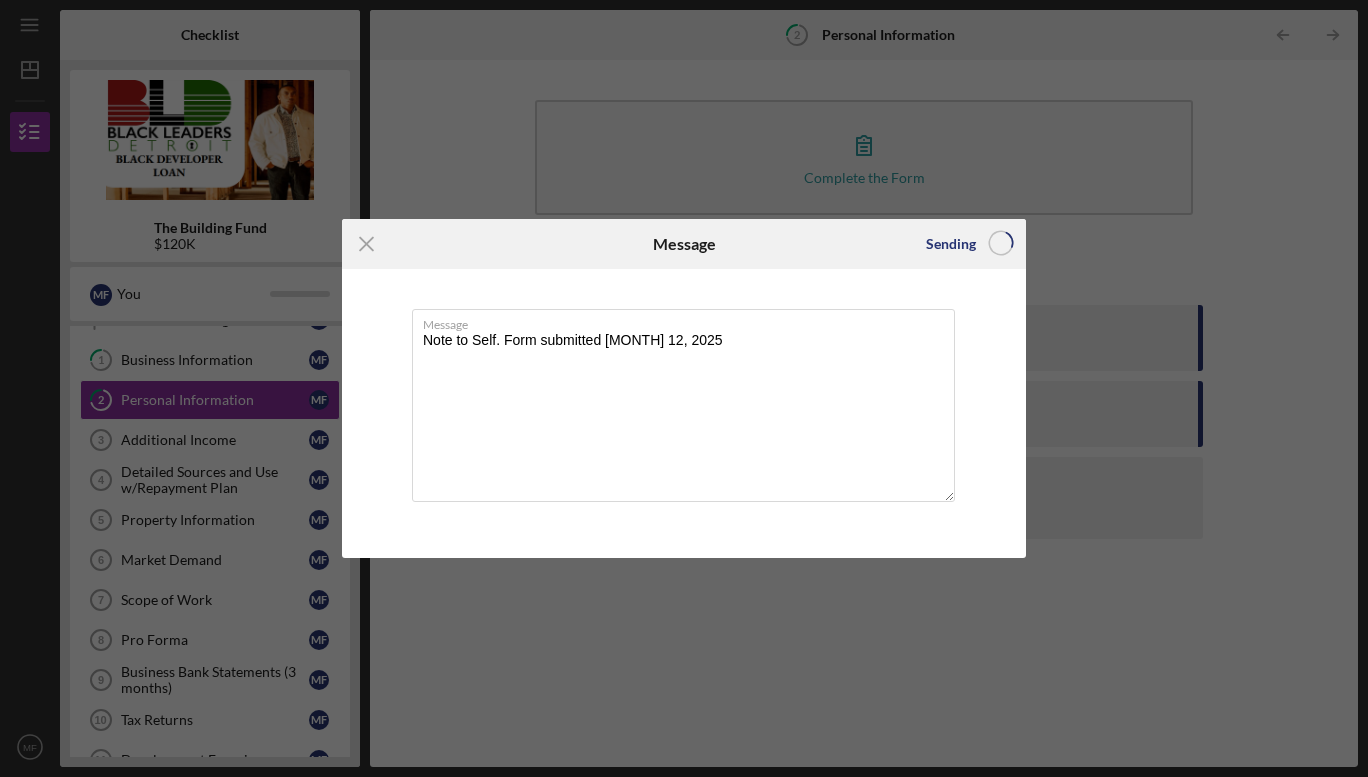 type 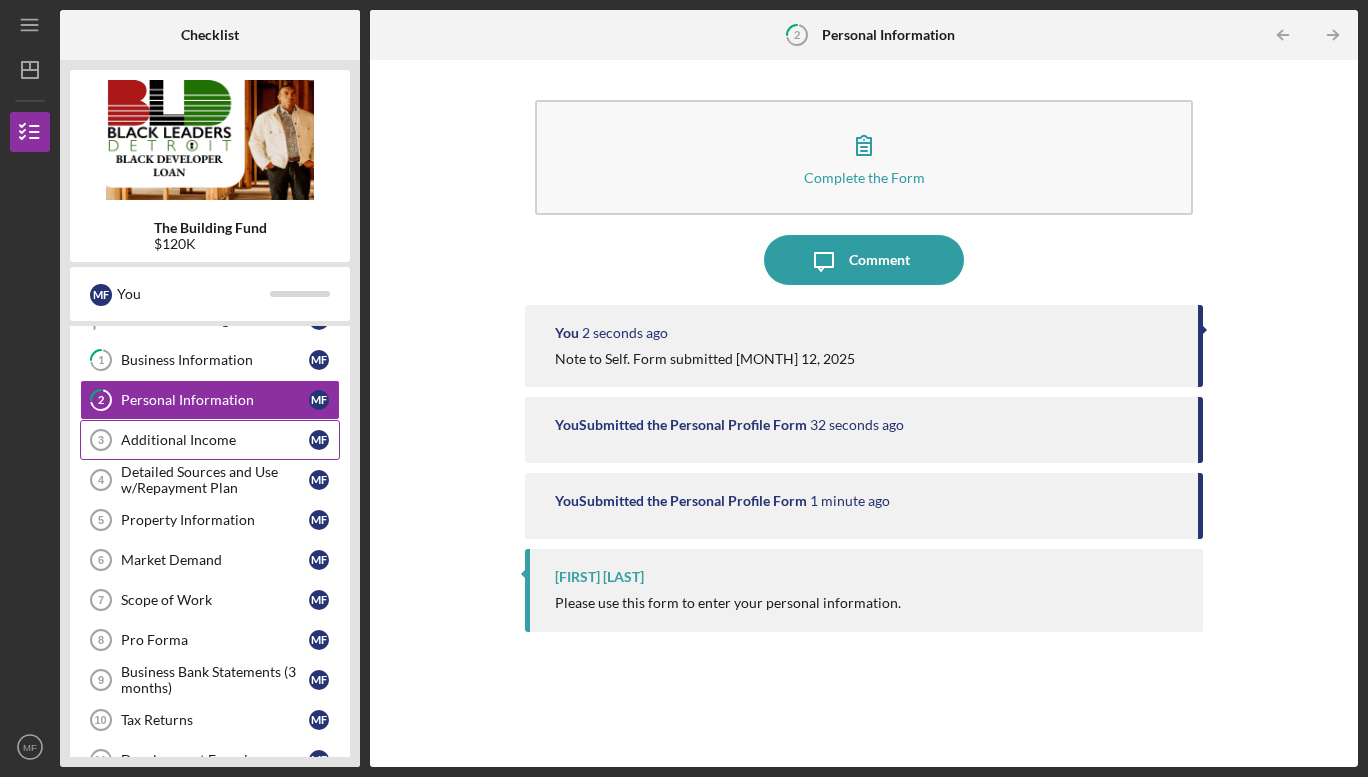 click on "Additional Income" at bounding box center (215, 440) 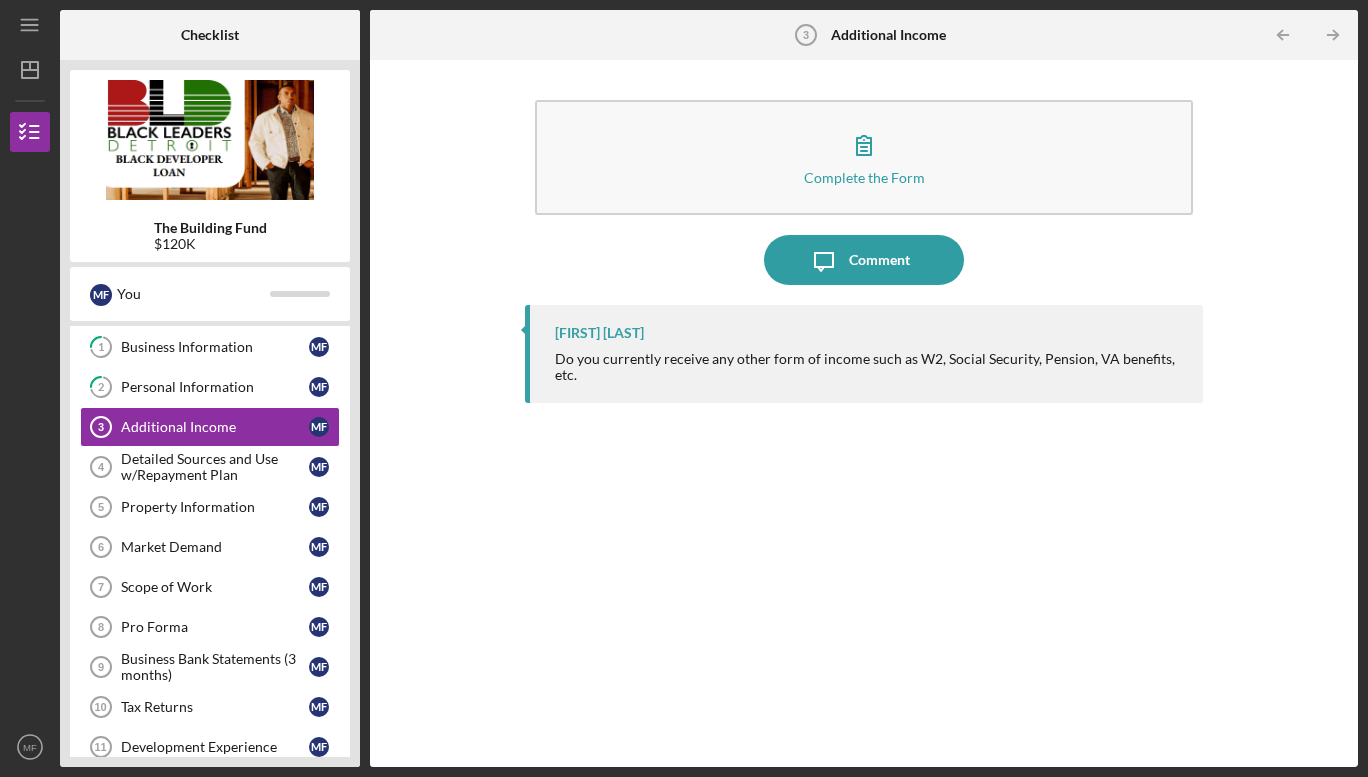 scroll, scrollTop: 0, scrollLeft: 0, axis: both 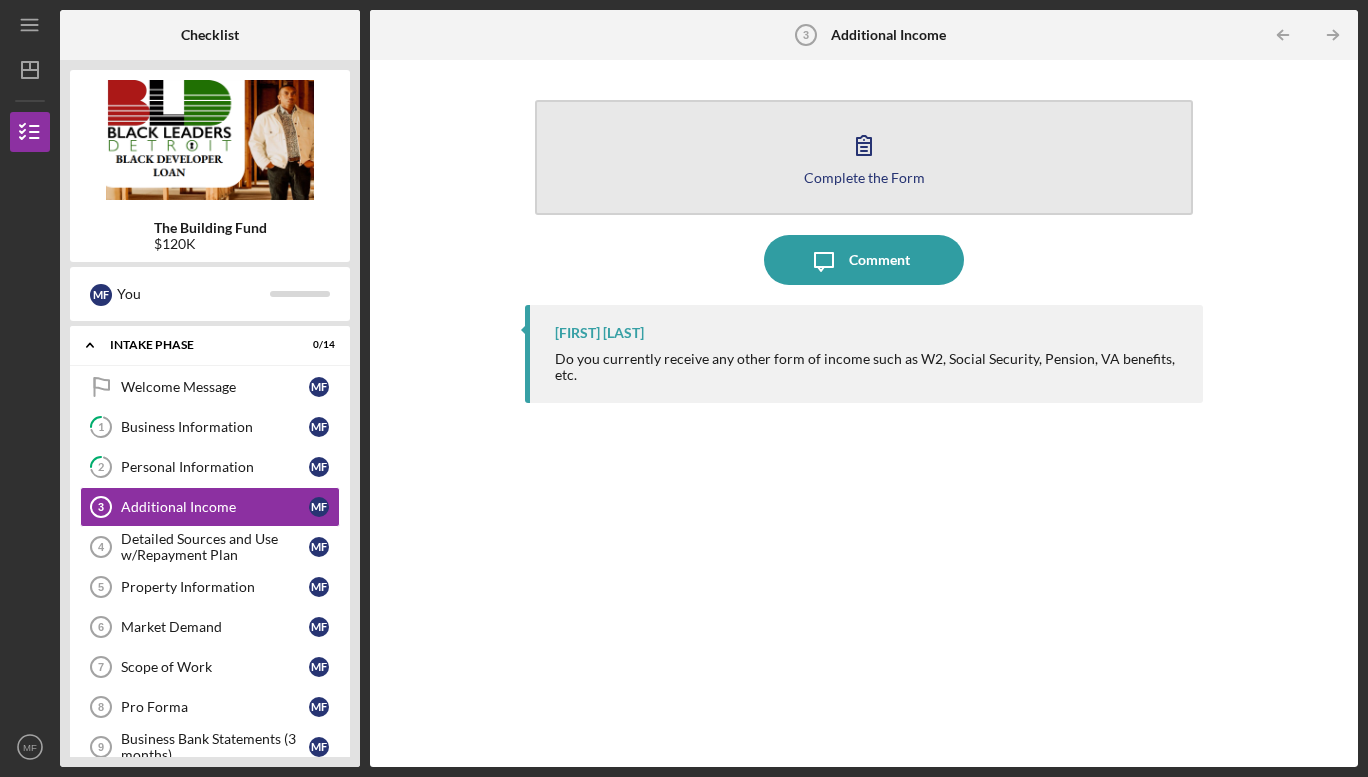 click on "Complete the Form Form" at bounding box center (864, 157) 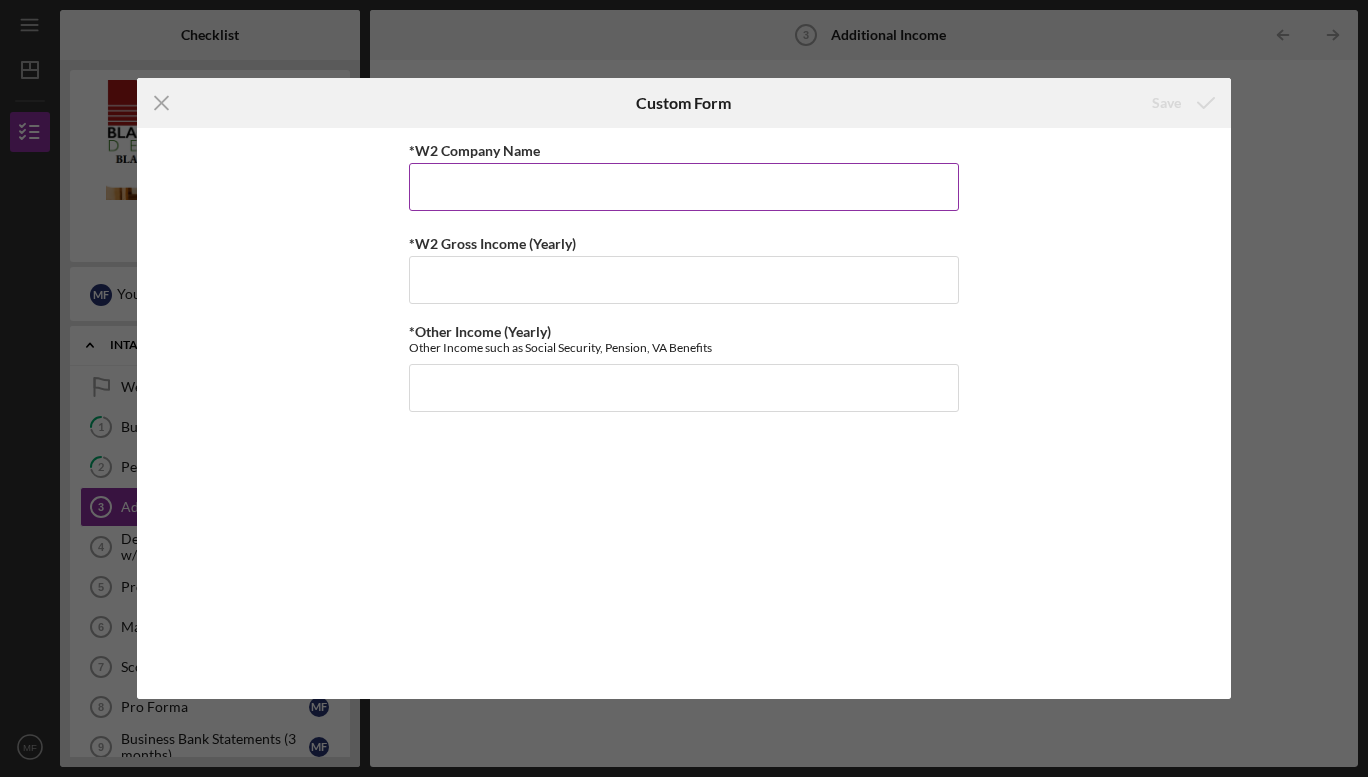 click on "*W2 Company Name" at bounding box center [684, 187] 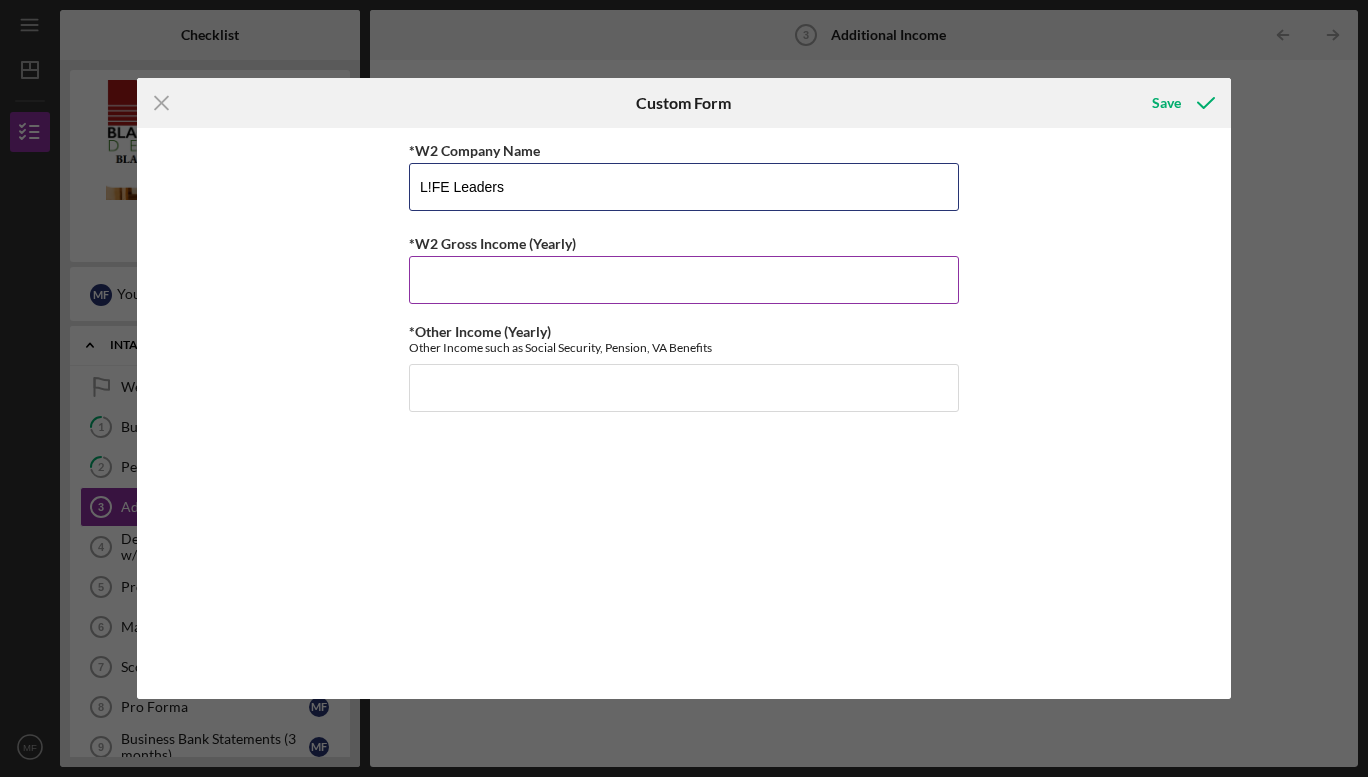 type on "L!FE Leaders" 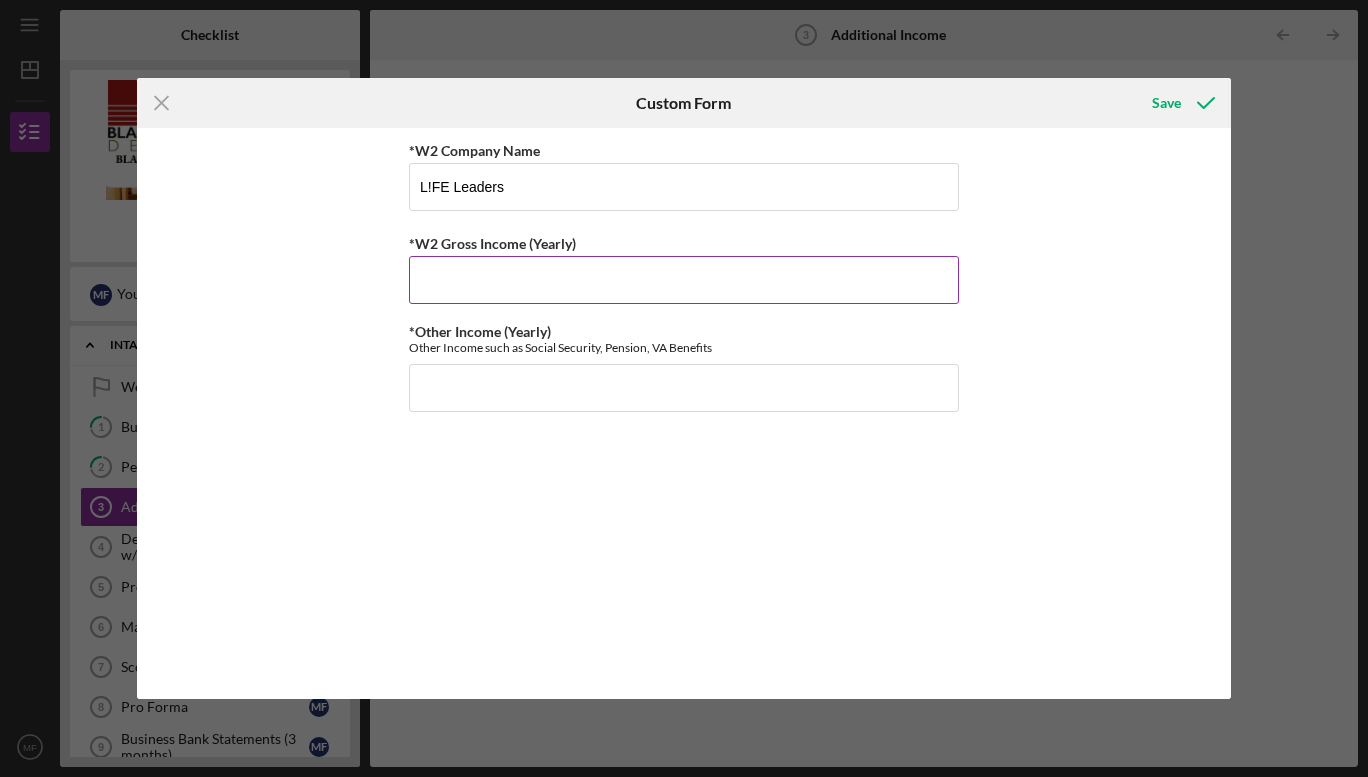 click on "*W2 Gross Income (Yearly)" at bounding box center (684, 280) 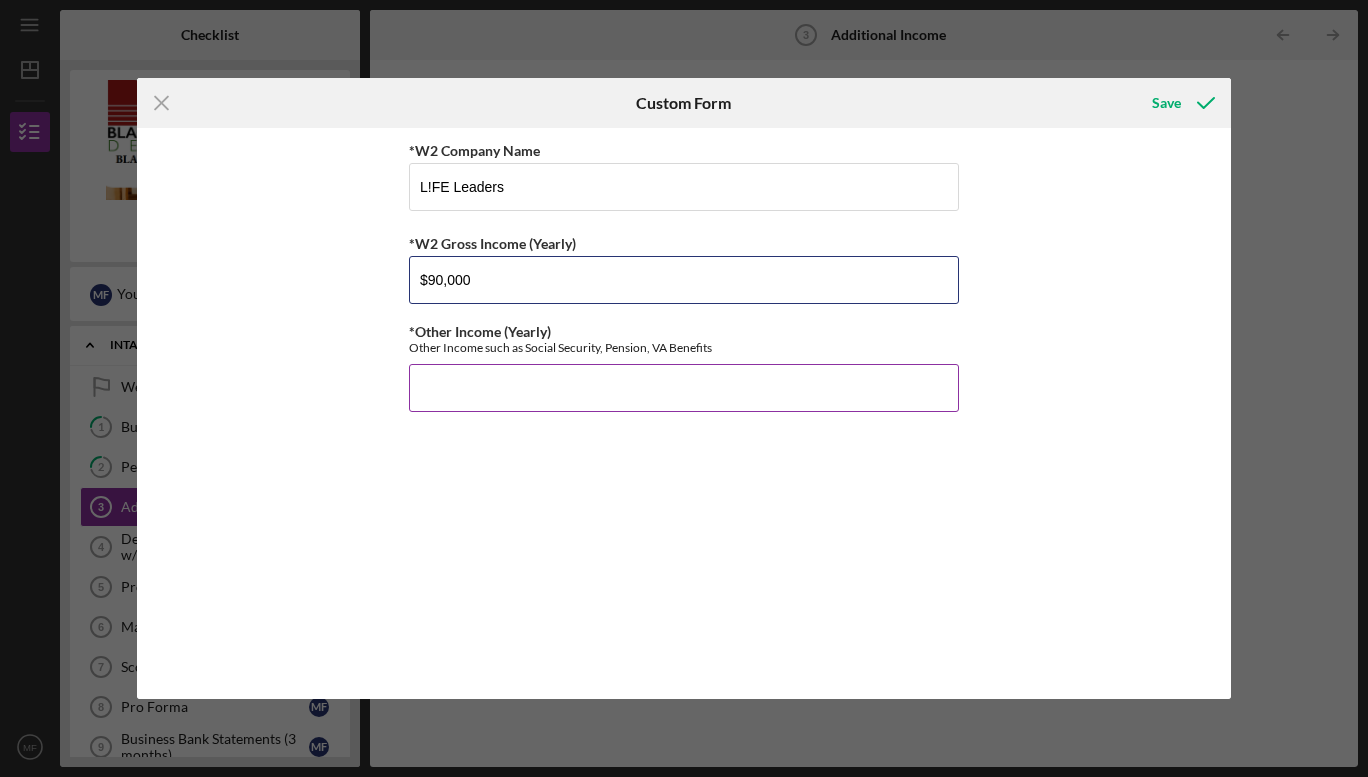 type on "$90,000" 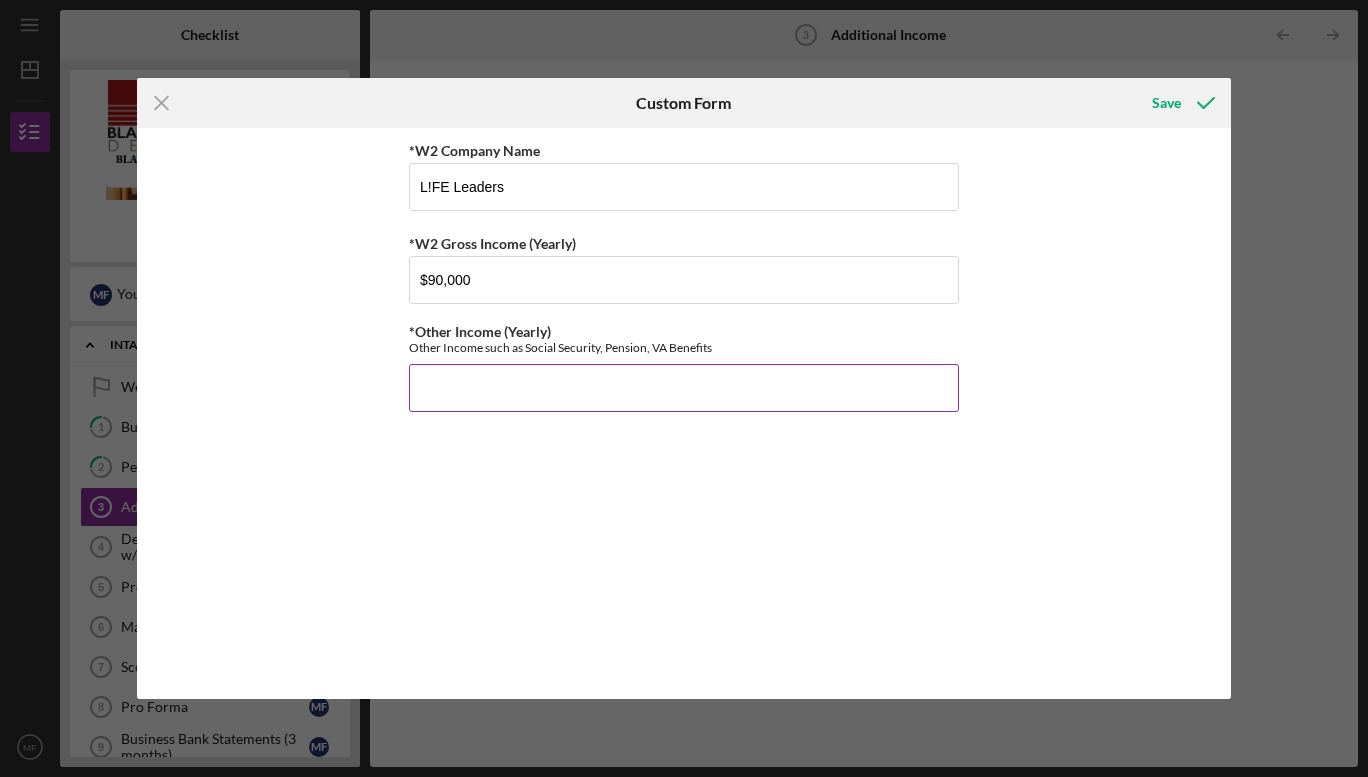 click on "*Other Income (Yearly)" at bounding box center (684, 388) 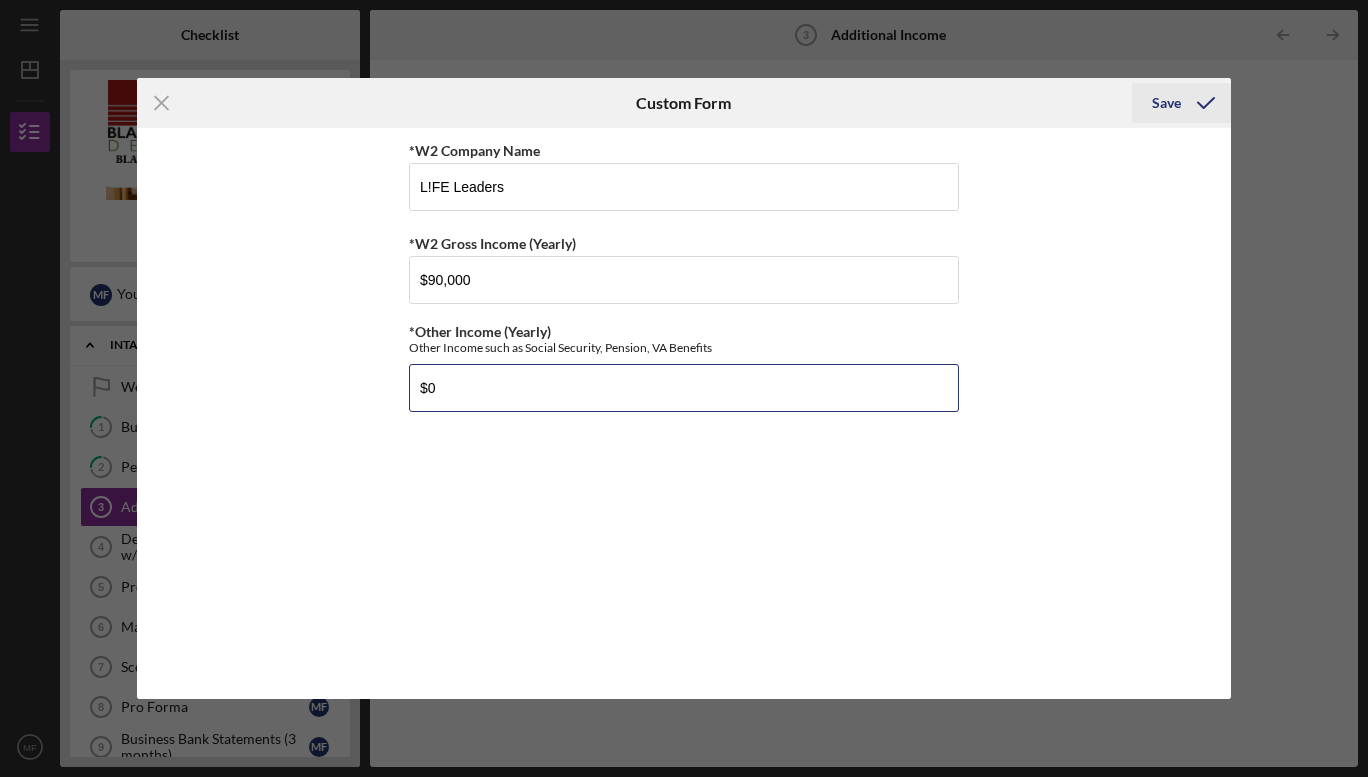 type on "$0" 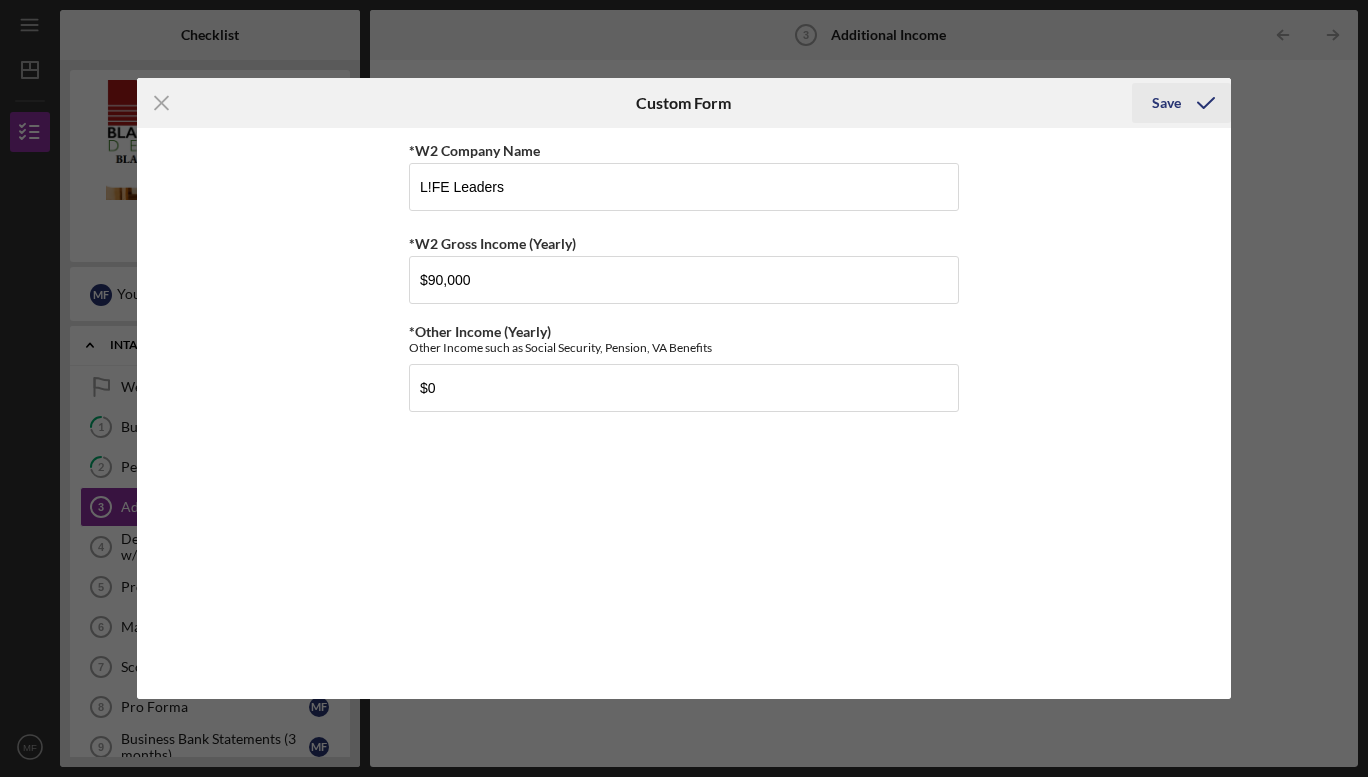 click on "Save" at bounding box center [1166, 103] 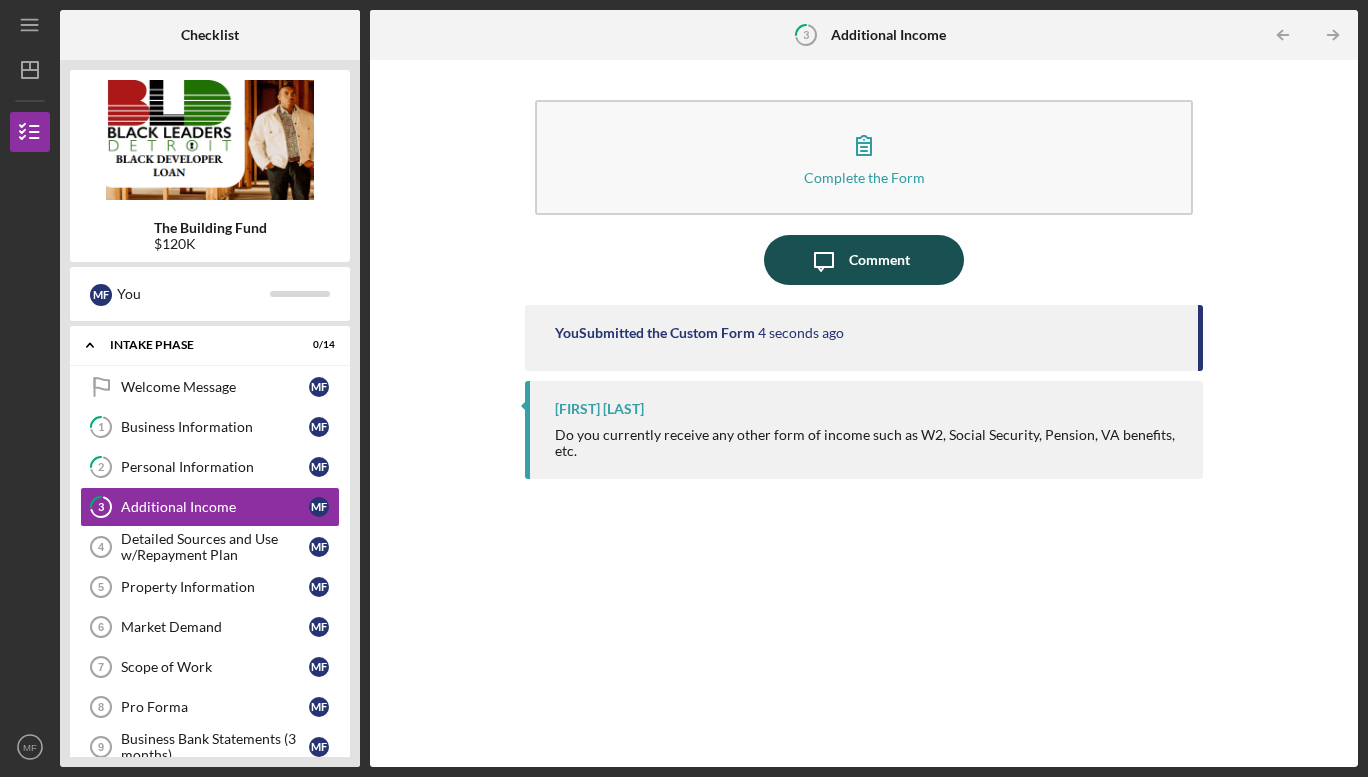 click on "Comment" at bounding box center (879, 260) 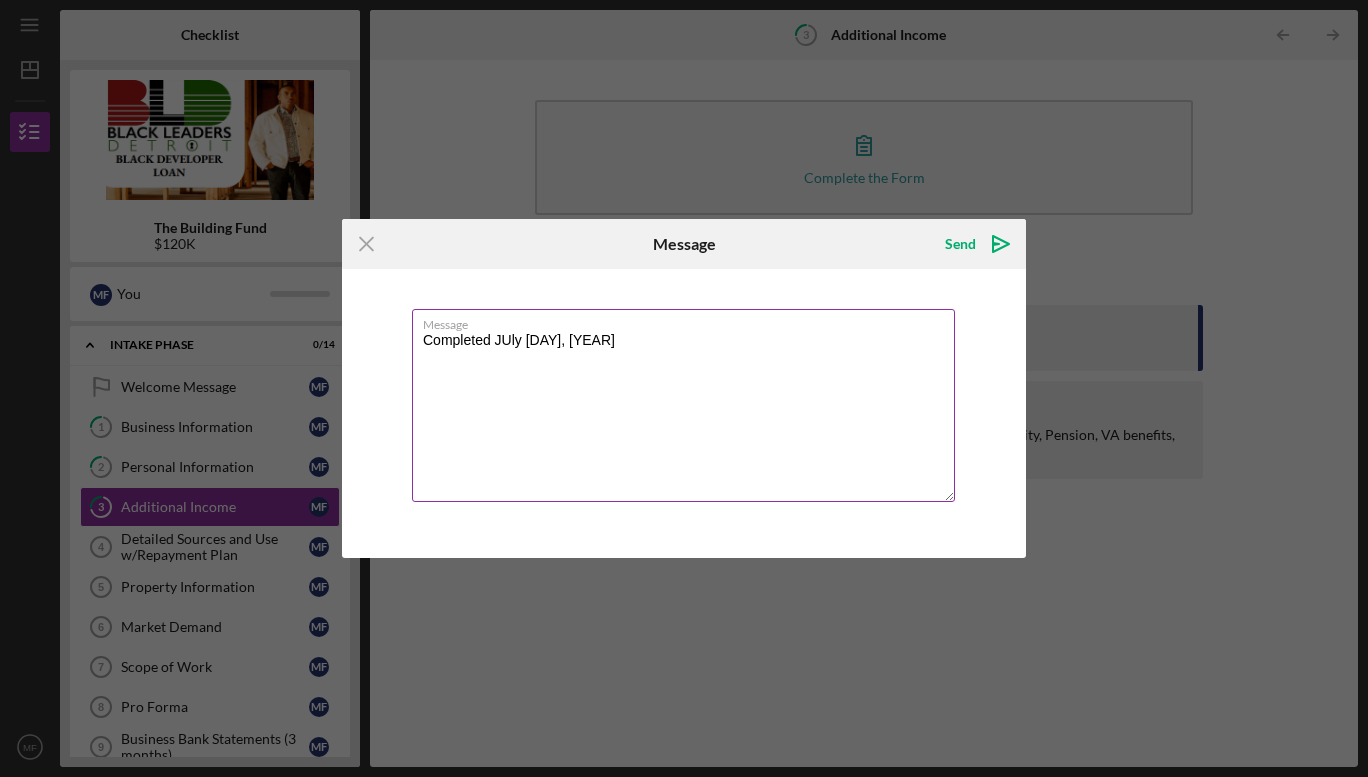 click on "Completed JUly [DAY], [YEAR]" at bounding box center [683, 405] 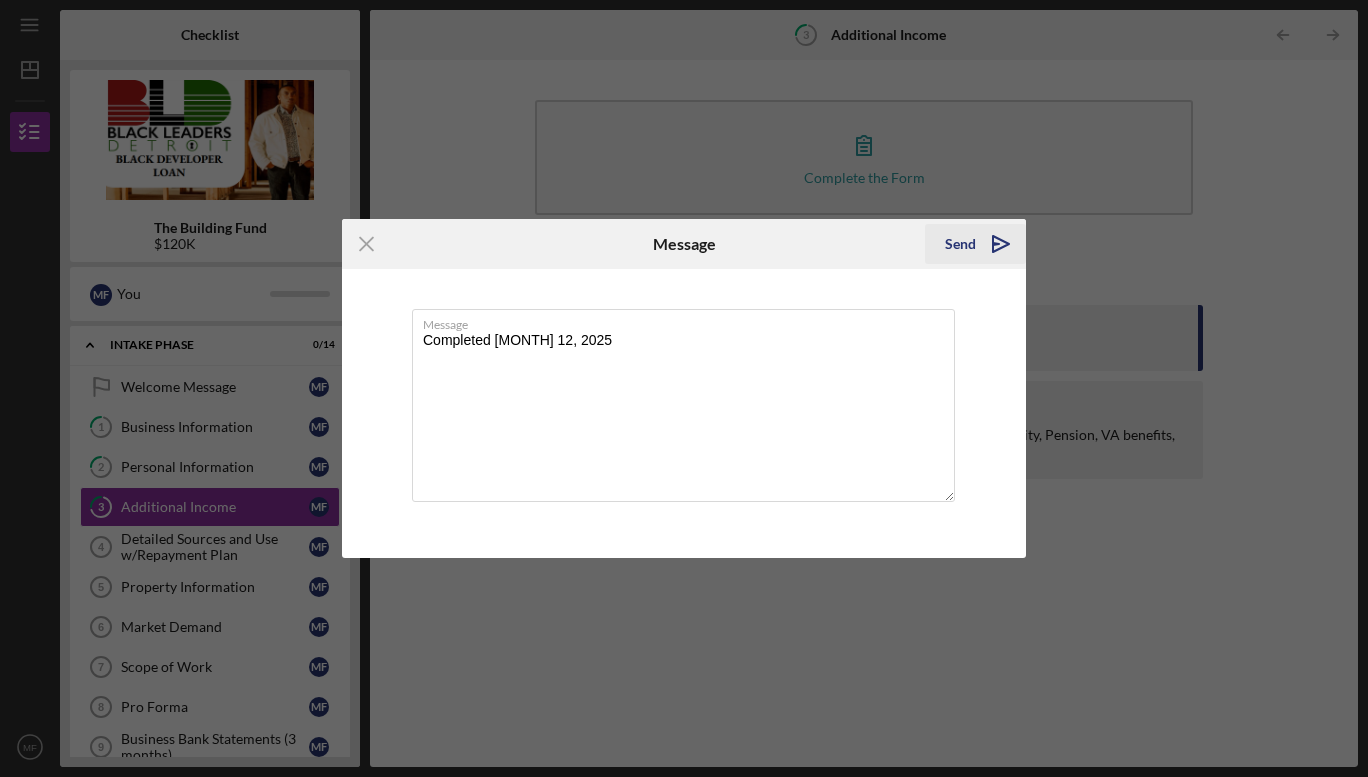type on "Completed [MONTH] 12, 2025" 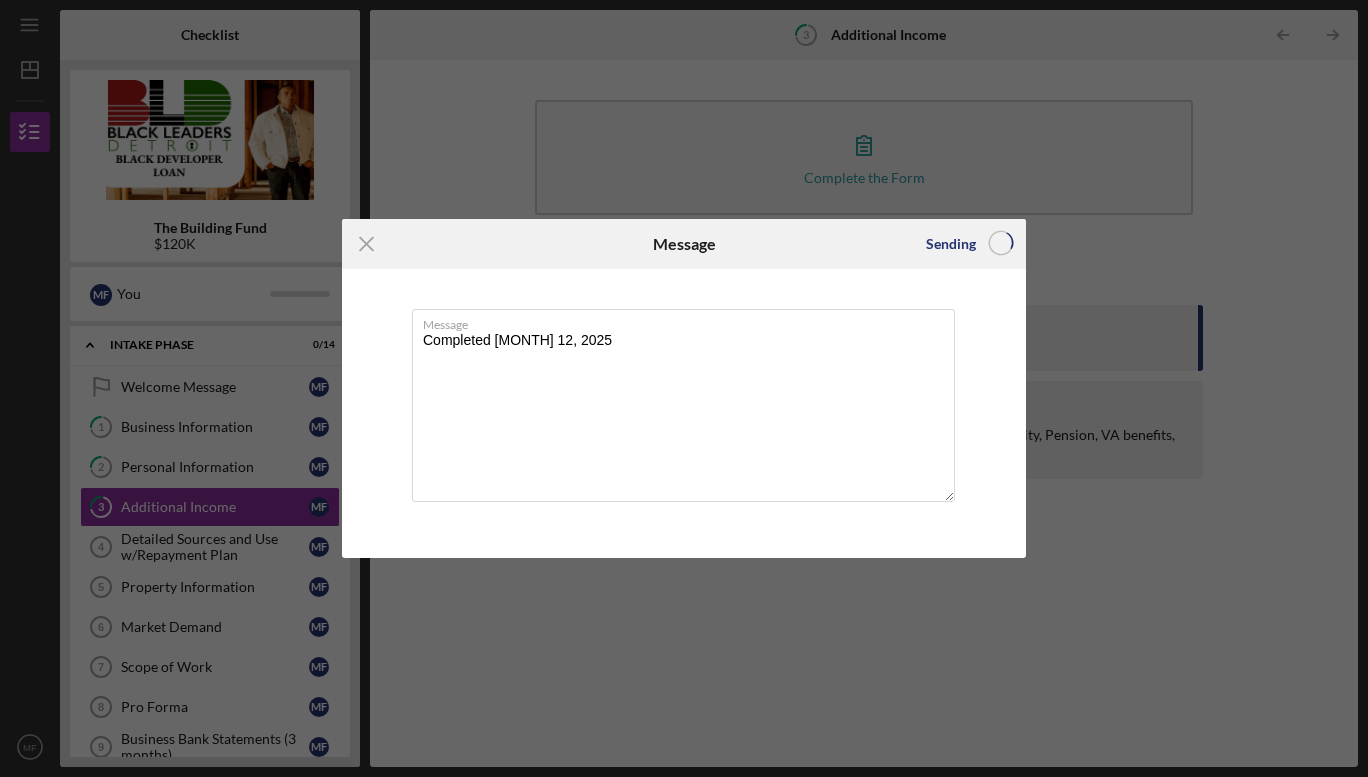 type 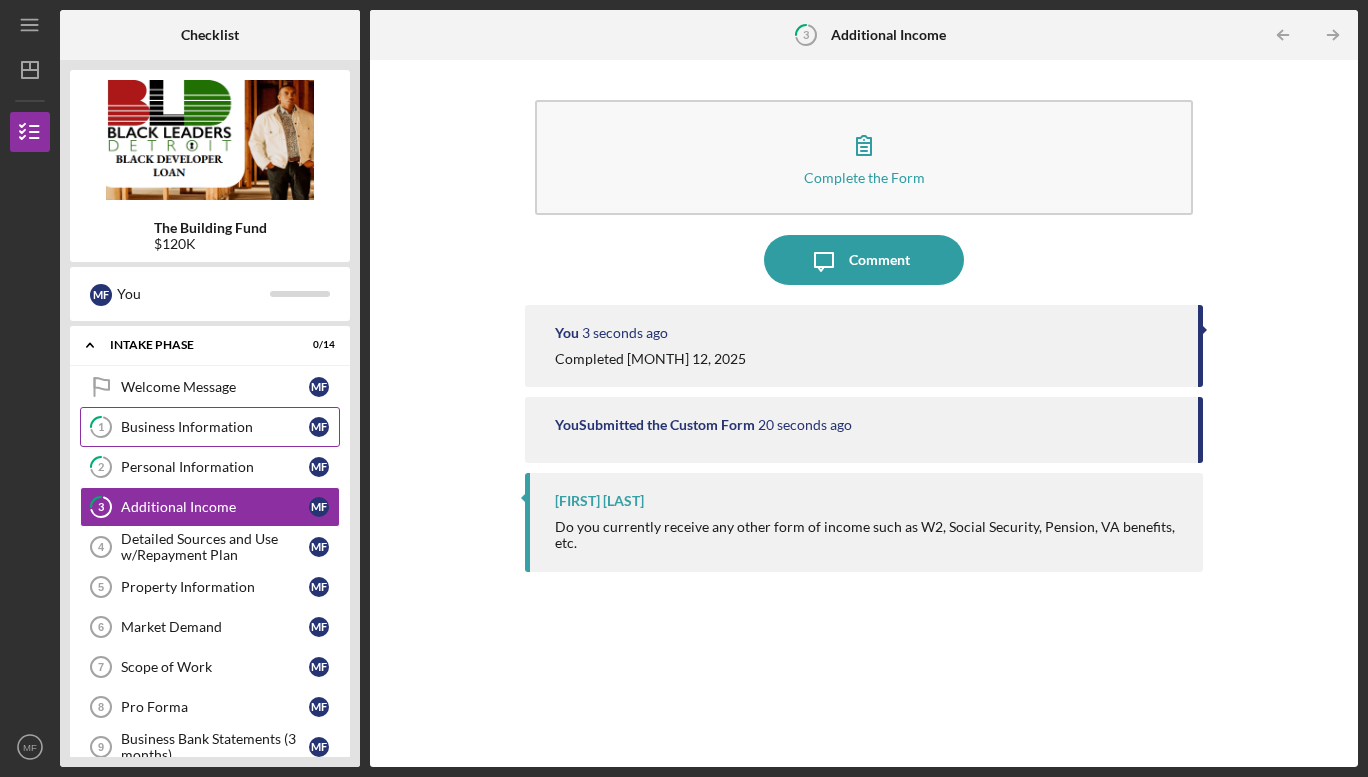 click on "Business Information" at bounding box center (215, 427) 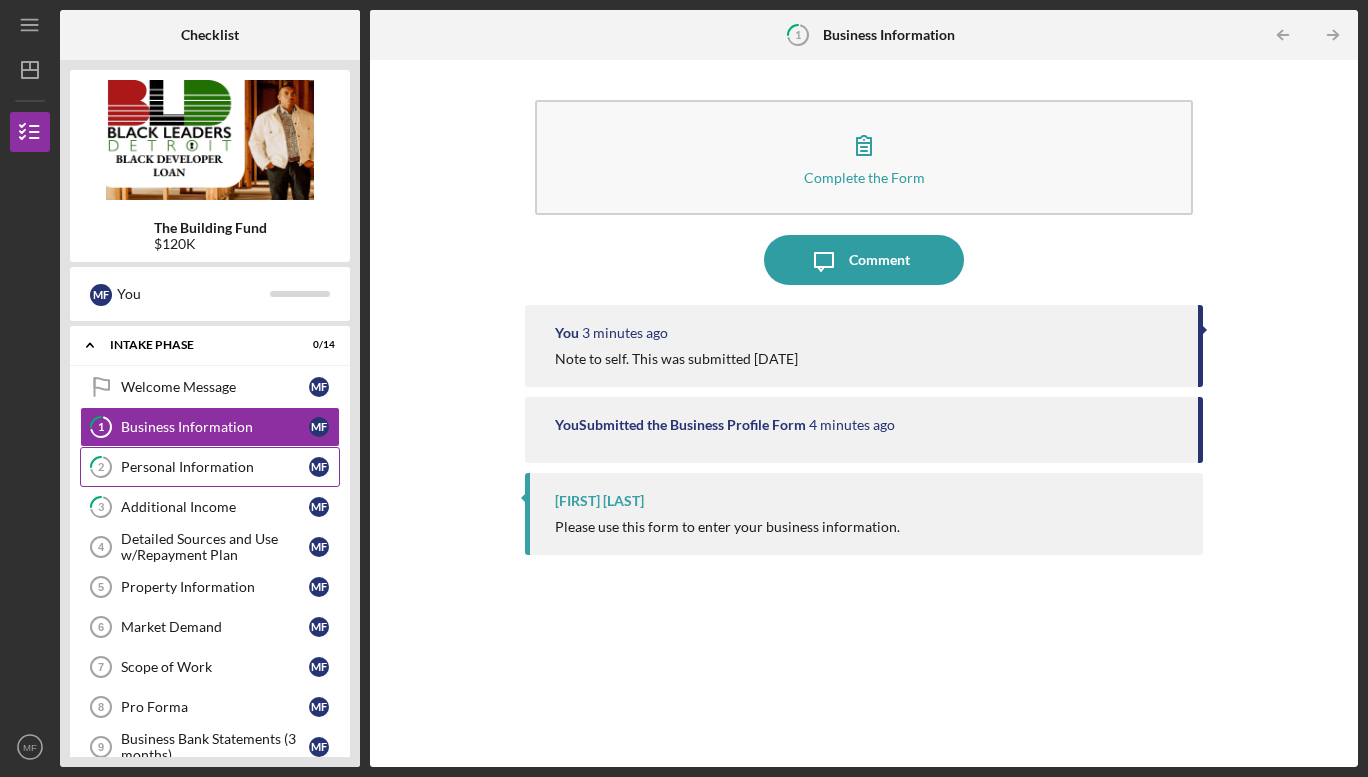 click on "Personal Information" at bounding box center [215, 467] 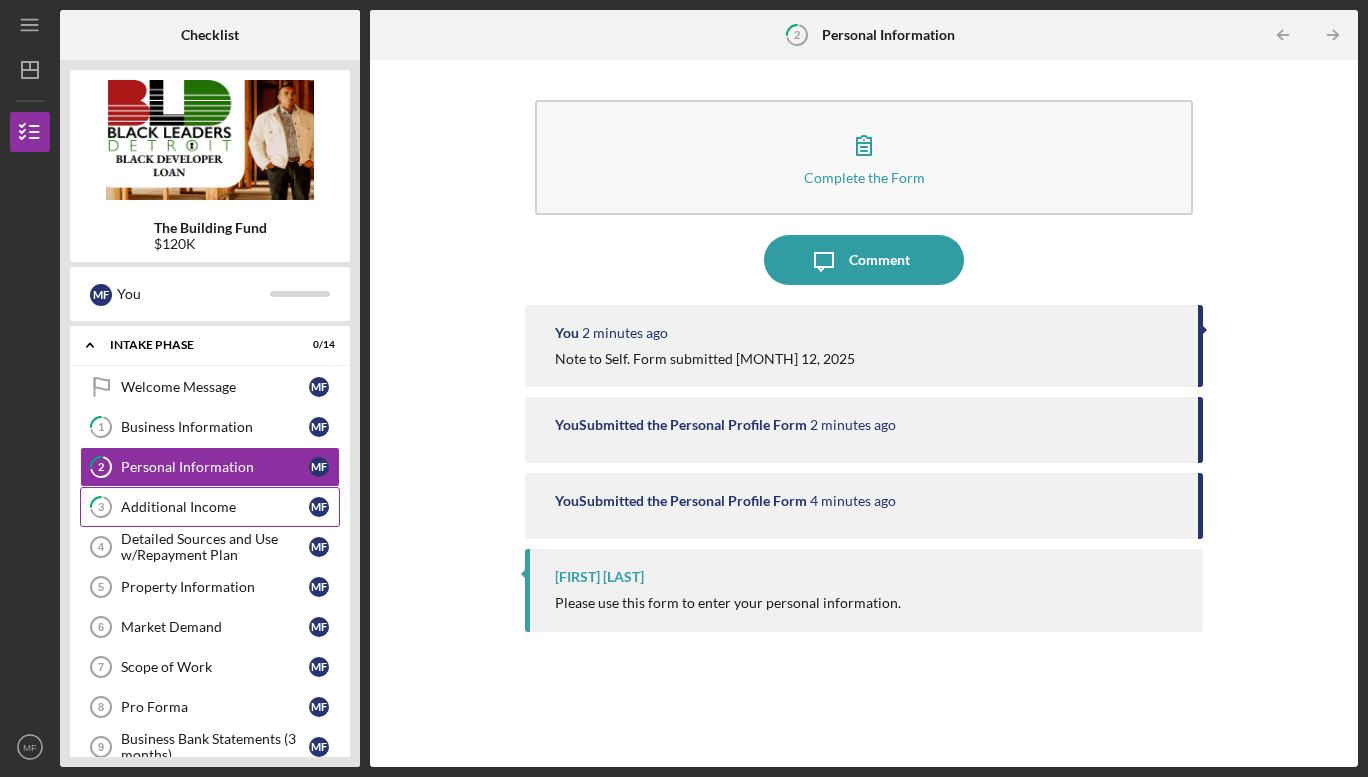 click on "Additional Income" at bounding box center [215, 507] 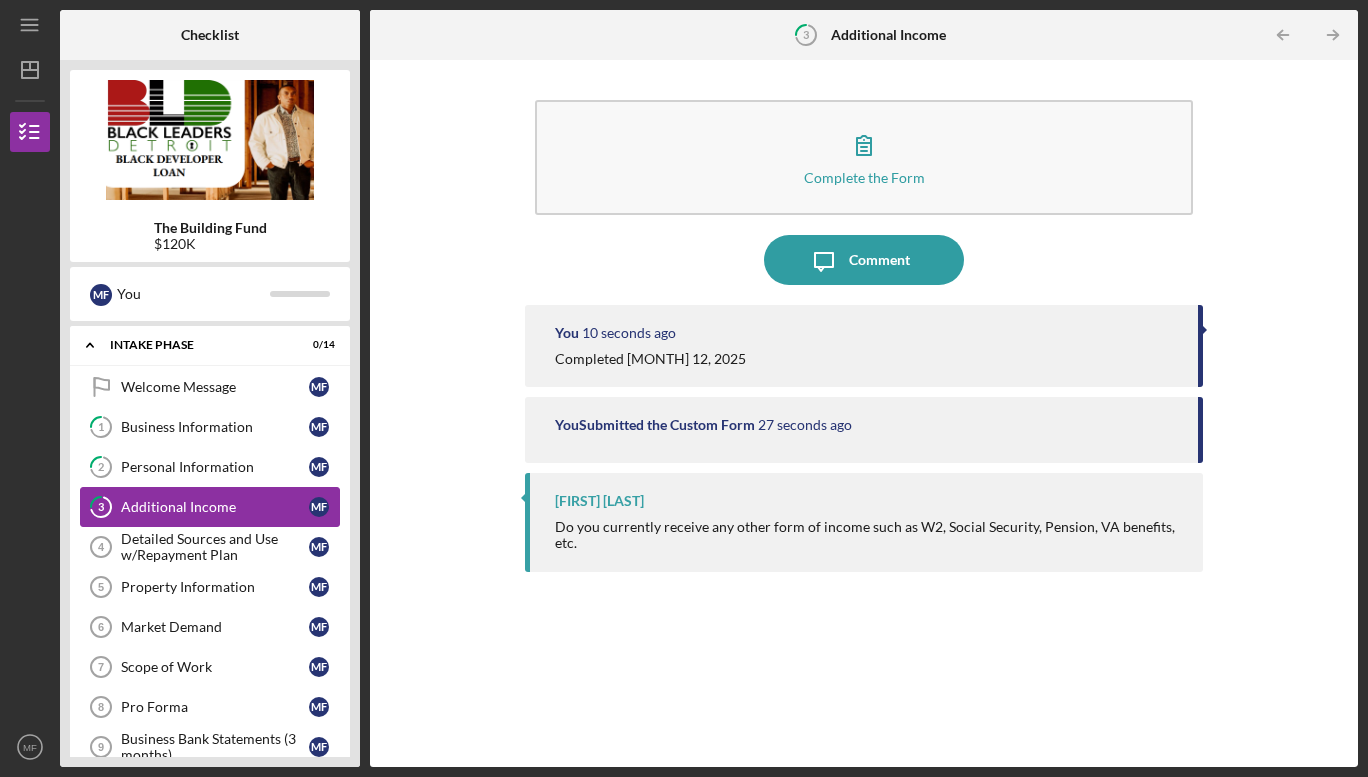 click on "Additional Income" at bounding box center (215, 507) 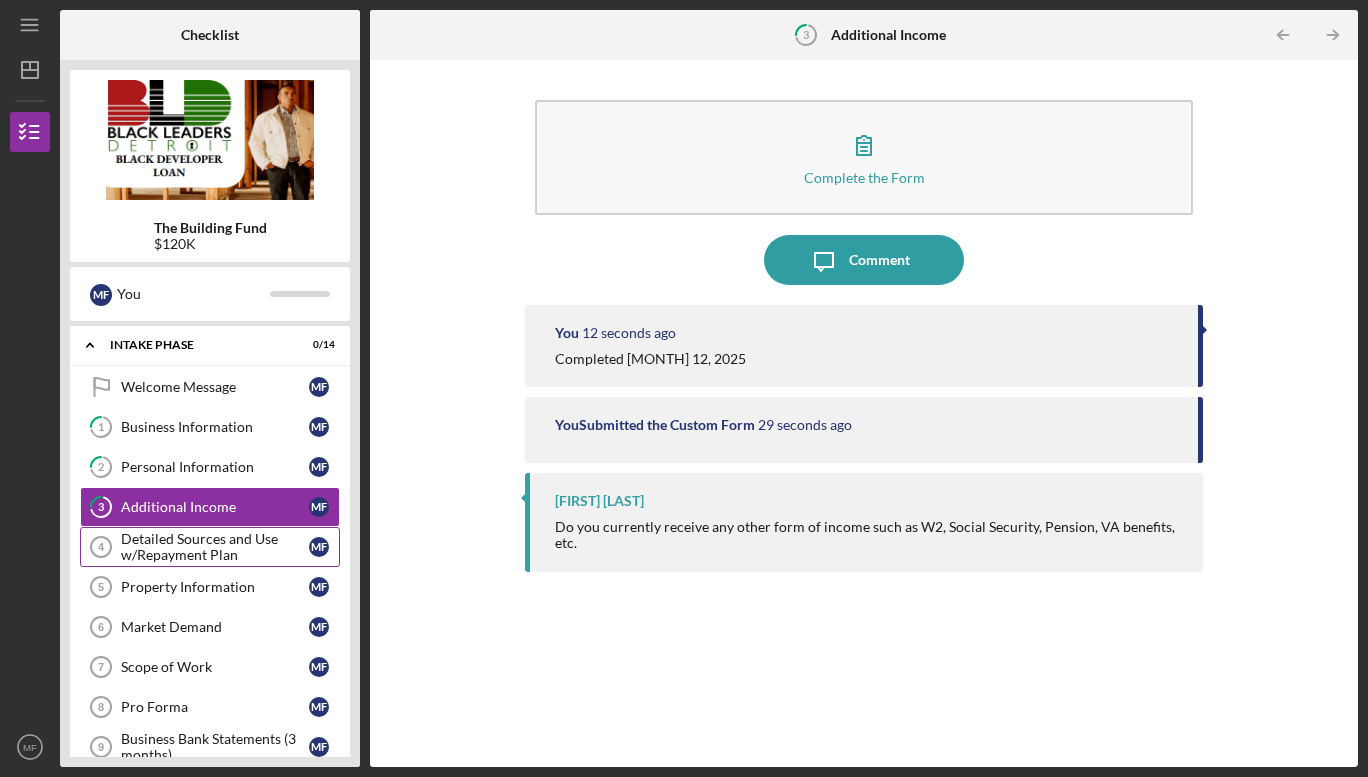 click on "Detailed Sources and Use w/Repayment Plan" at bounding box center (215, 547) 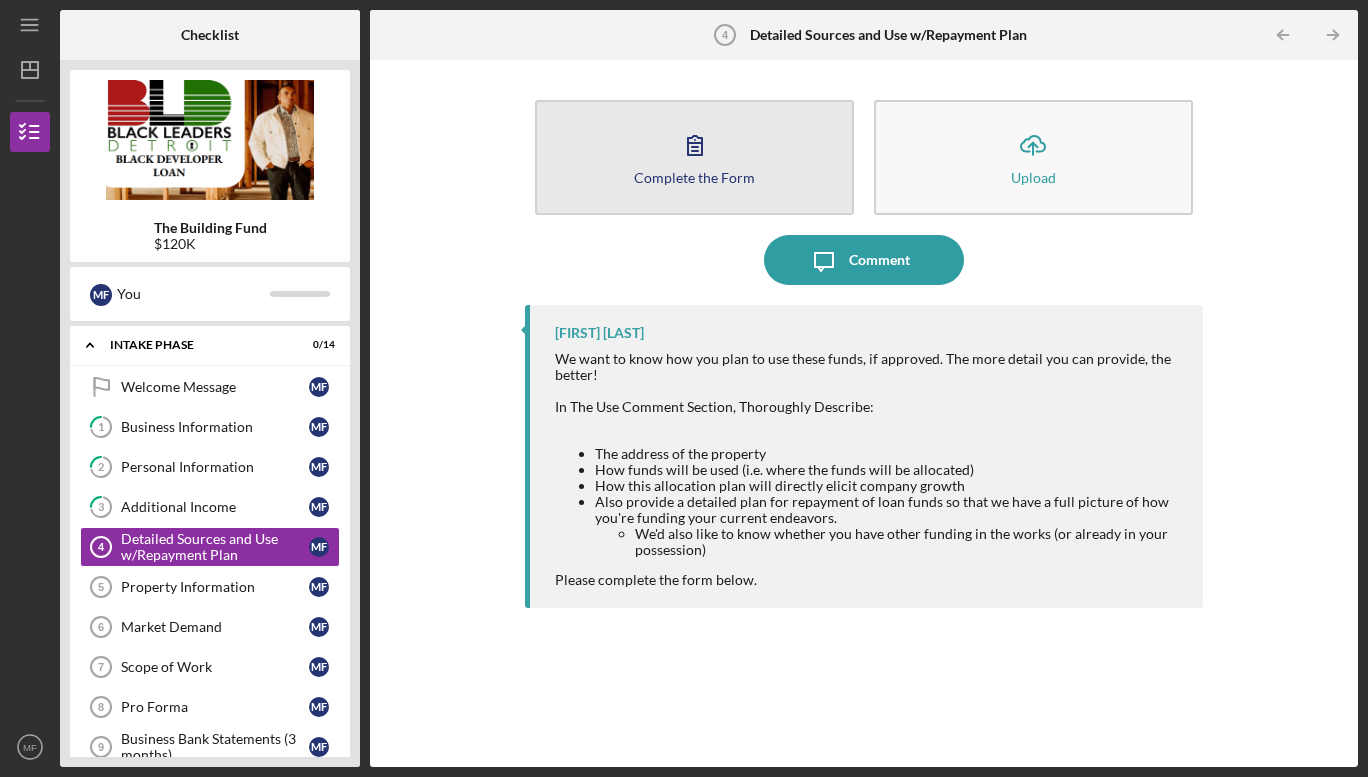click on "Complete the Form" at bounding box center (694, 177) 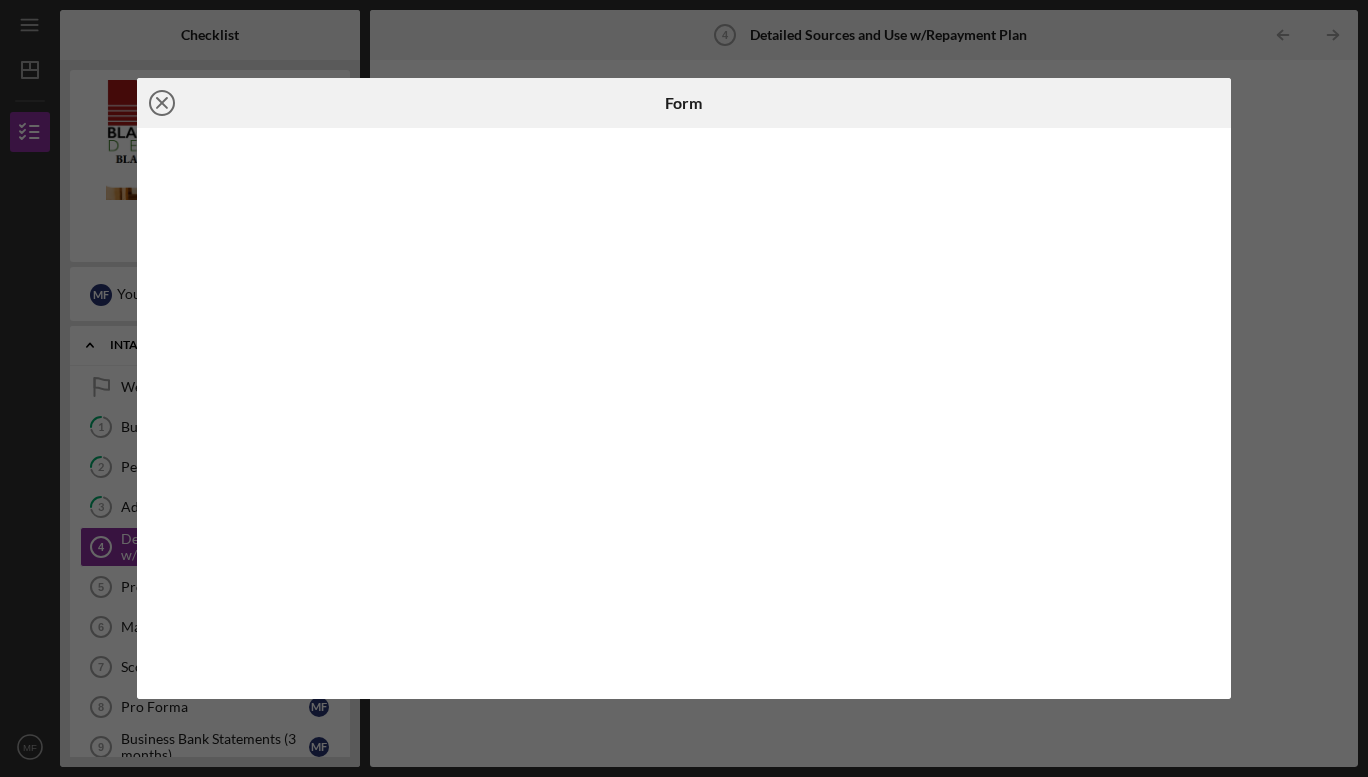 click on "Icon/Close" 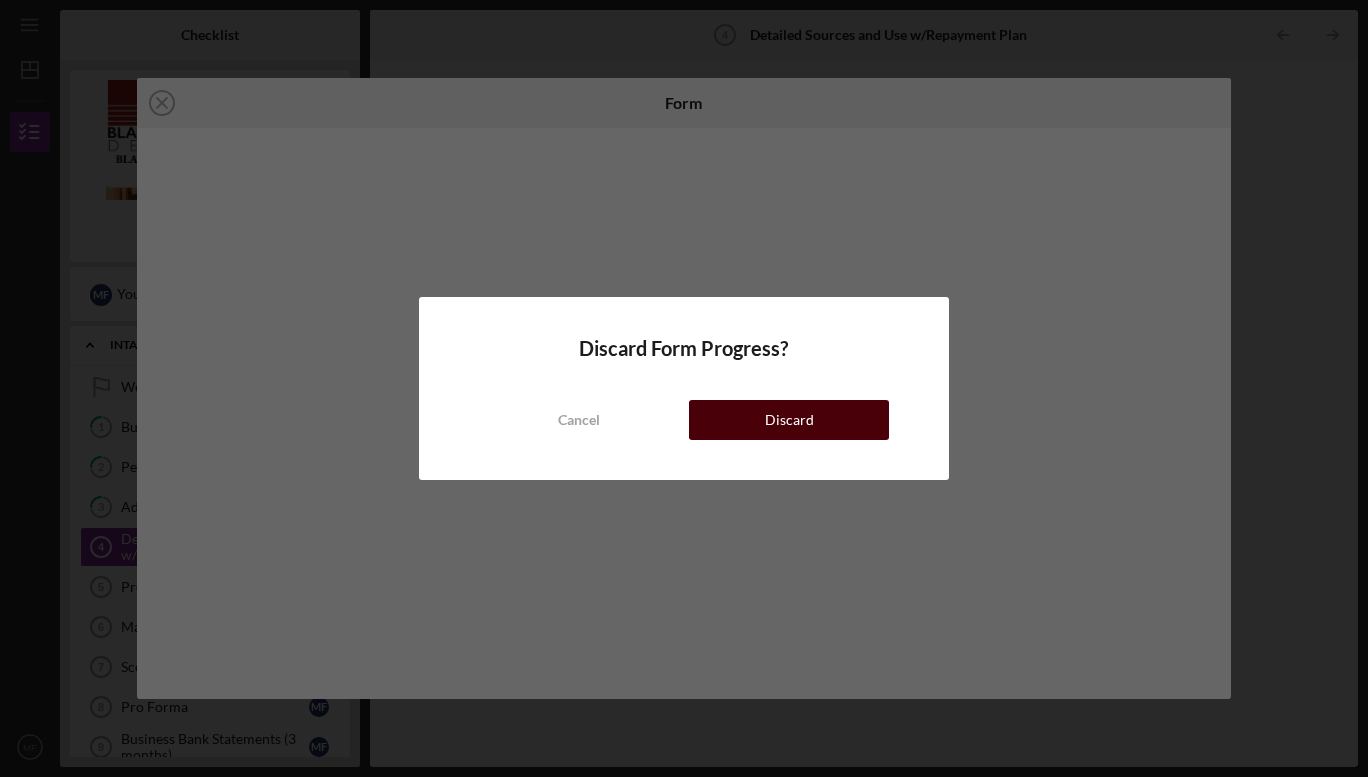click on "Discard" at bounding box center [789, 420] 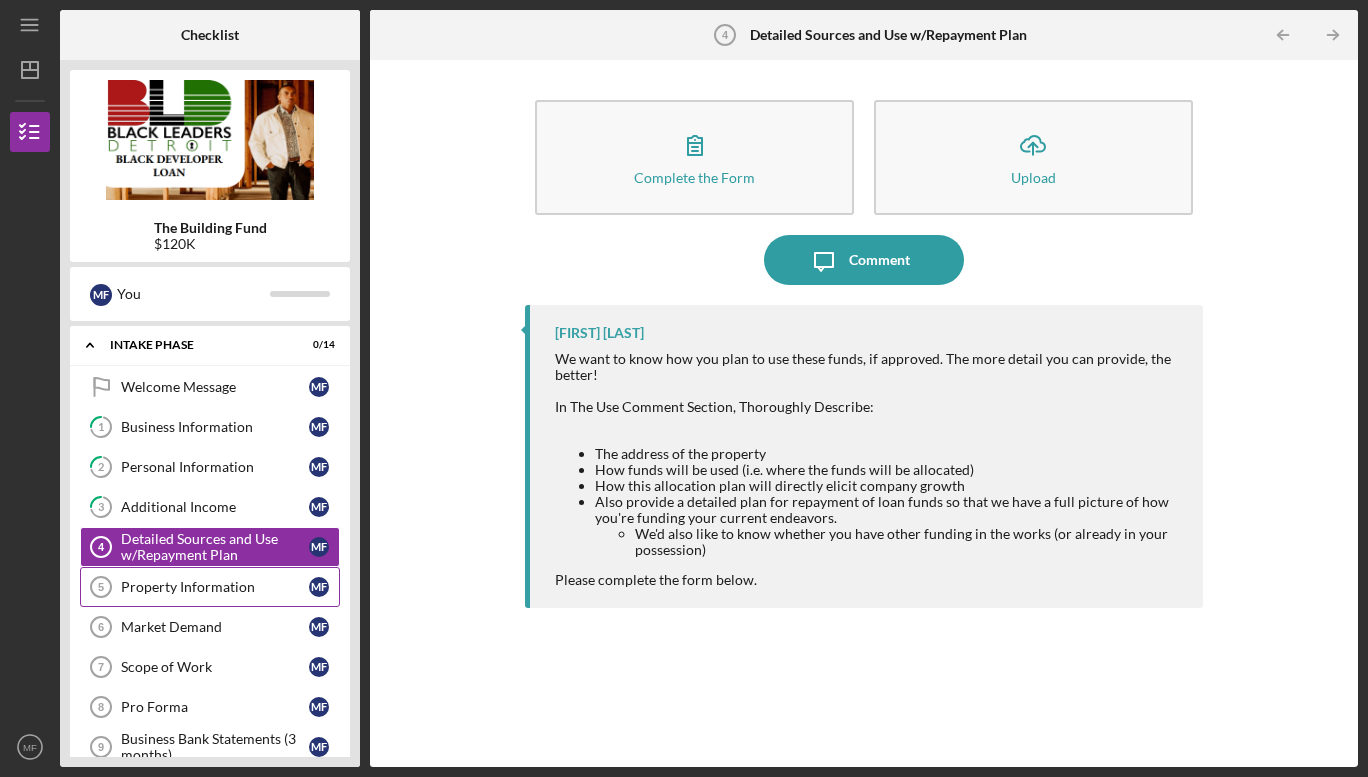 click on "Property Information 5 Property Information M F" at bounding box center [210, 587] 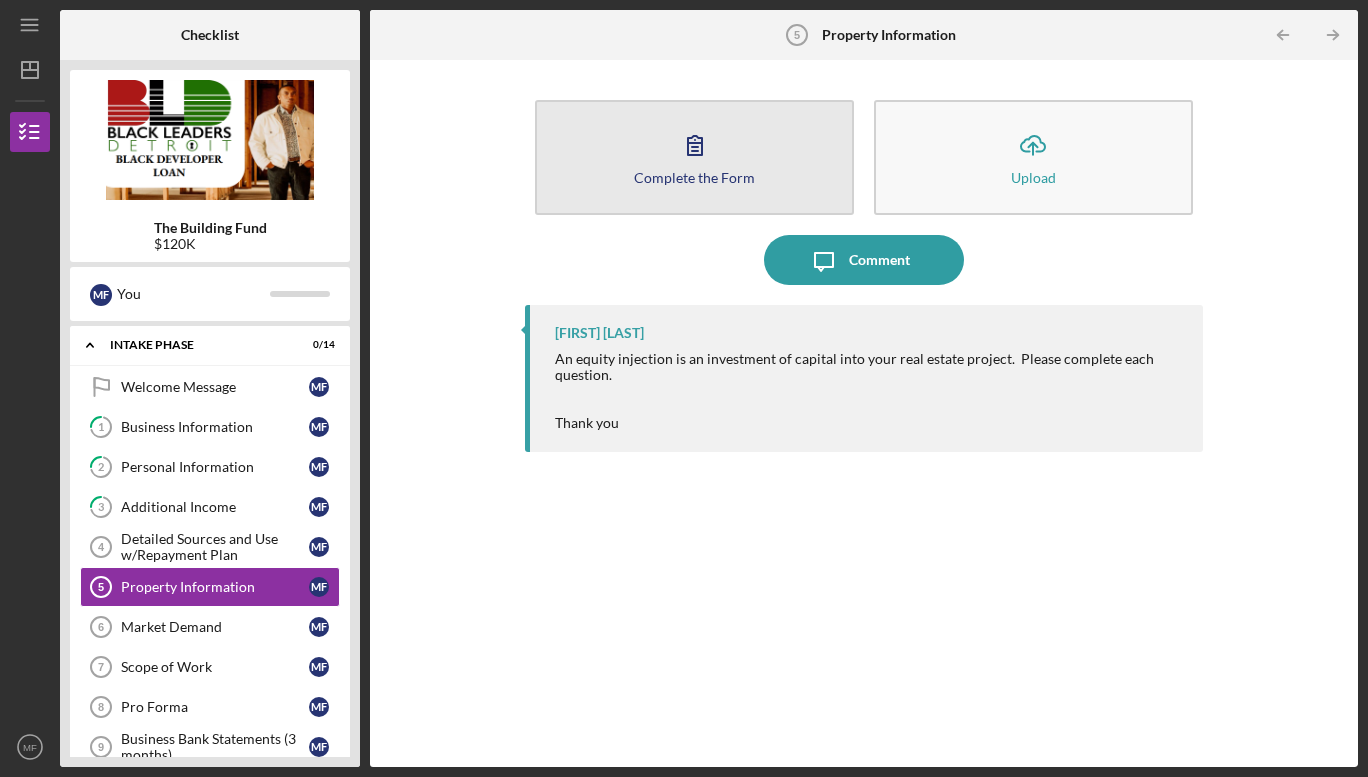 click on "Complete the Form Form" at bounding box center (694, 157) 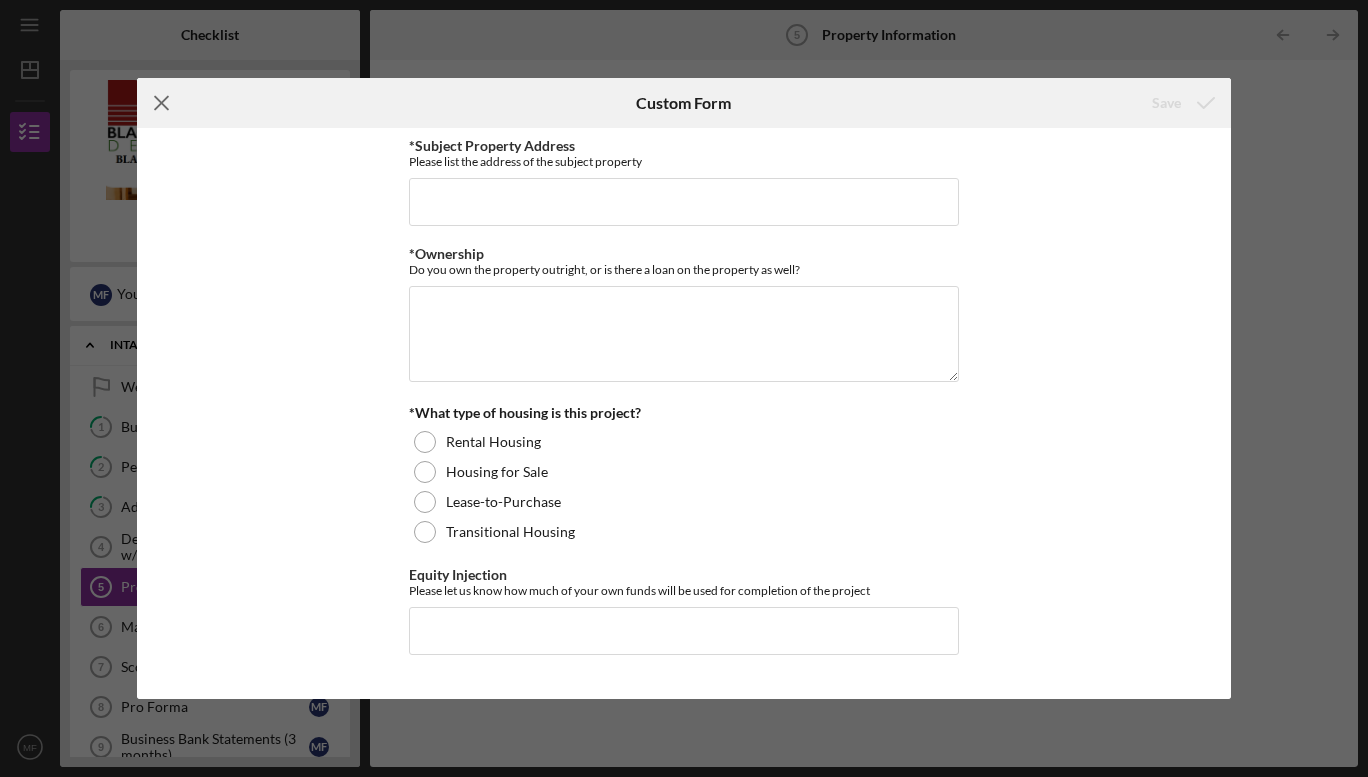 click on "Icon/Menu Close" 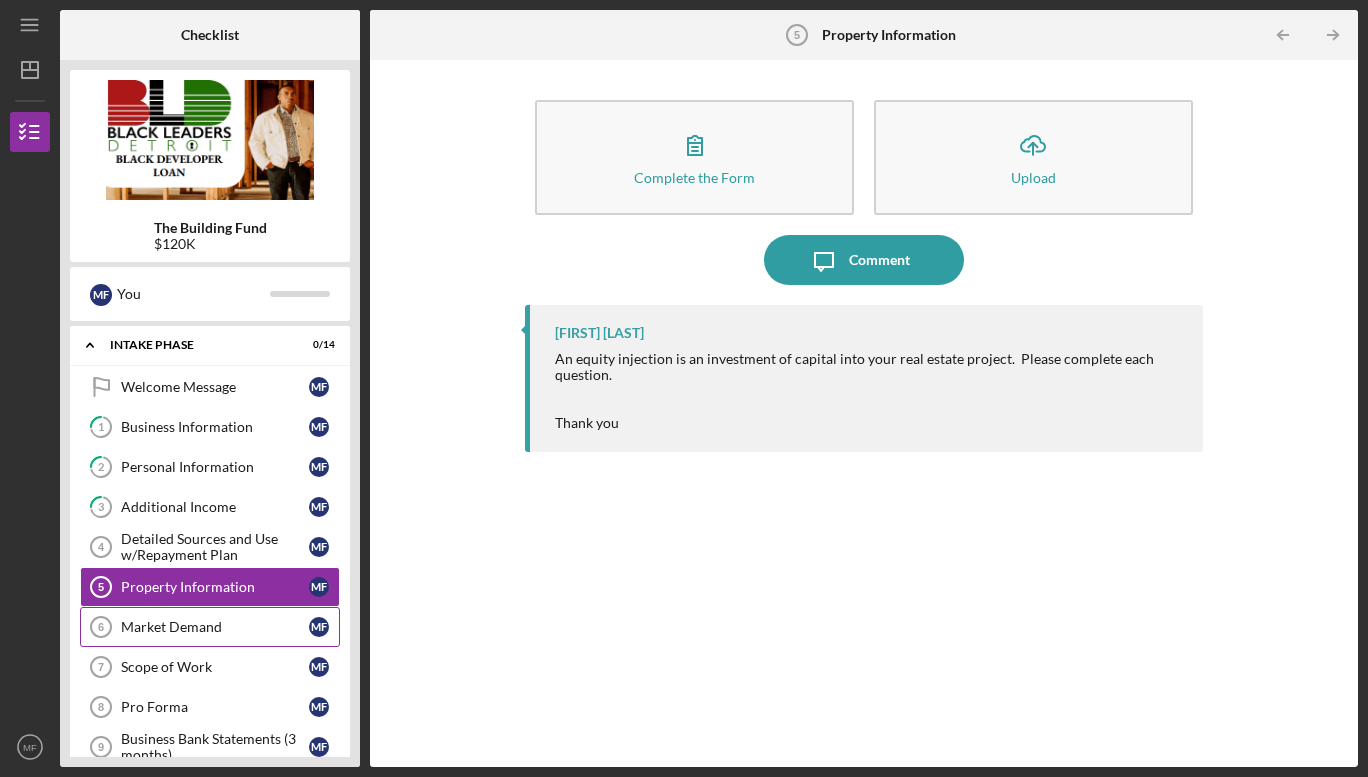 click on "Market Demand" at bounding box center (215, 627) 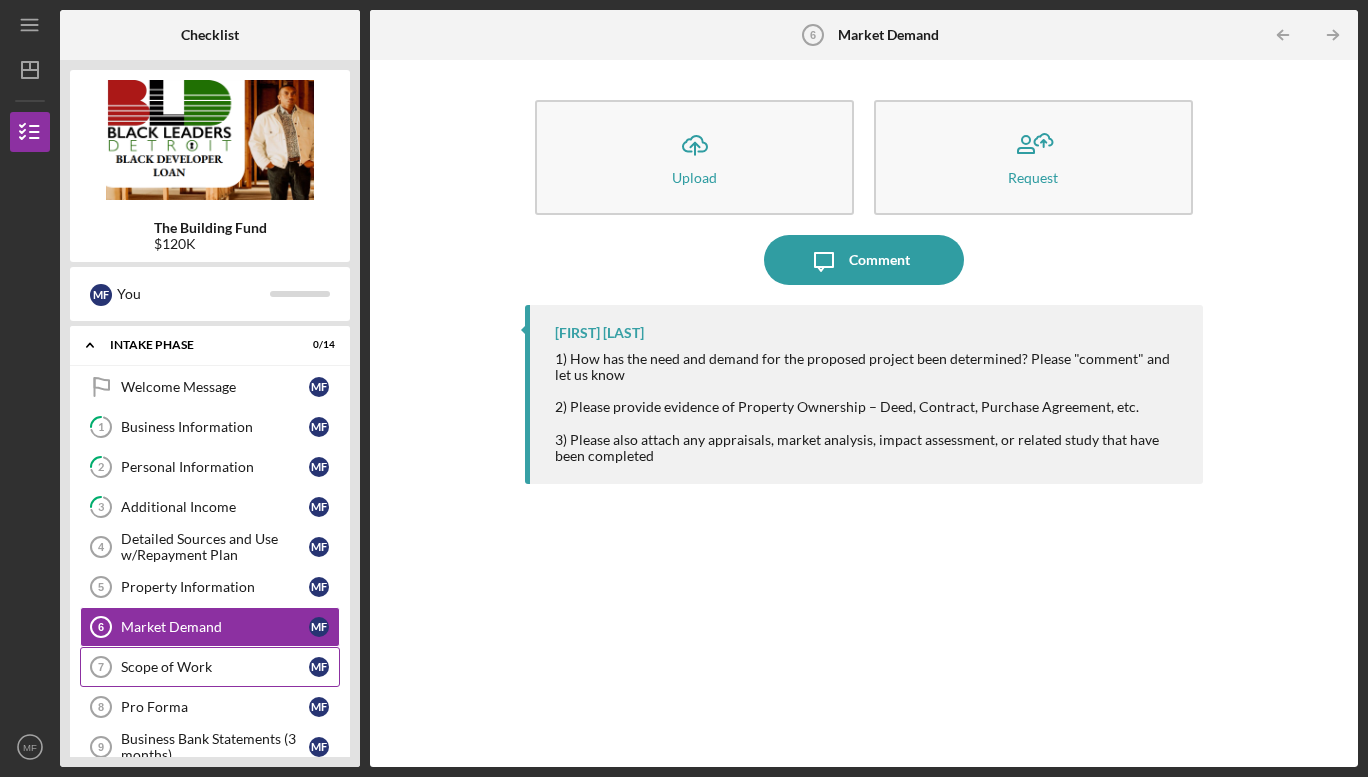 click on "Scope of Work" at bounding box center [215, 667] 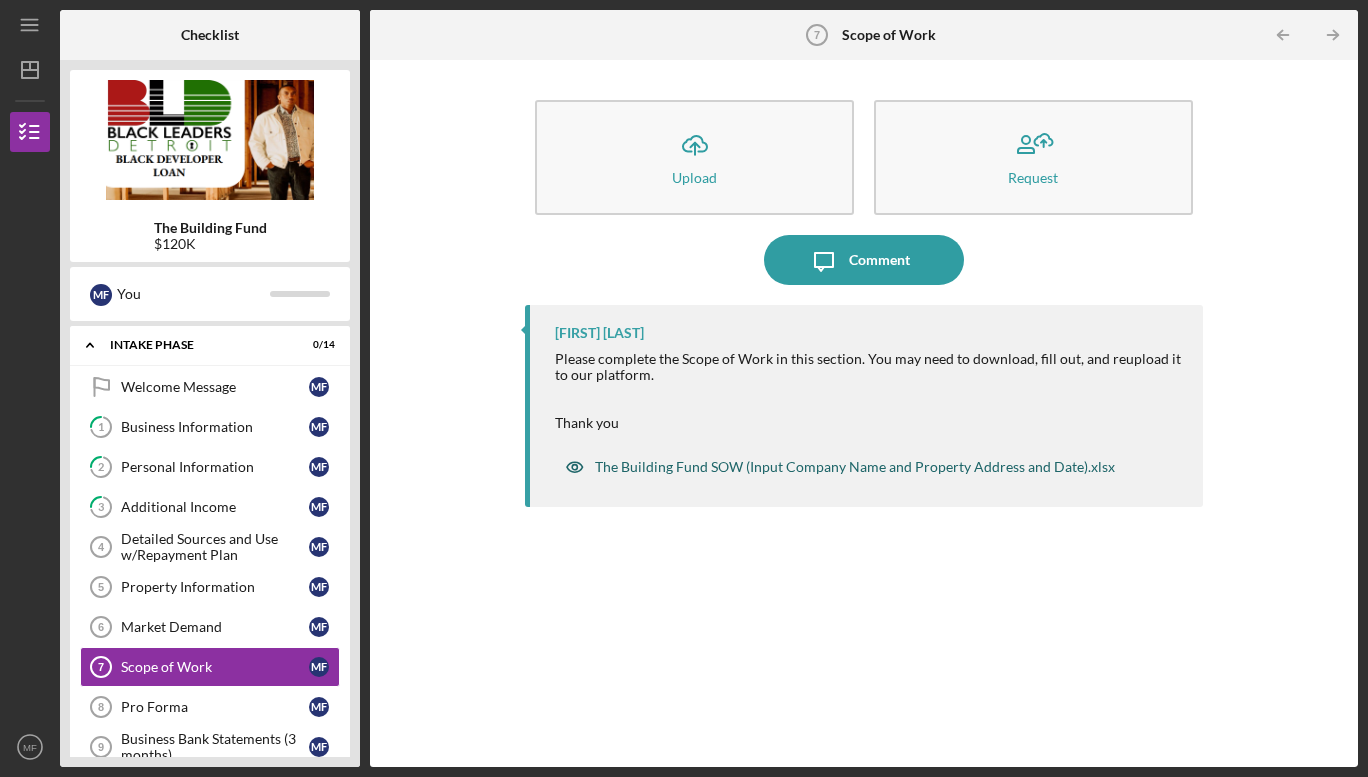 click on "The Building Fund SOW  (Input Company Name and Property Address and Date).xlsx" at bounding box center (855, 467) 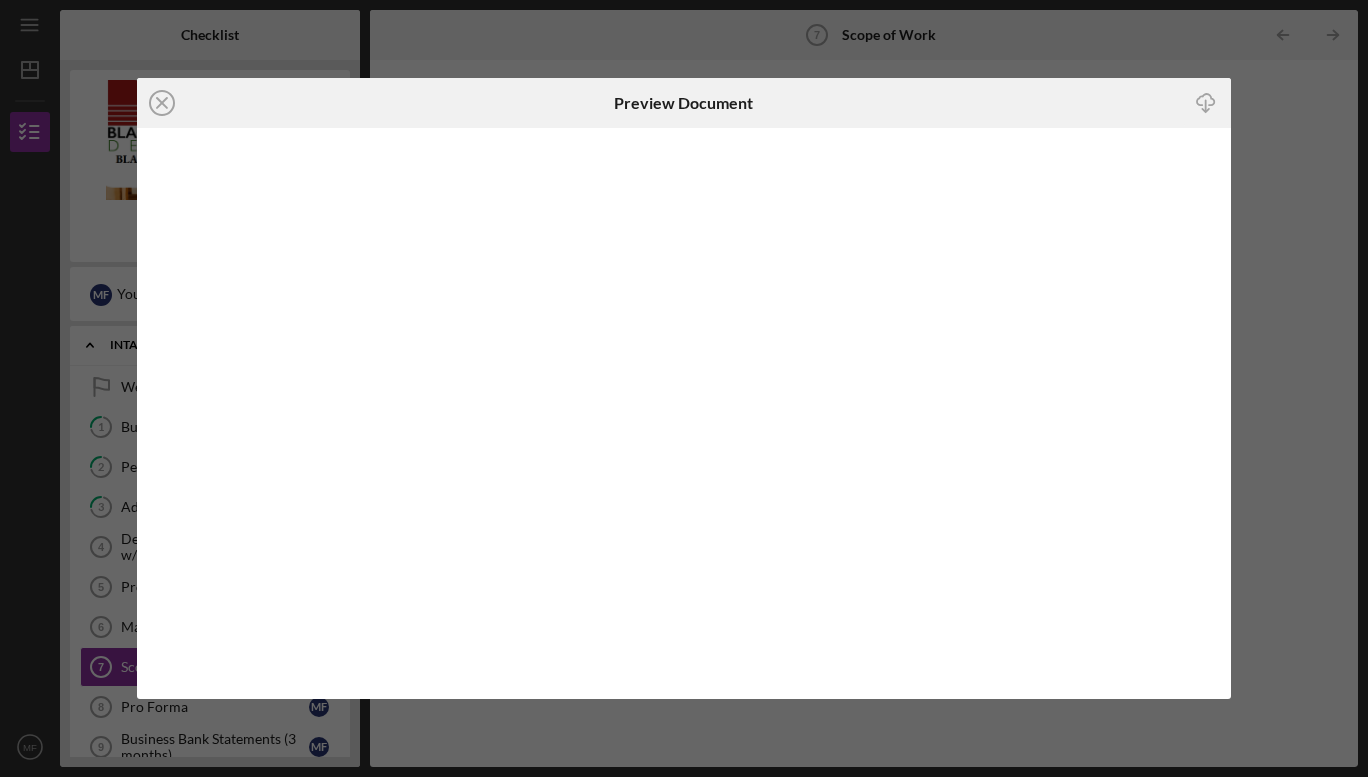 click 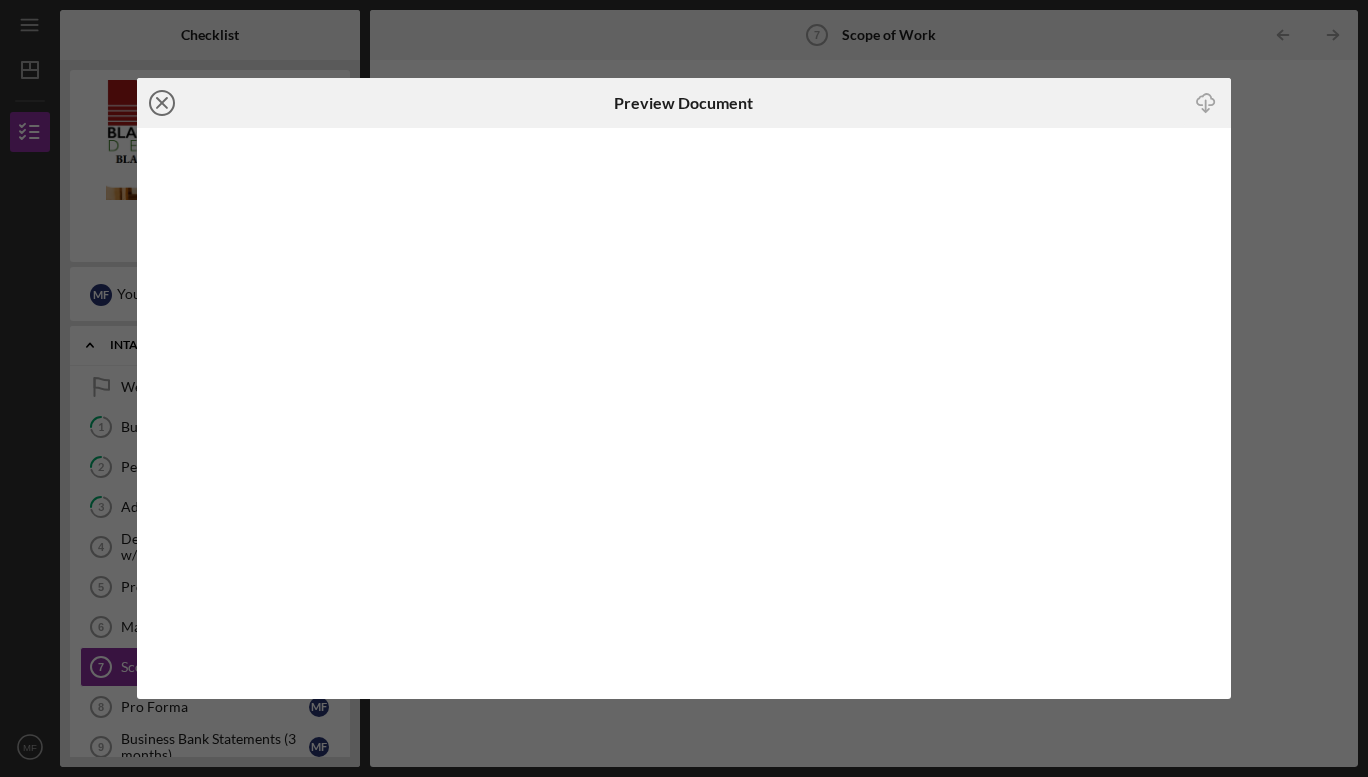 click on "Icon/Close" 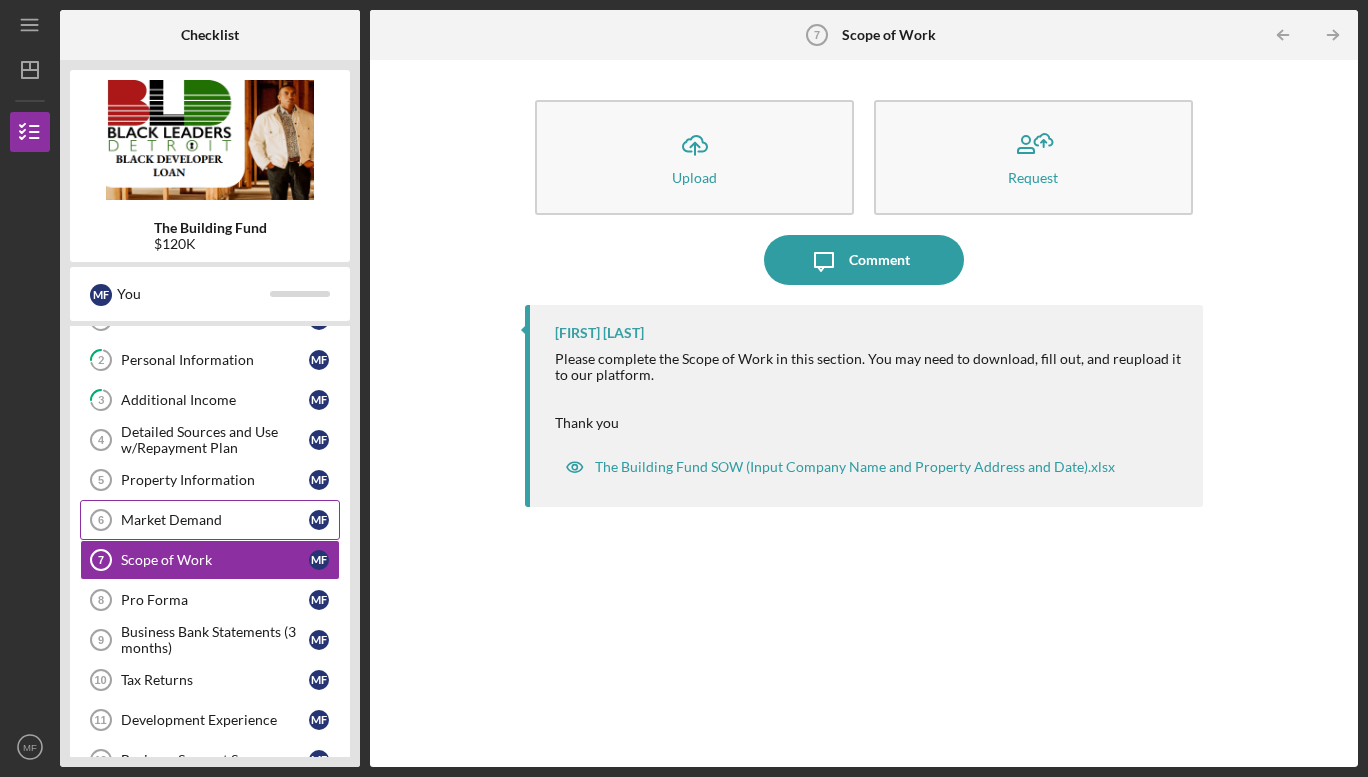 scroll, scrollTop: 109, scrollLeft: 0, axis: vertical 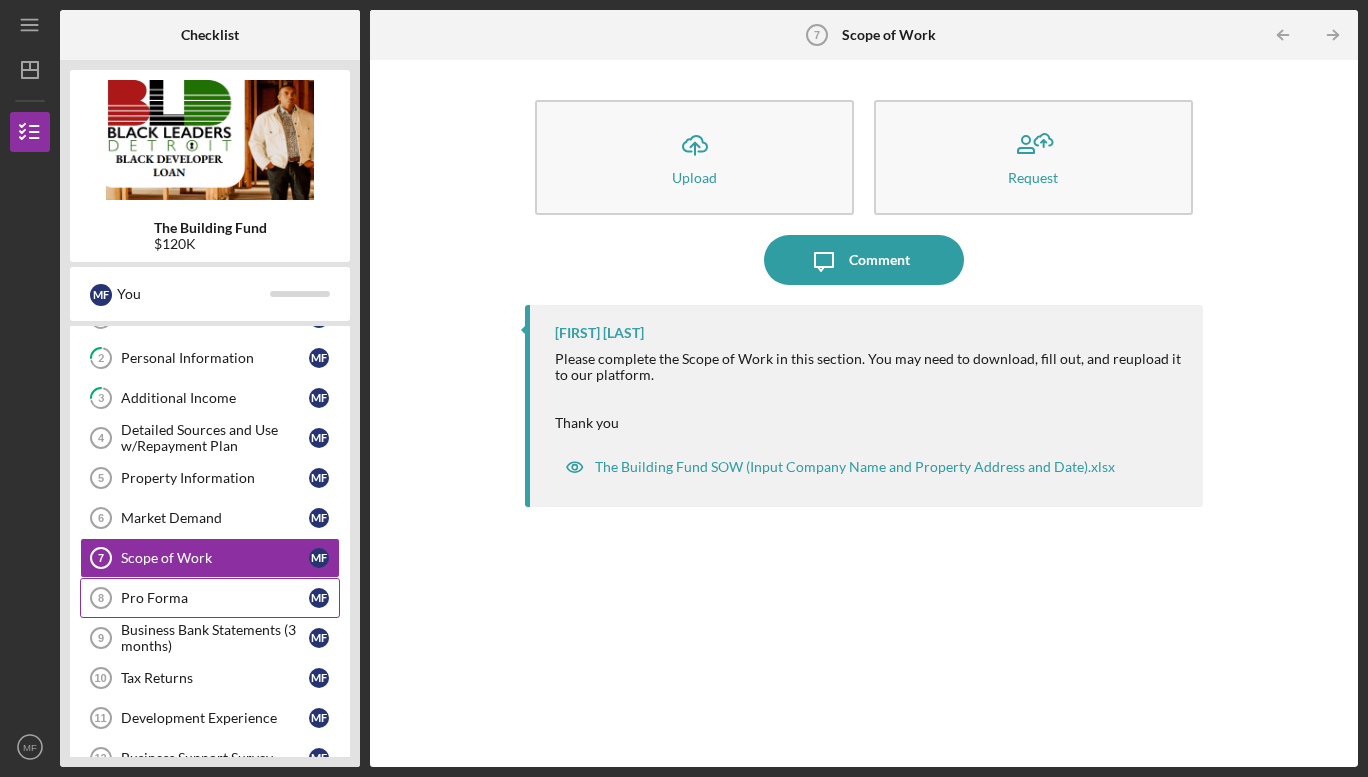 click on "Pro Forma 8 Pro Forma M F" at bounding box center [210, 598] 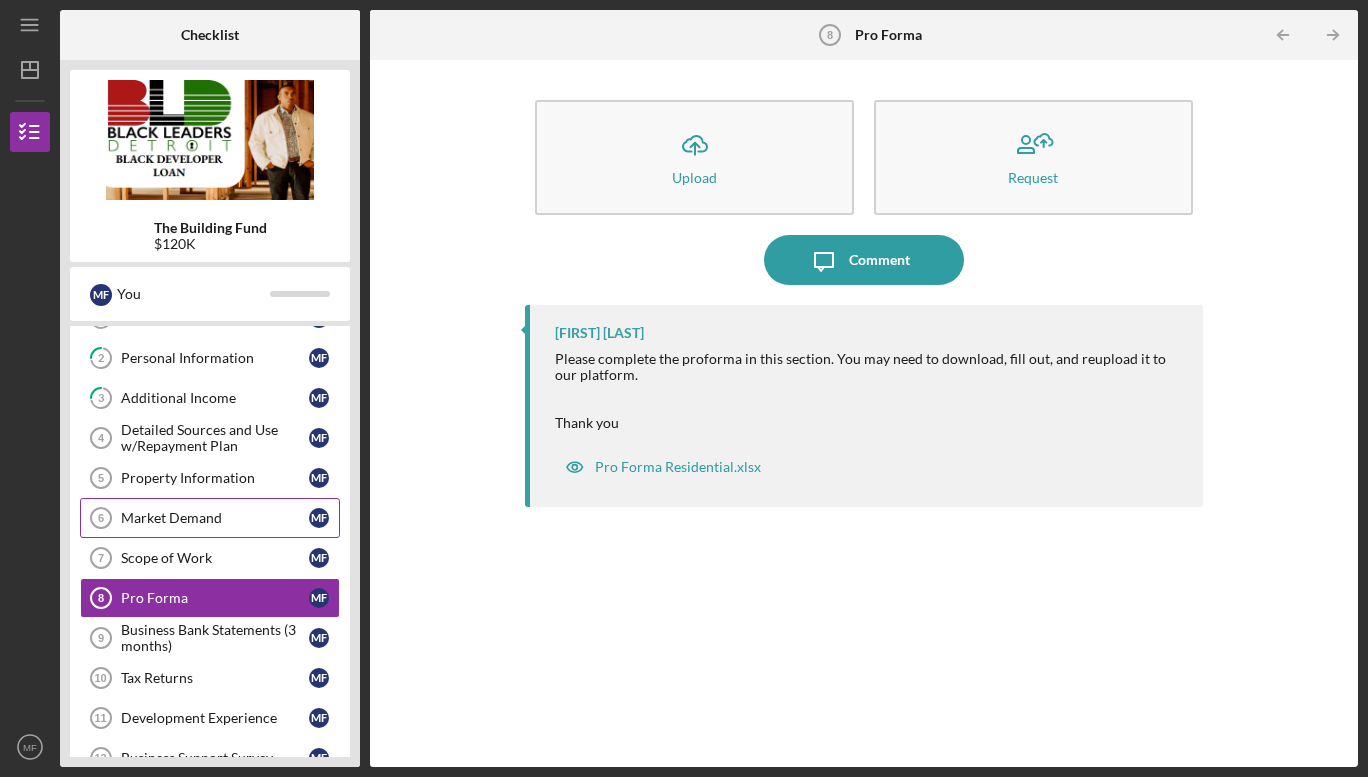 click on "Market Demand 6 Market Demand M F" at bounding box center (210, 518) 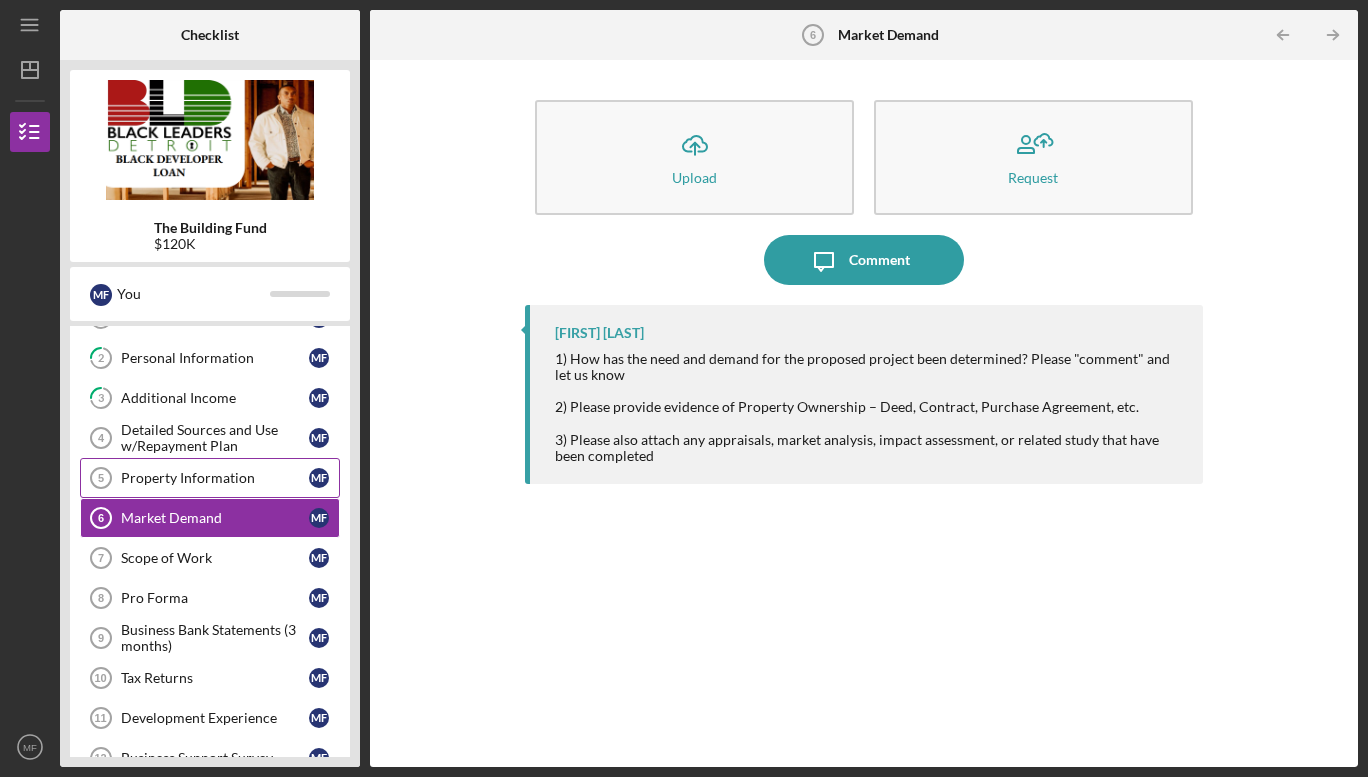 click on "Property Information" at bounding box center [215, 478] 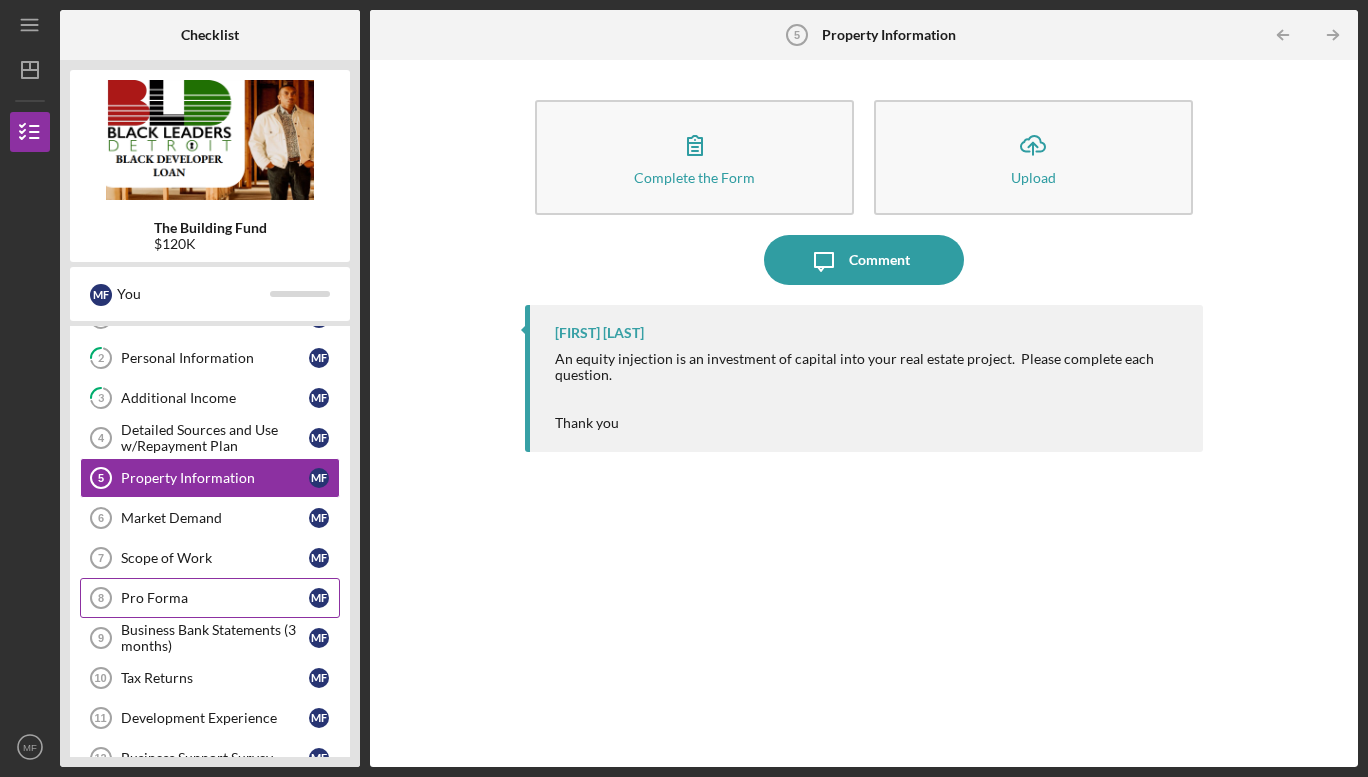 click on "Pro Forma" at bounding box center (215, 598) 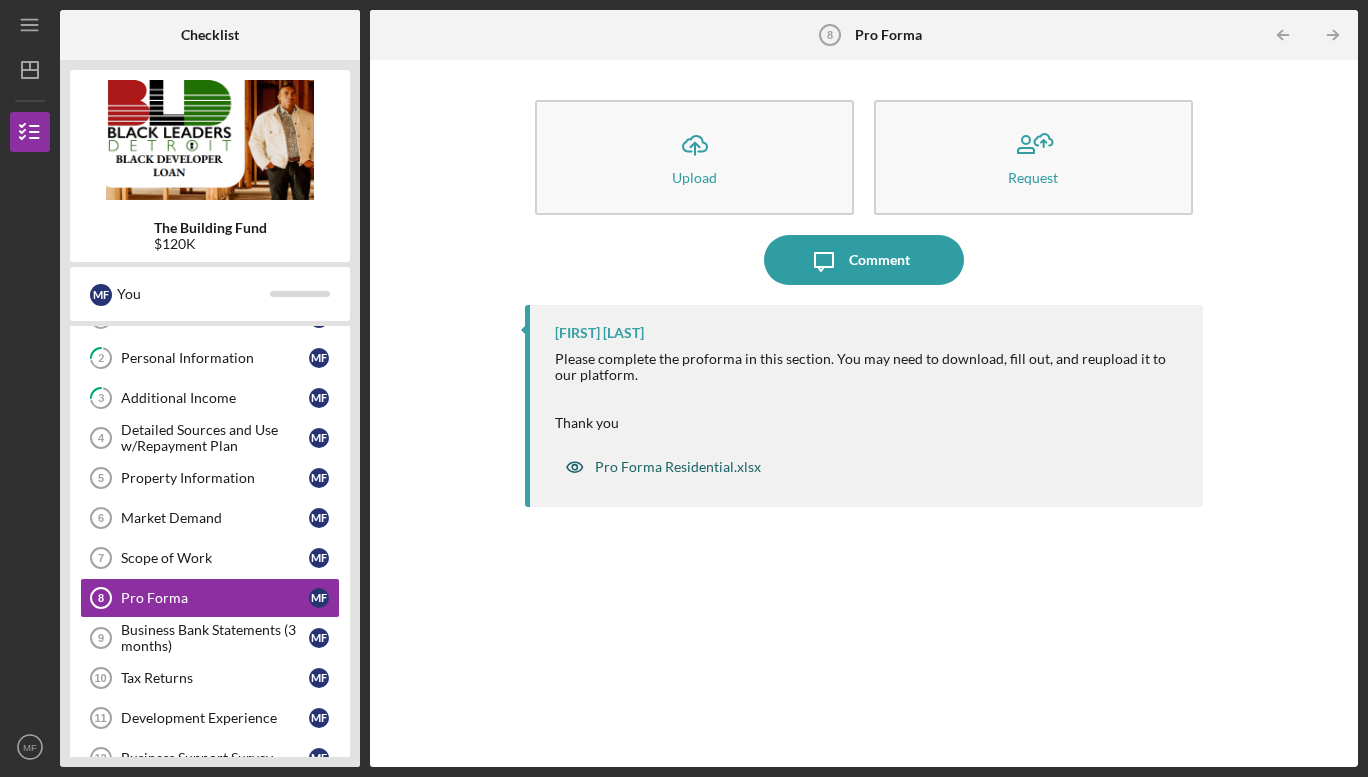 click on "Pro Forma Residential.xlsx" at bounding box center [678, 467] 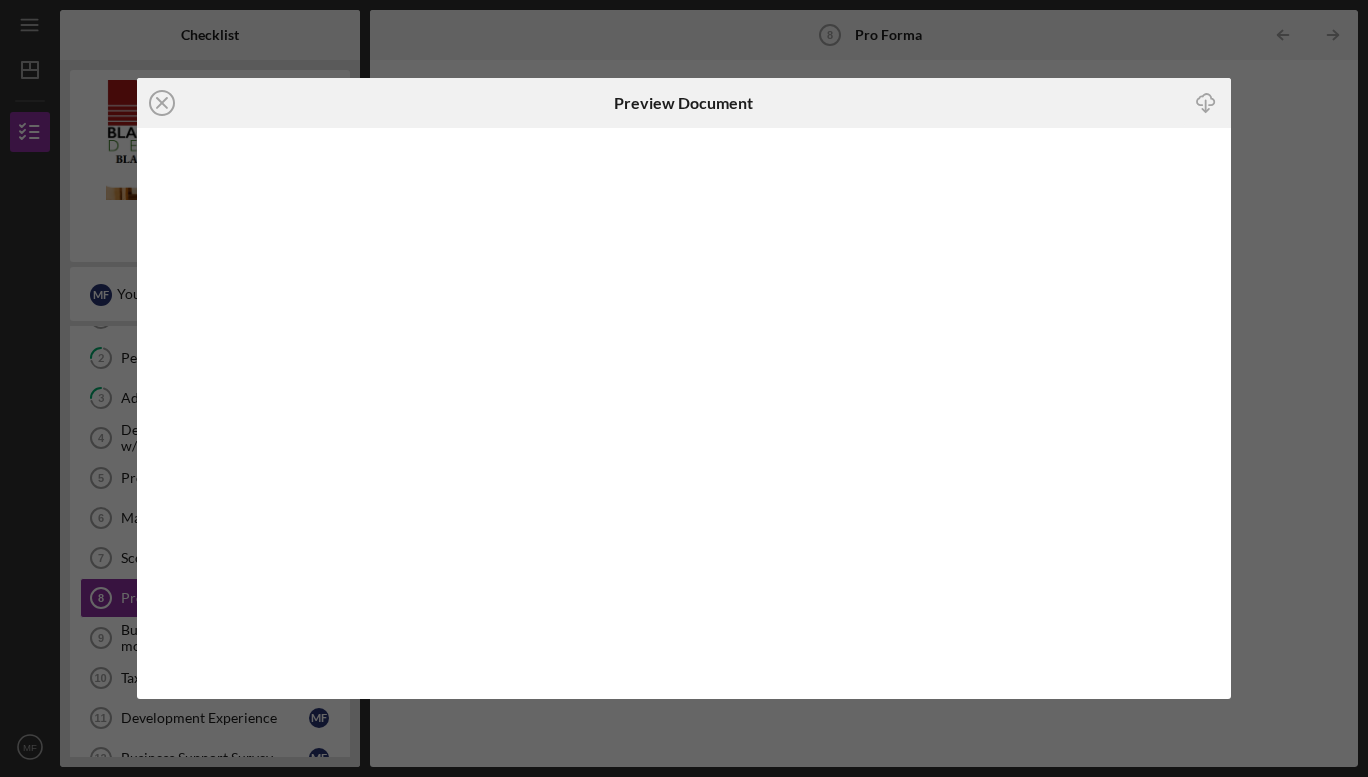 click on "Icon/Download" 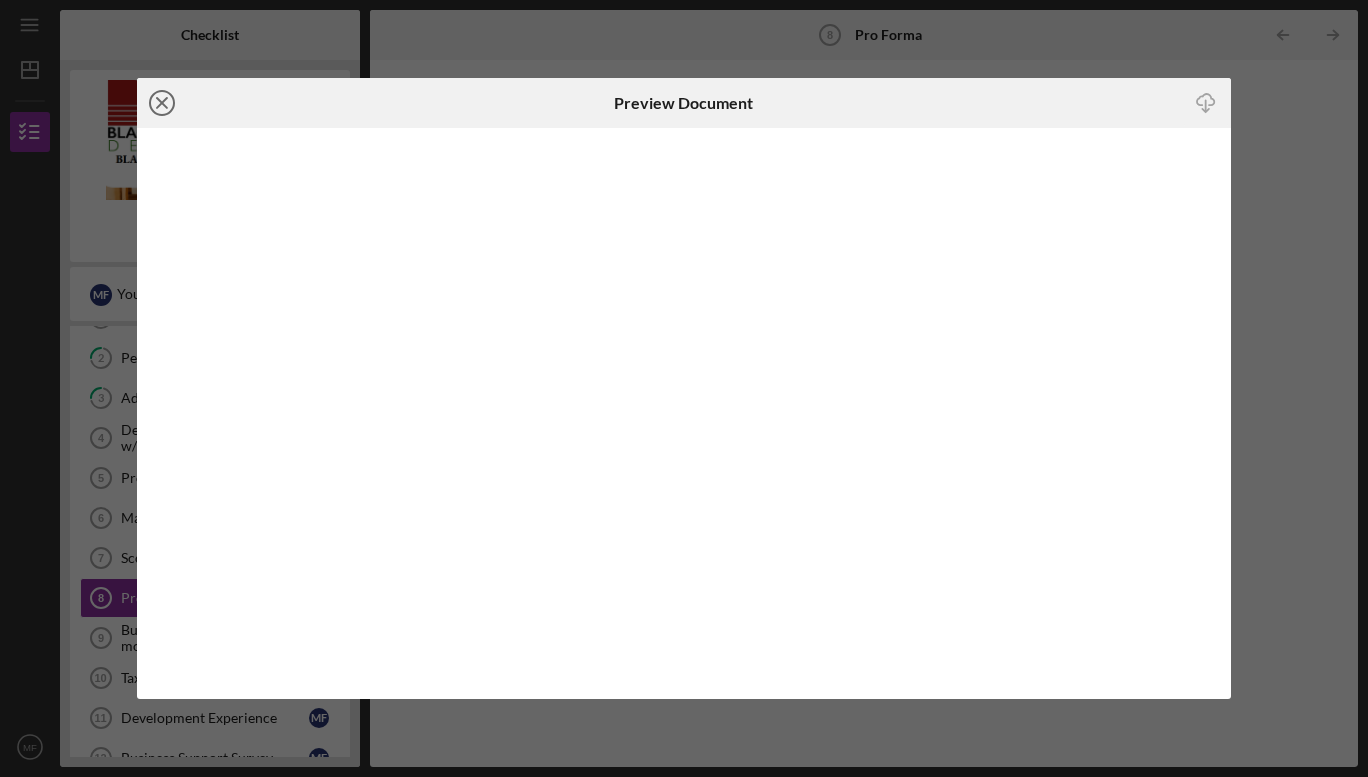 click on "Icon/Close" 